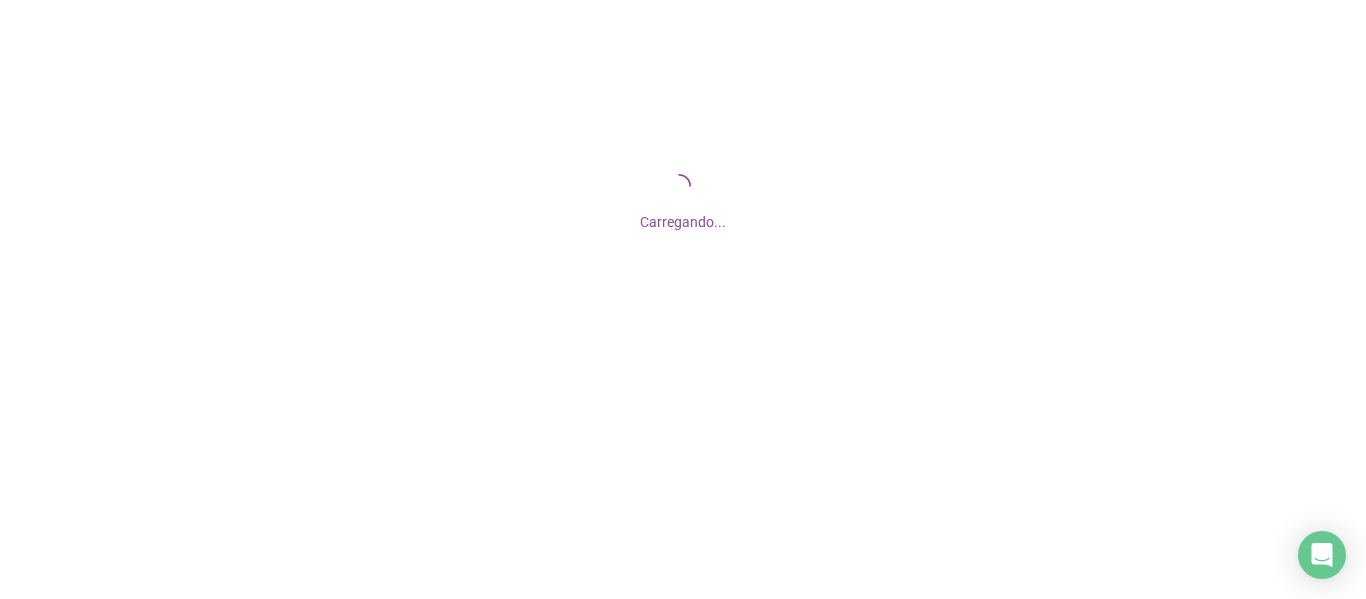 scroll, scrollTop: 0, scrollLeft: 0, axis: both 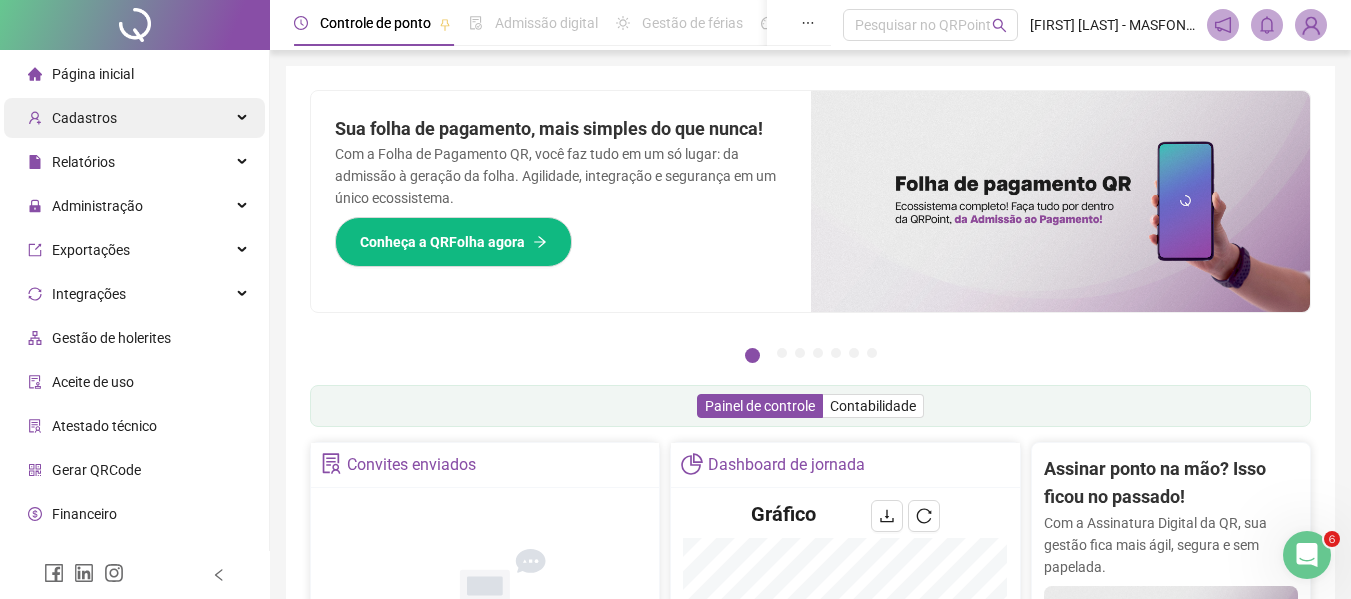 click on "Cadastros" at bounding box center (134, 118) 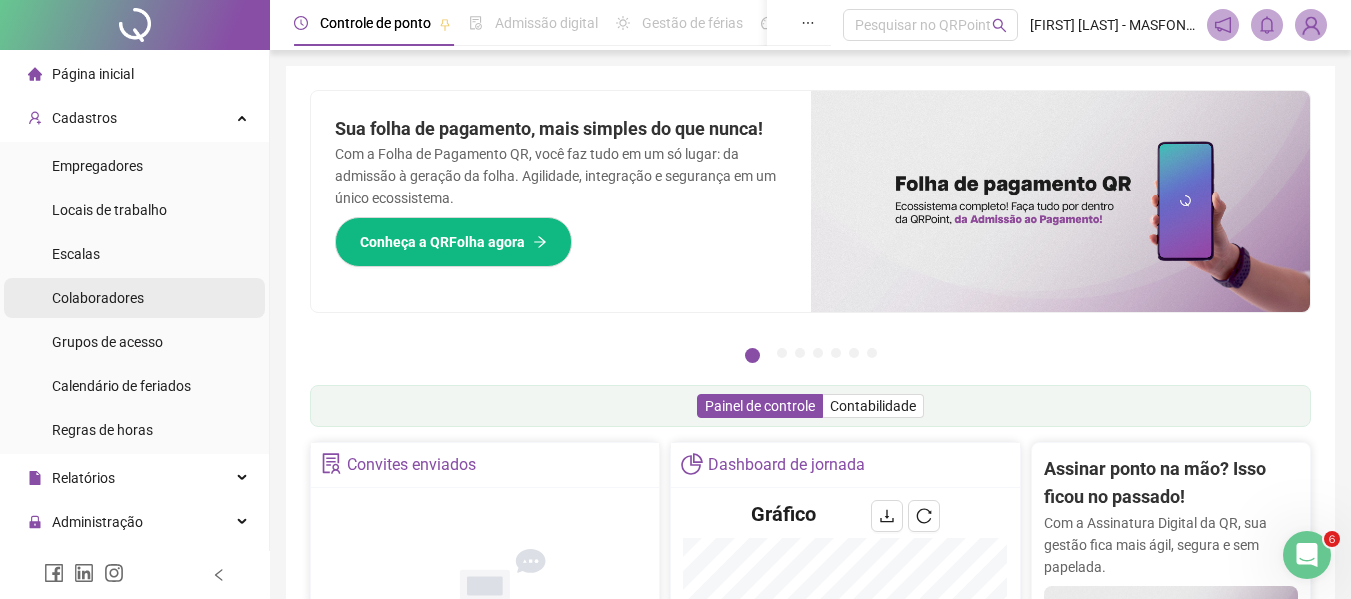 click on "Colaboradores" at bounding box center (98, 298) 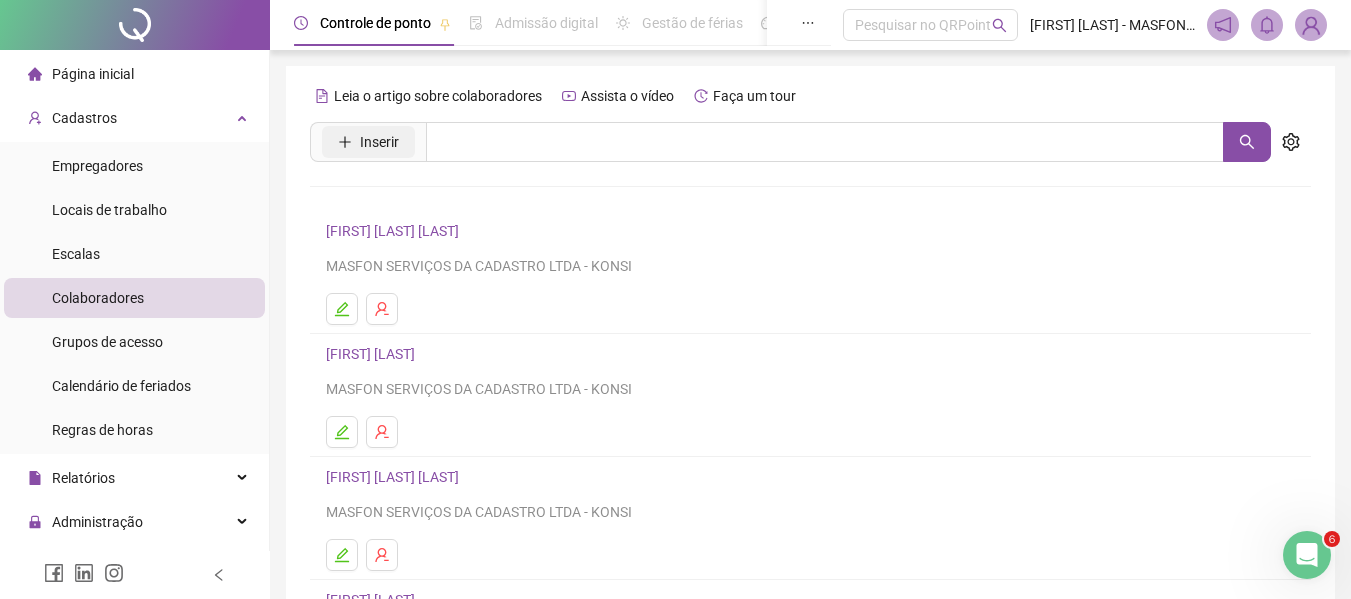 click on "Inserir" at bounding box center [379, 142] 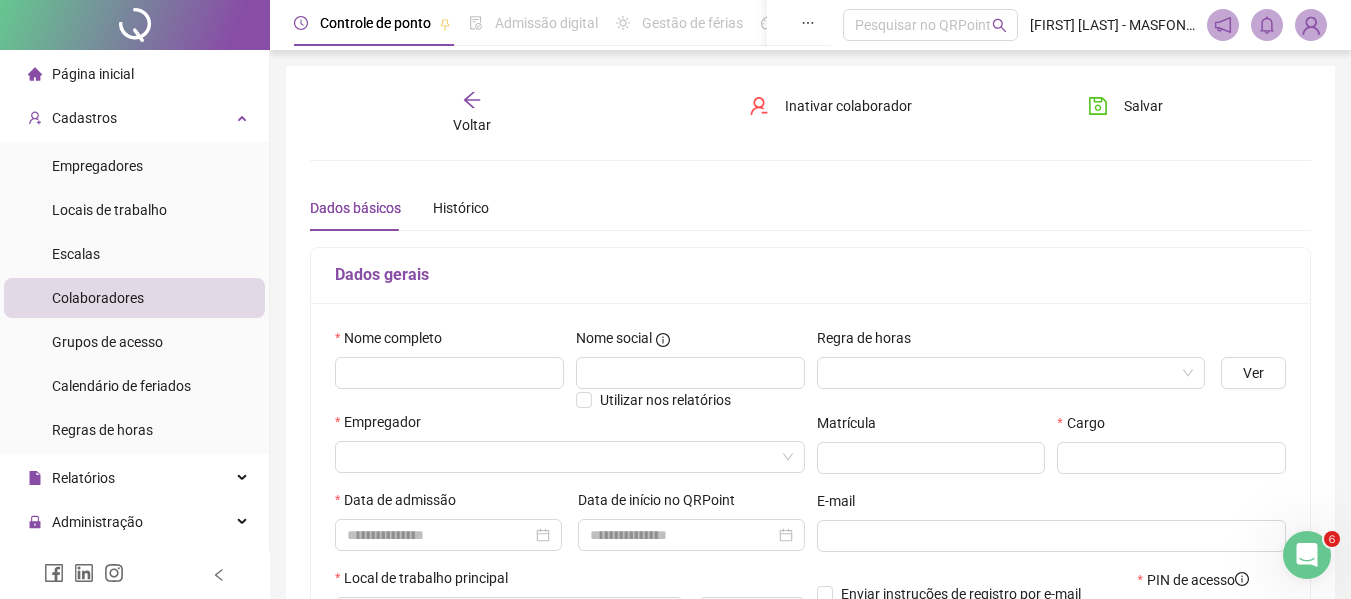 type on "*****" 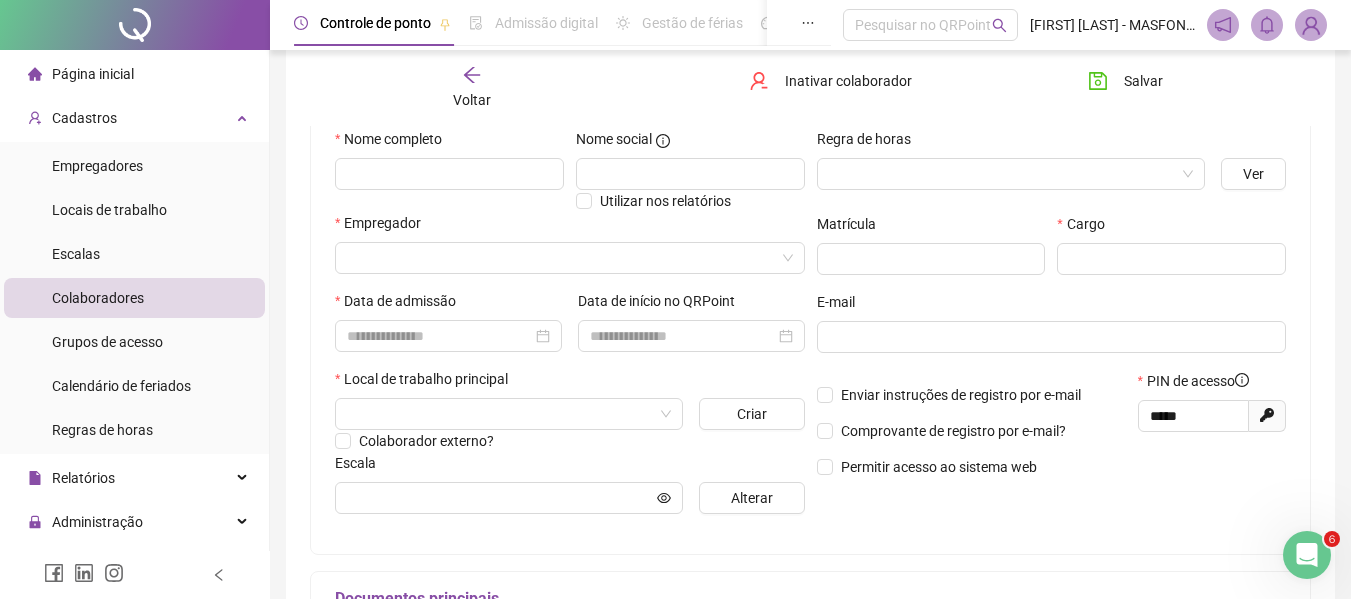 scroll, scrollTop: 200, scrollLeft: 0, axis: vertical 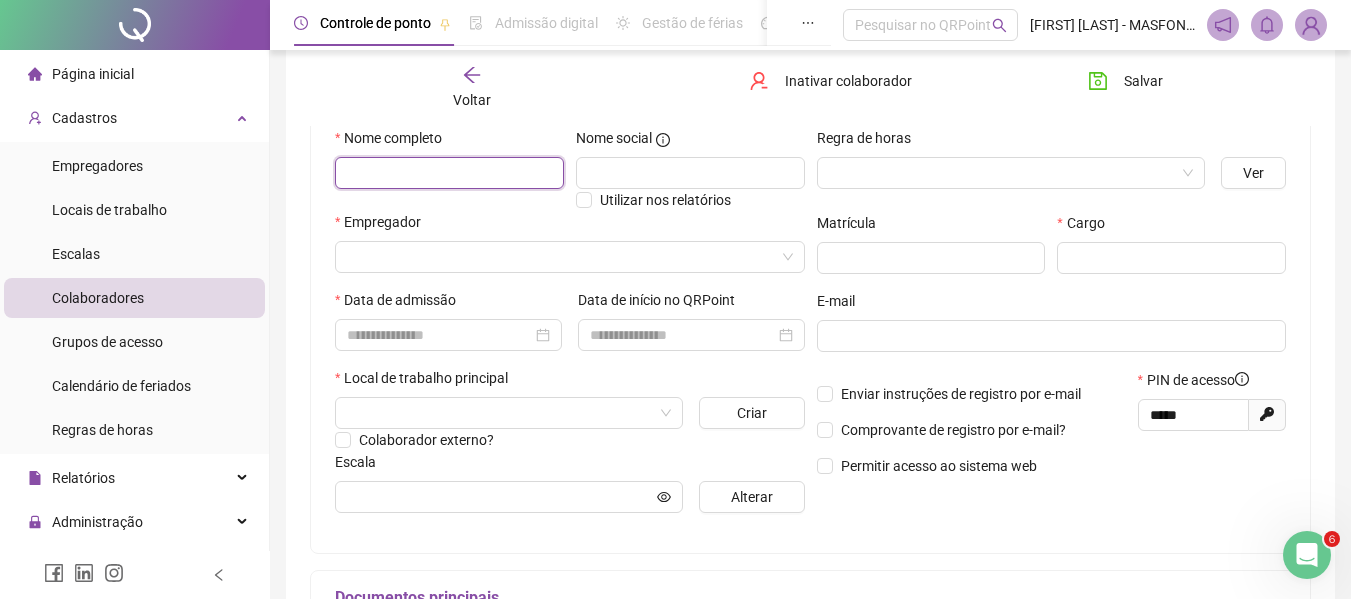 click at bounding box center [449, 173] 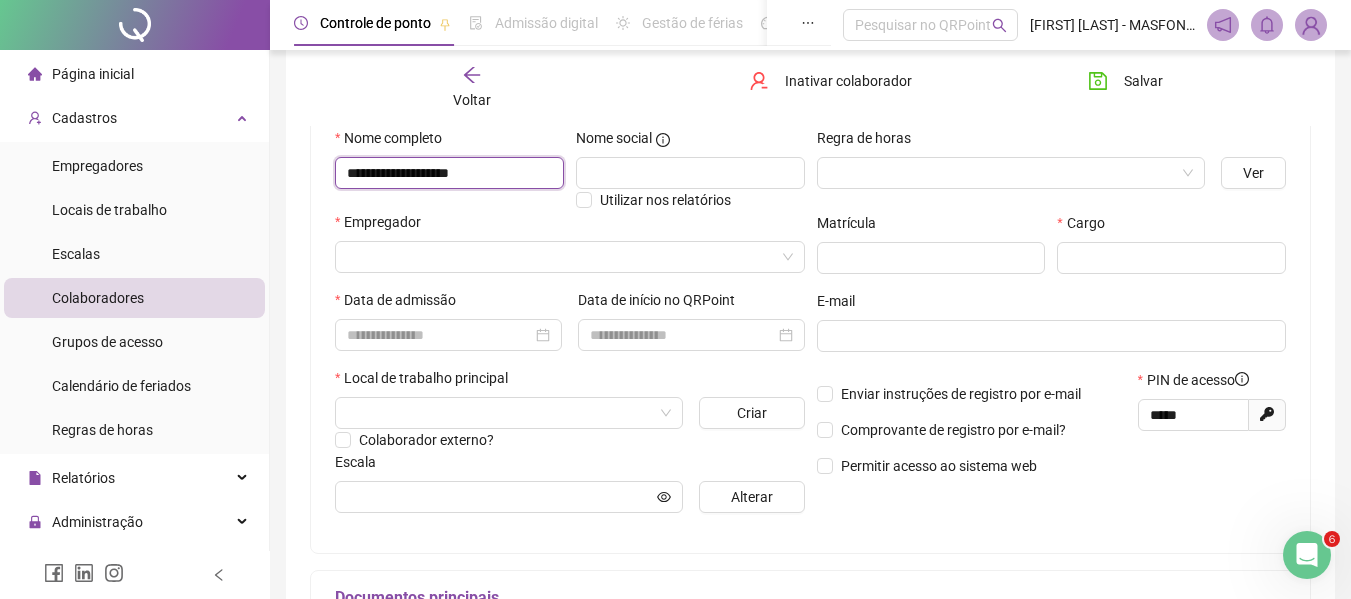type on "**********" 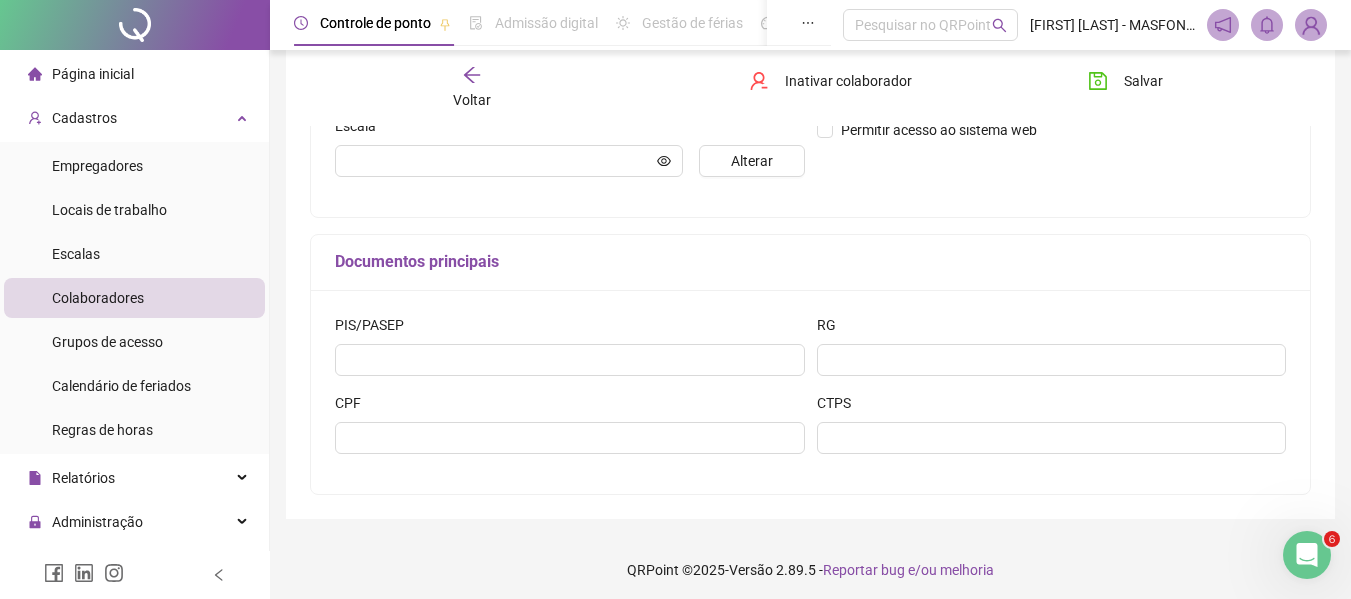scroll, scrollTop: 542, scrollLeft: 0, axis: vertical 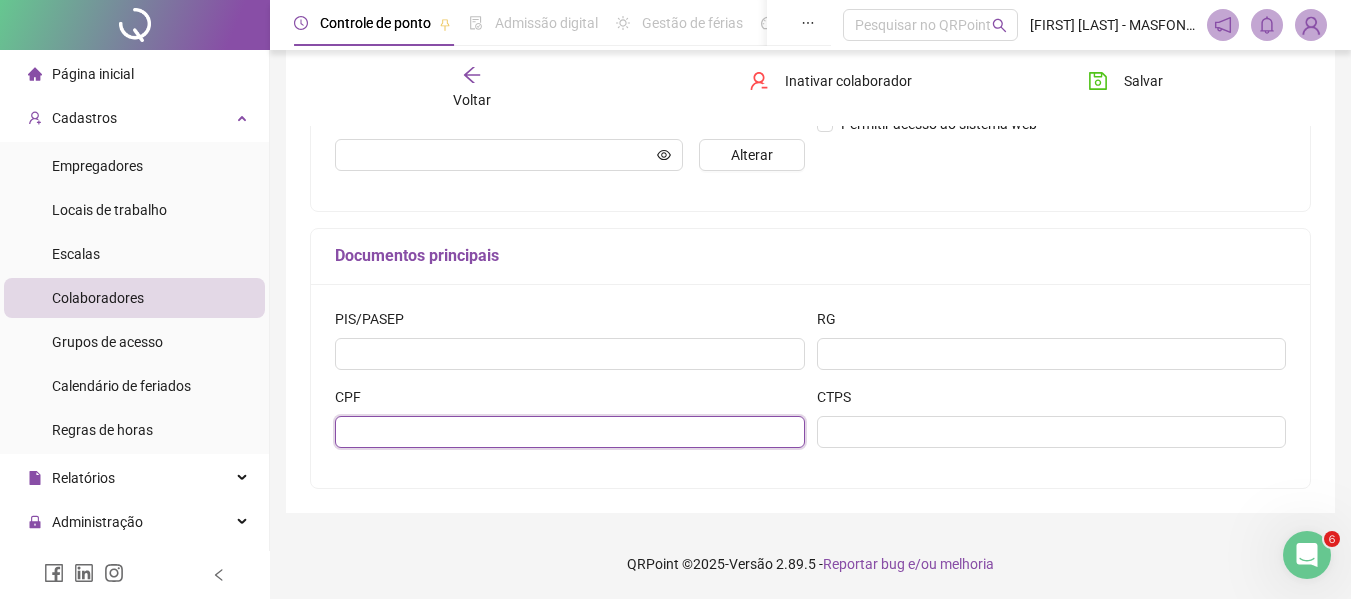 click at bounding box center (570, 432) 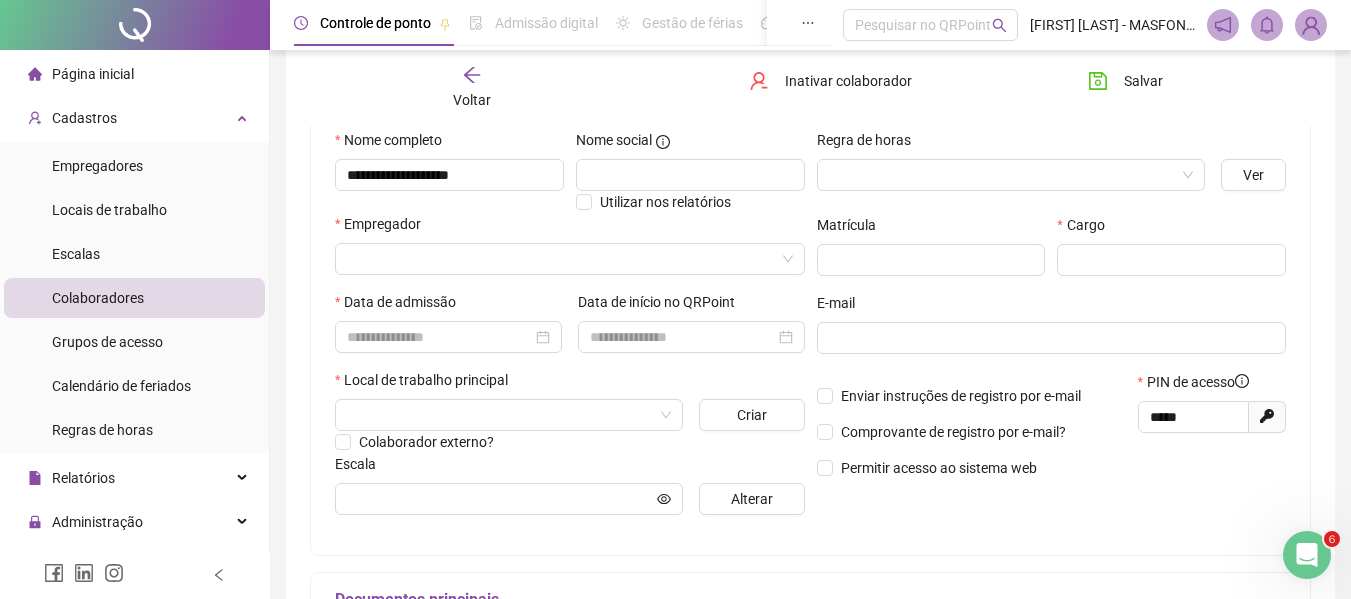 scroll, scrollTop: 200, scrollLeft: 0, axis: vertical 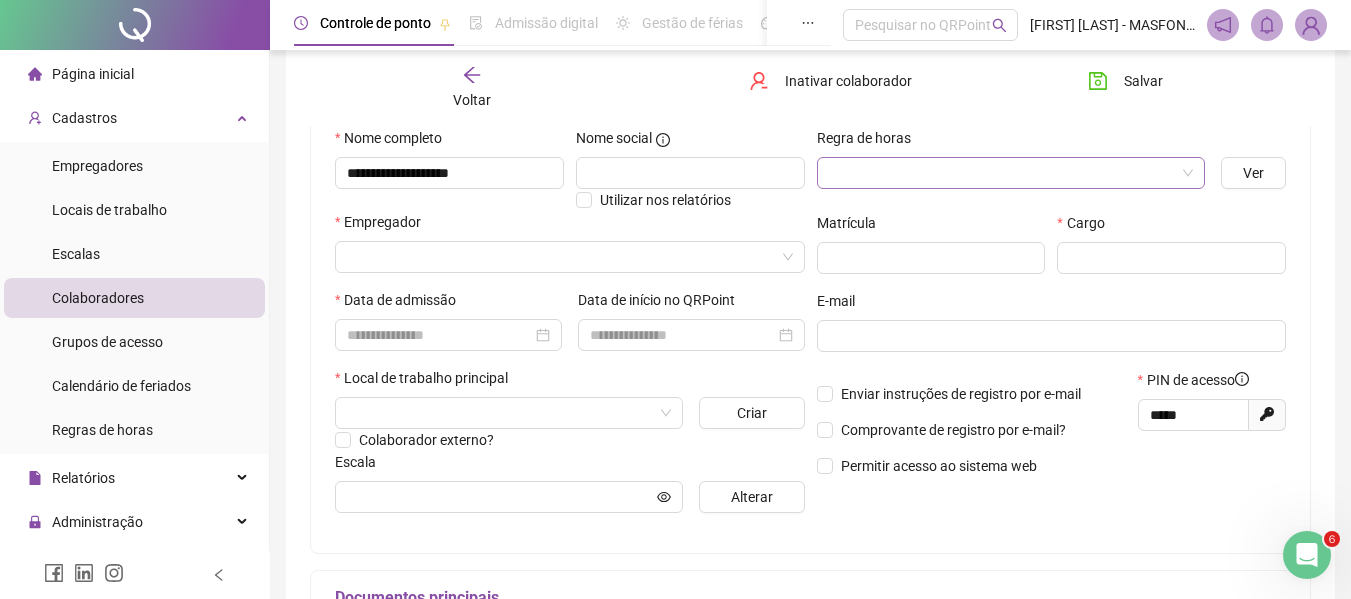 type on "**********" 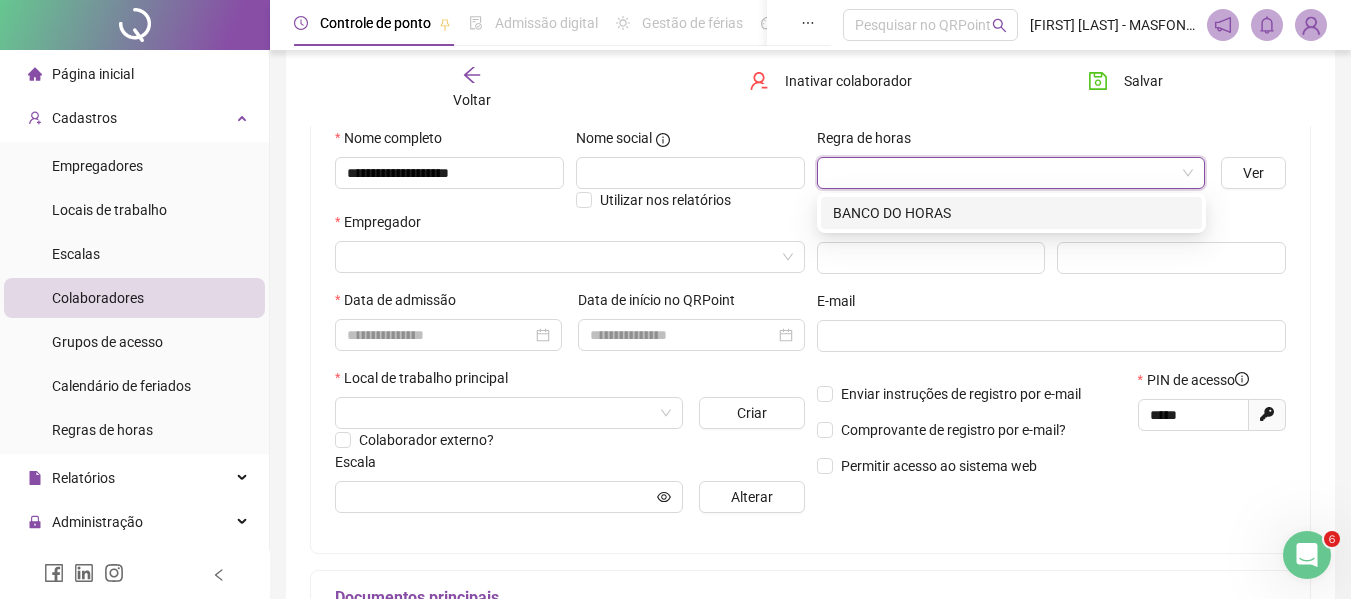 click on "BANCO DO HORAS" at bounding box center (1011, 213) 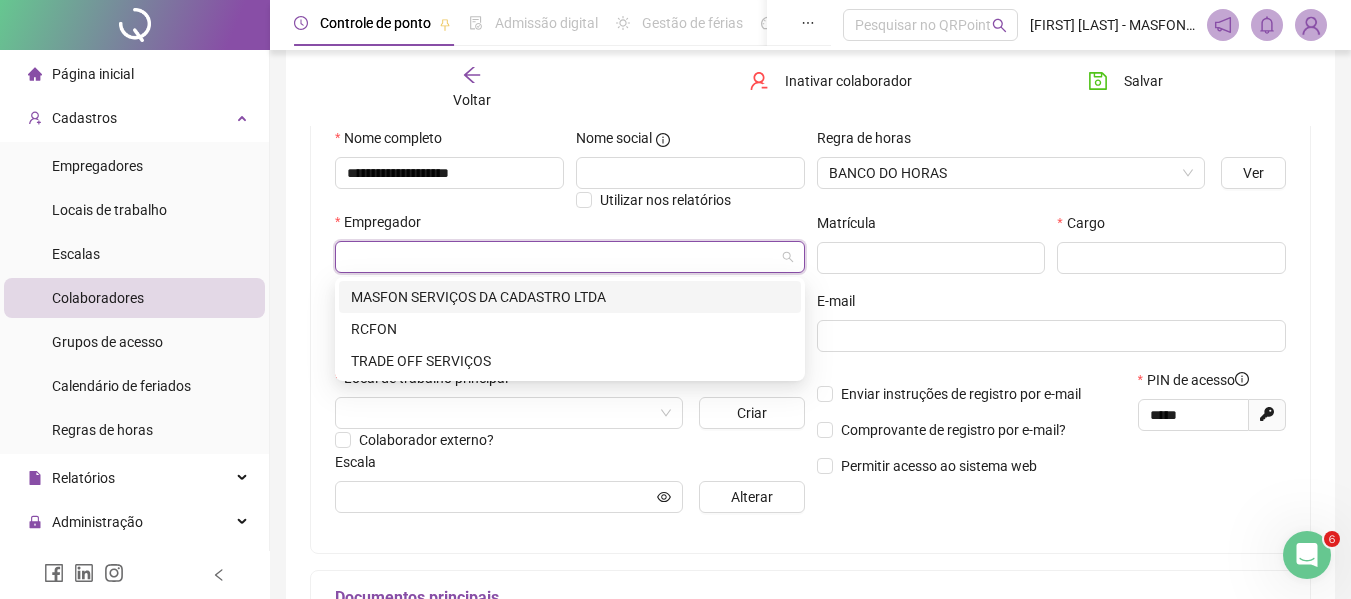 click at bounding box center [561, 257] 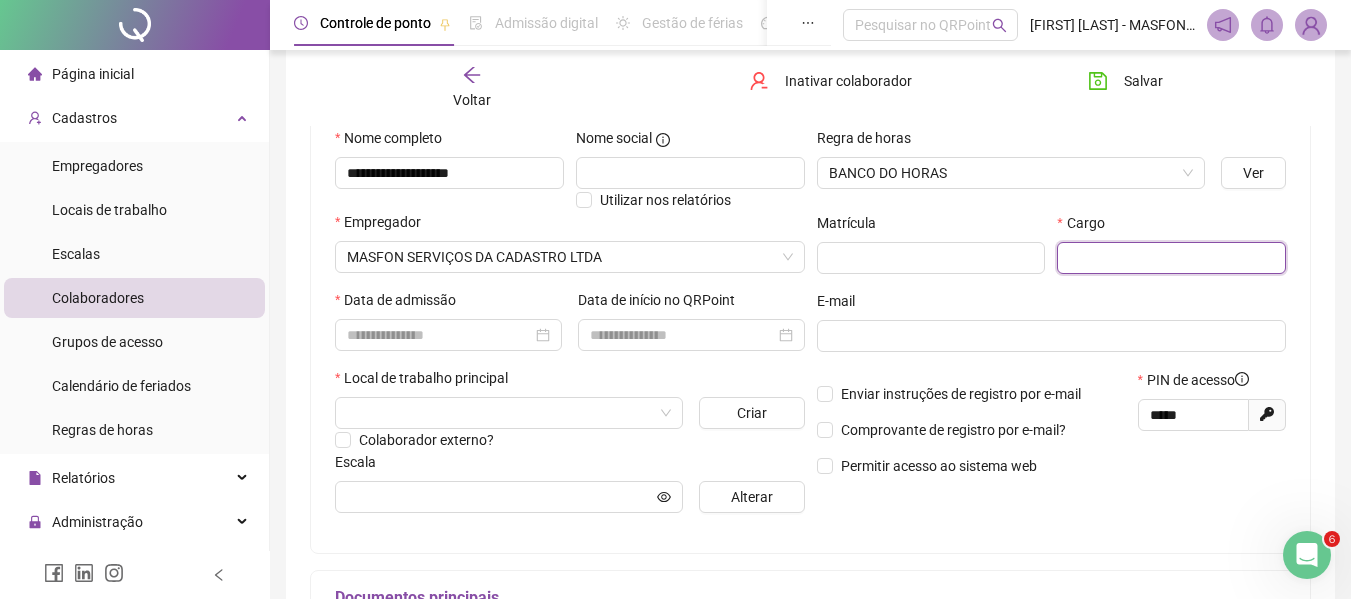click at bounding box center [1171, 258] 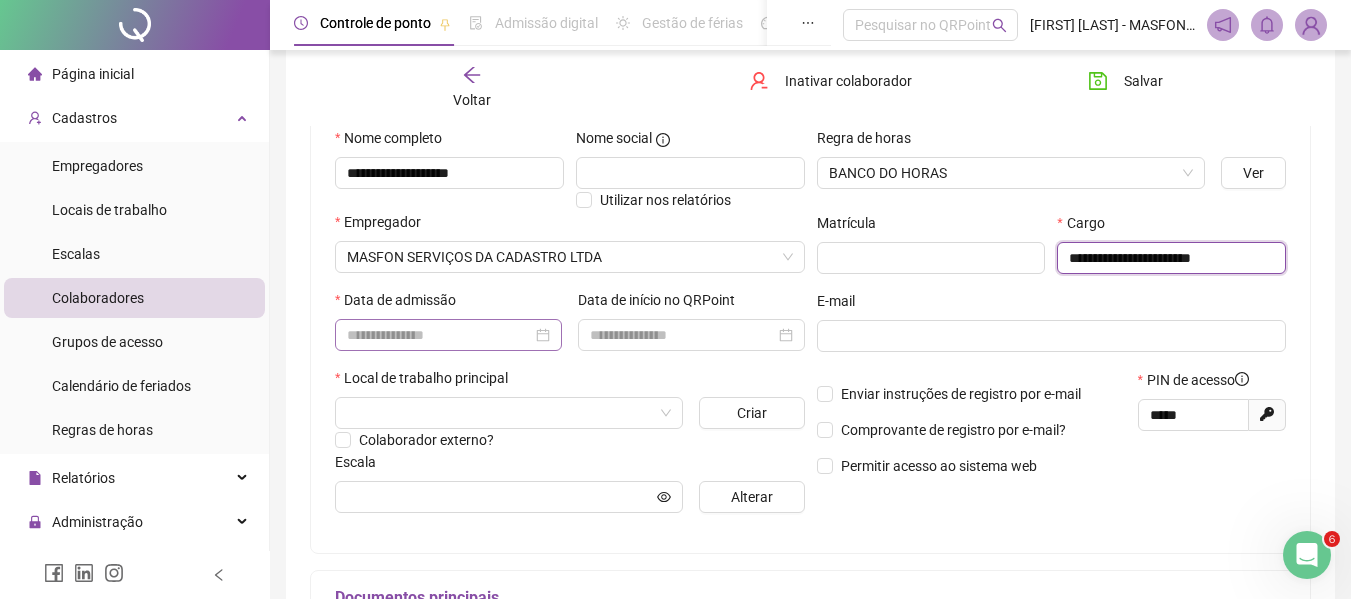 click at bounding box center [448, 335] 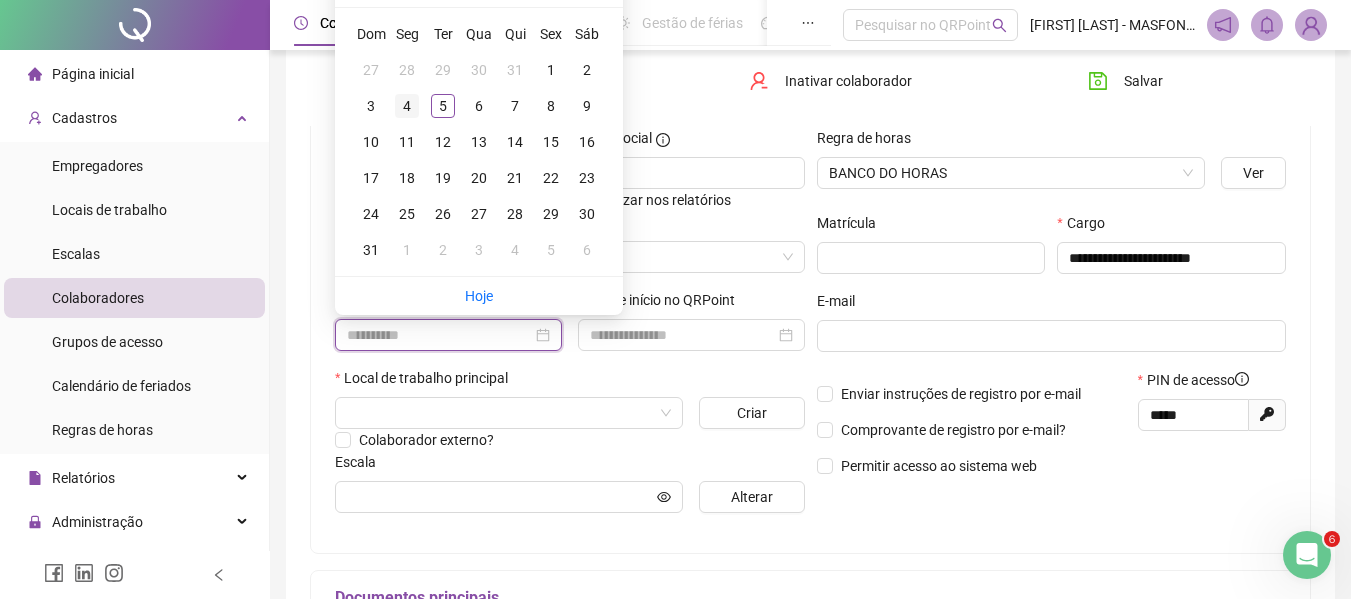 type on "**********" 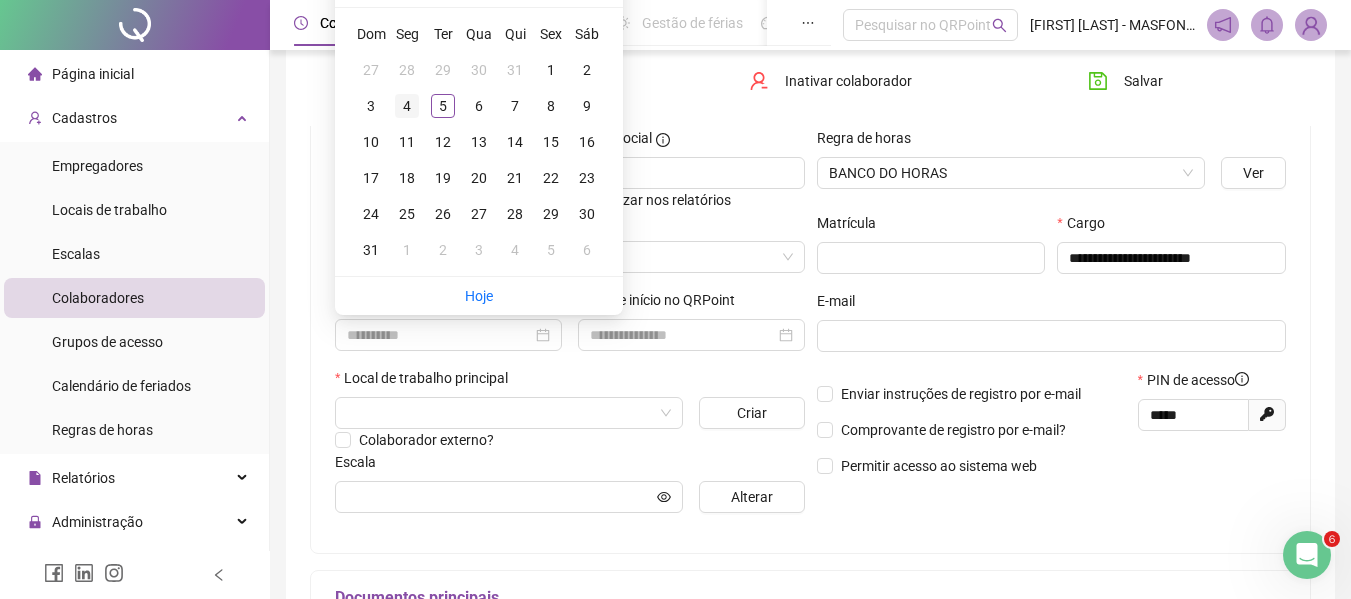 click on "4" at bounding box center (407, 106) 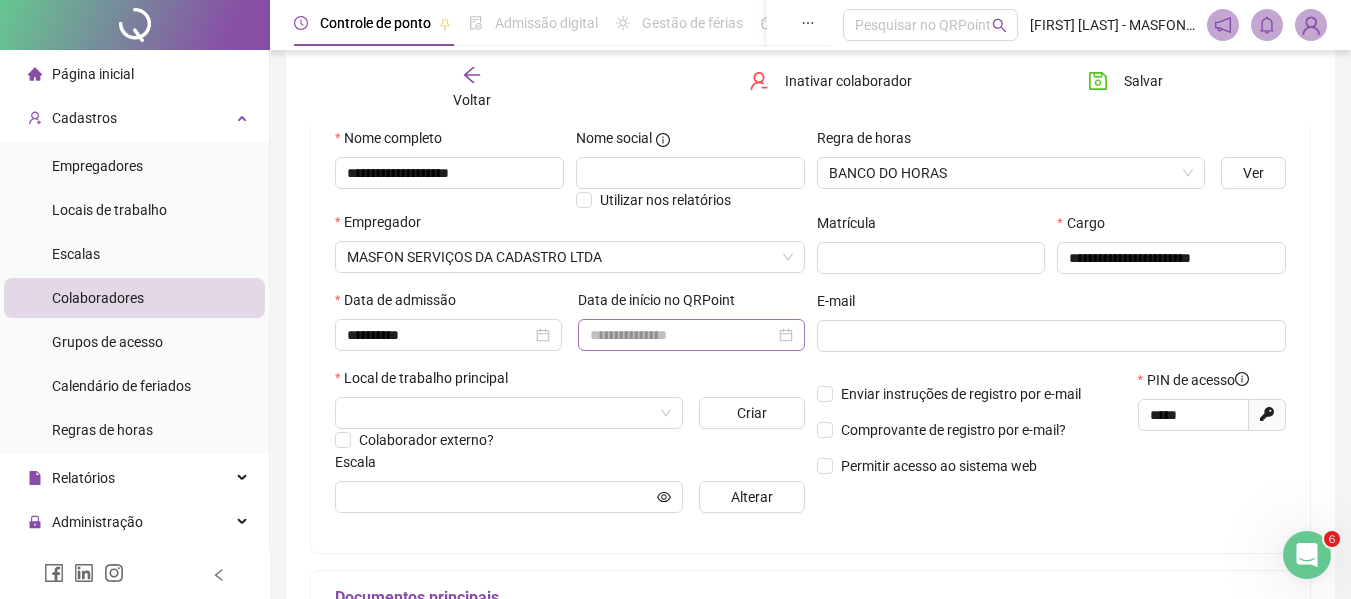 click at bounding box center (691, 335) 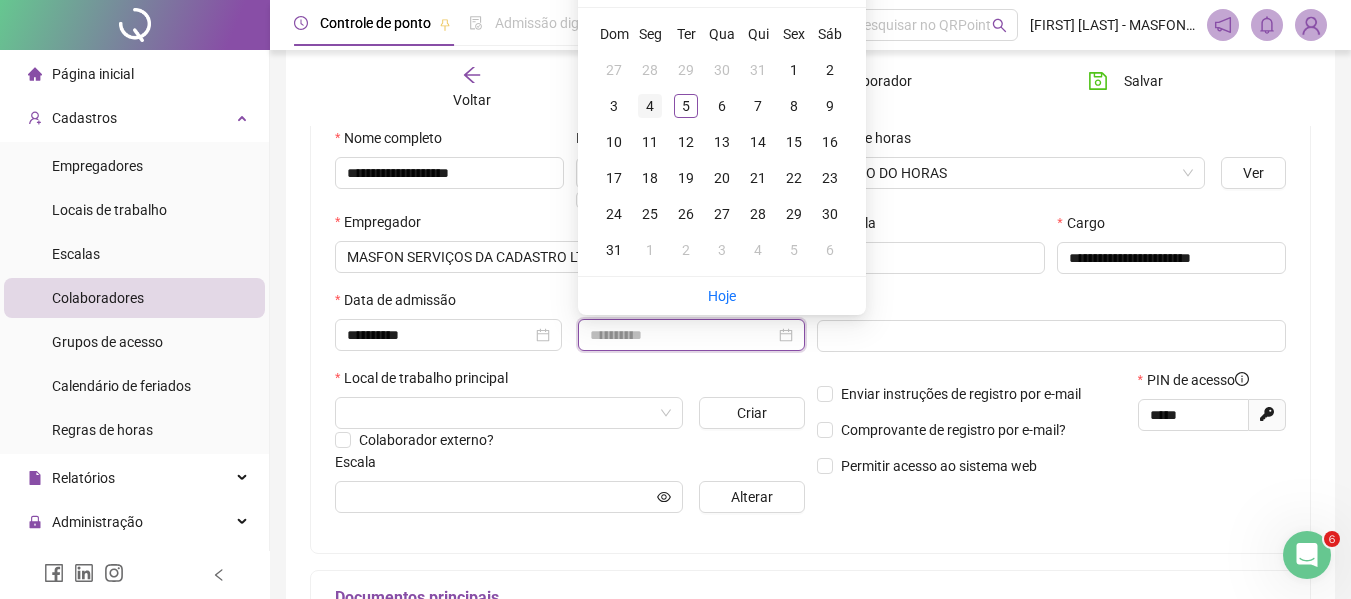 type on "**********" 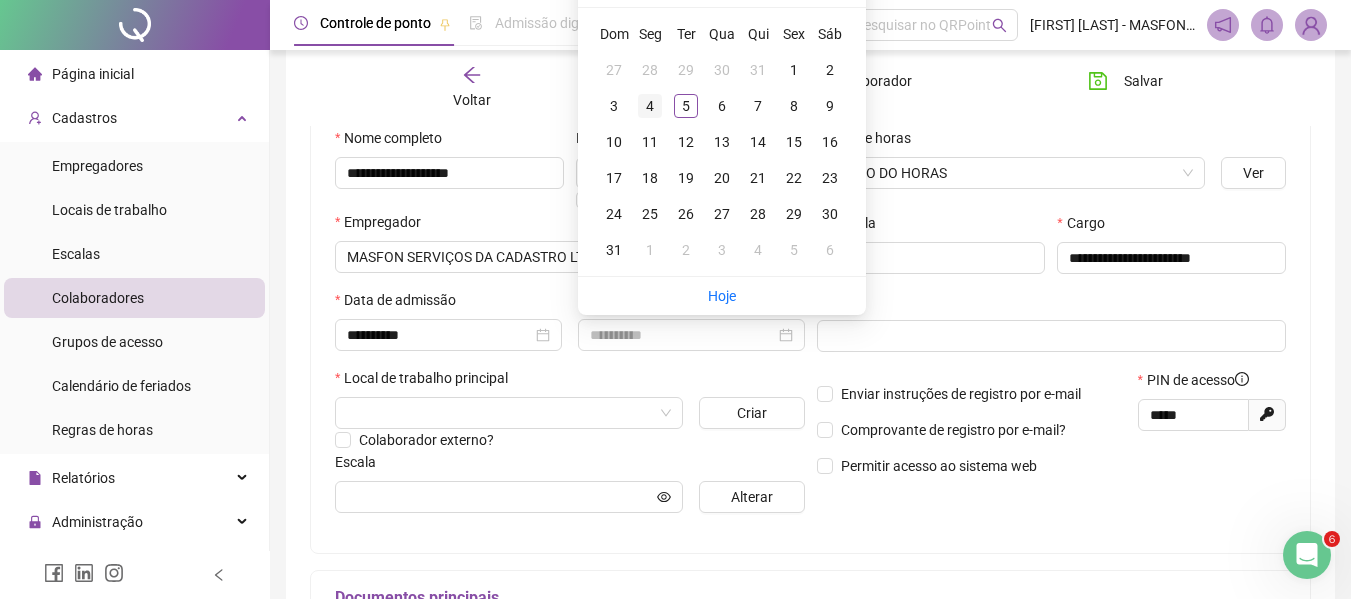click on "4" at bounding box center [650, 106] 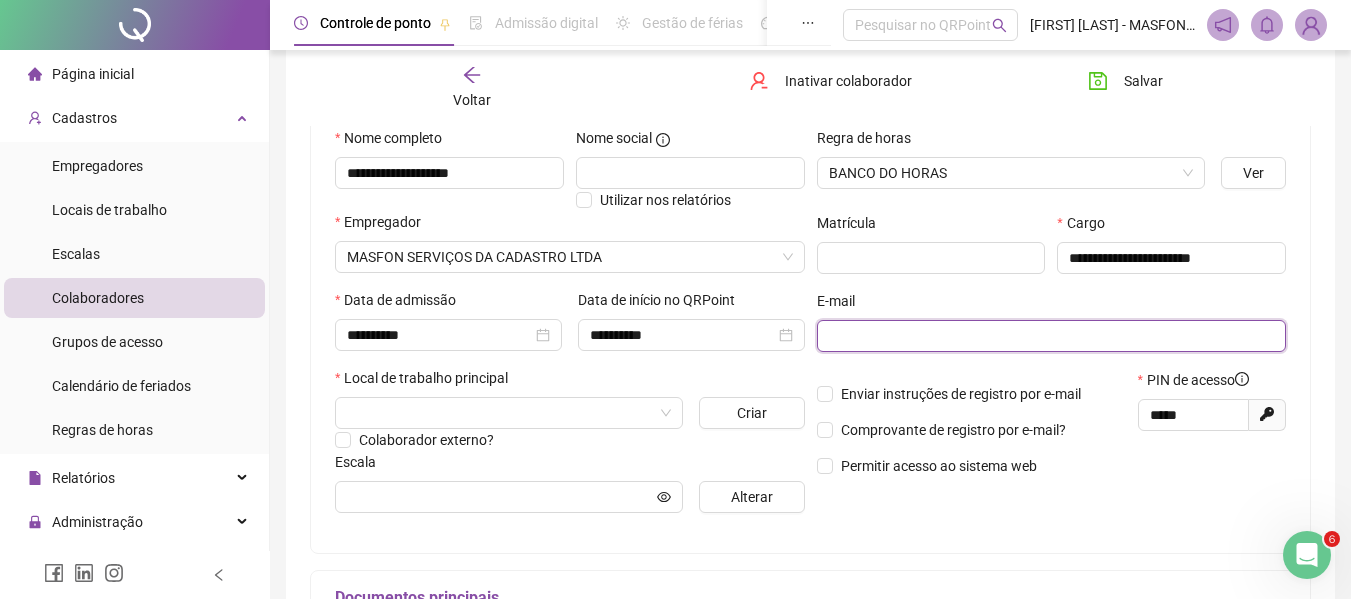 click at bounding box center [1050, 336] 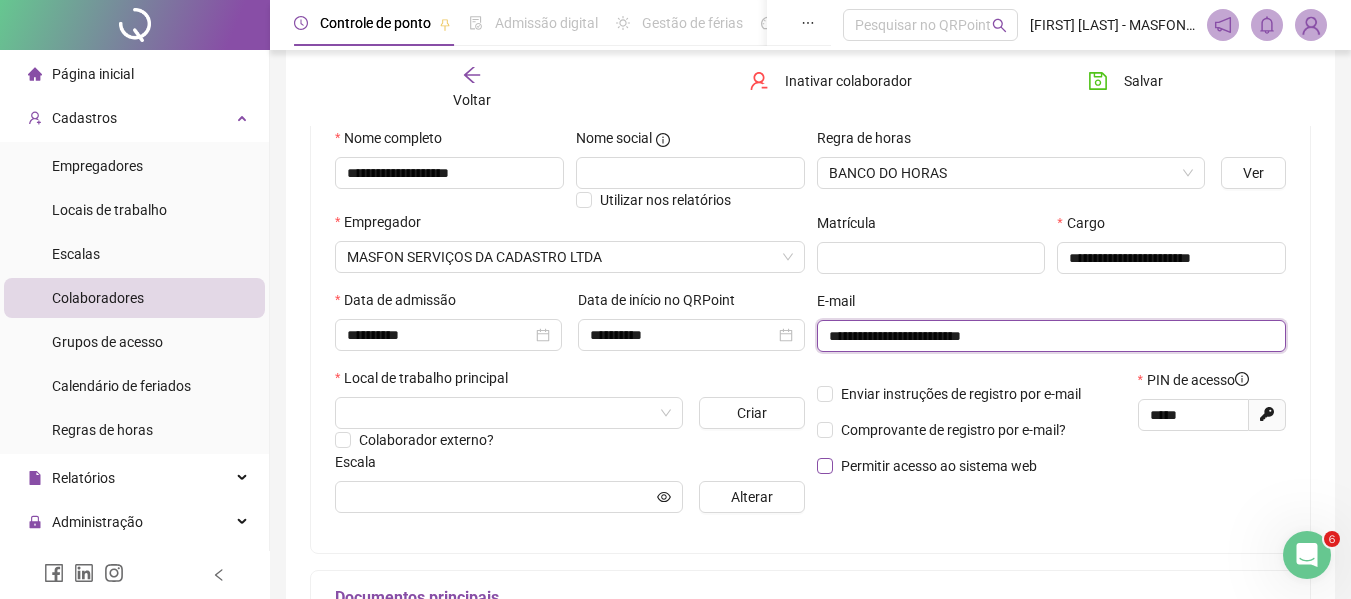 type on "**********" 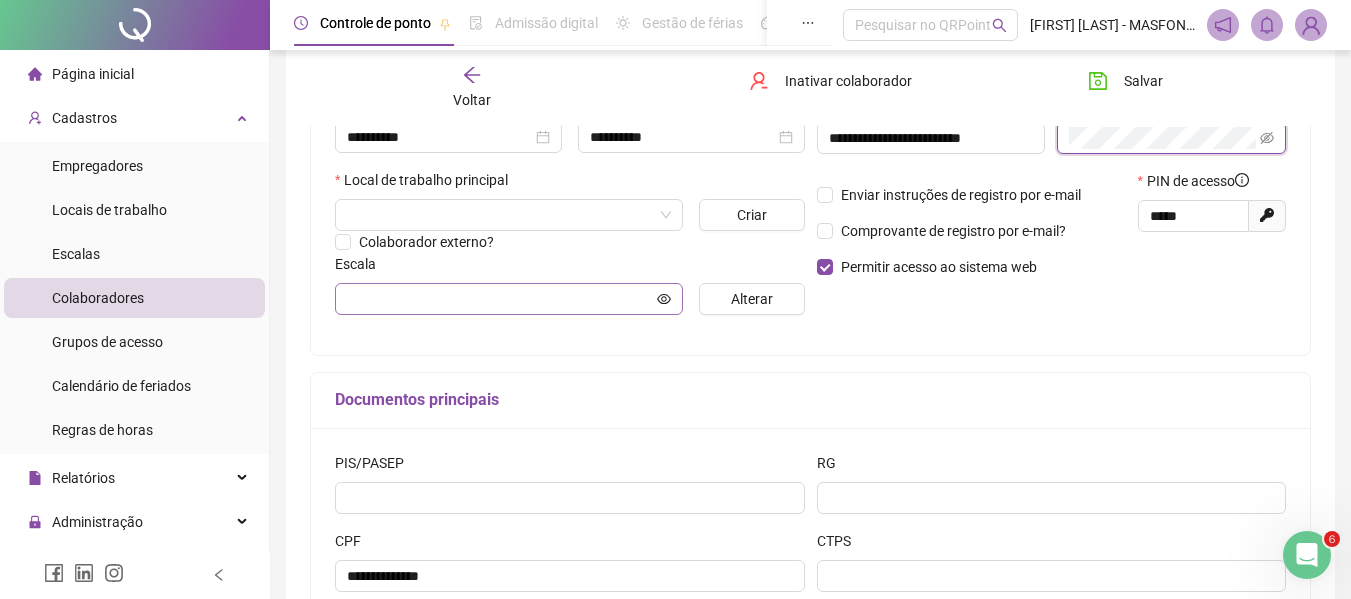 scroll, scrollTop: 400, scrollLeft: 0, axis: vertical 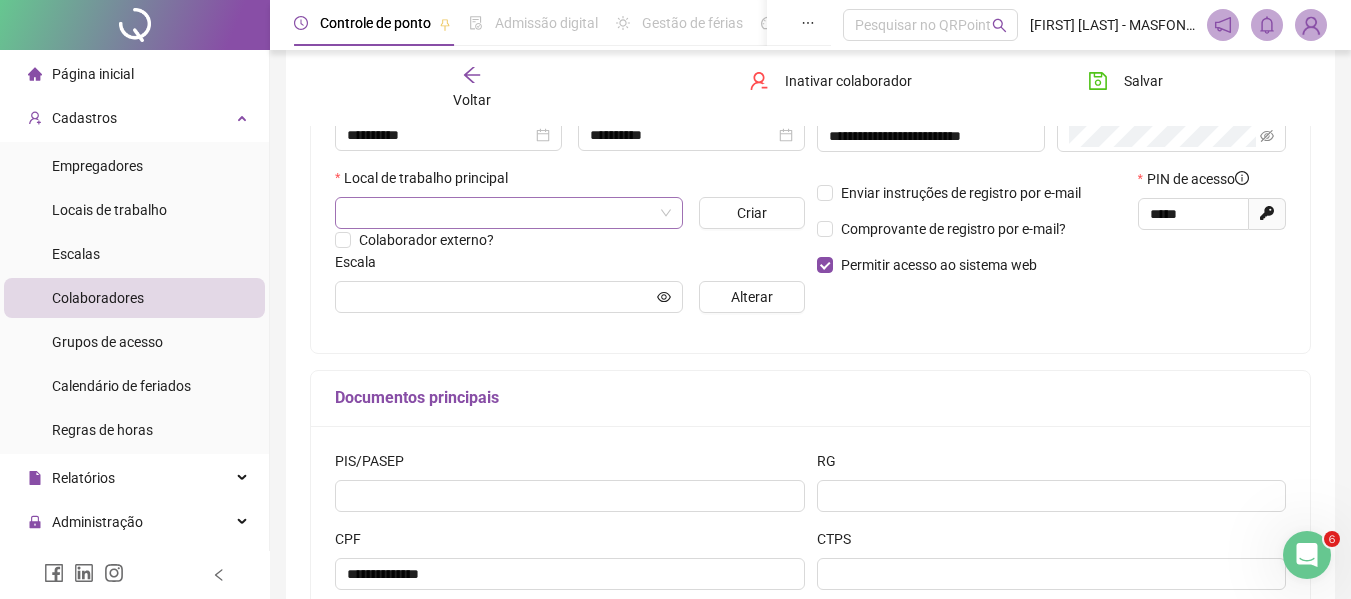 click at bounding box center [500, 213] 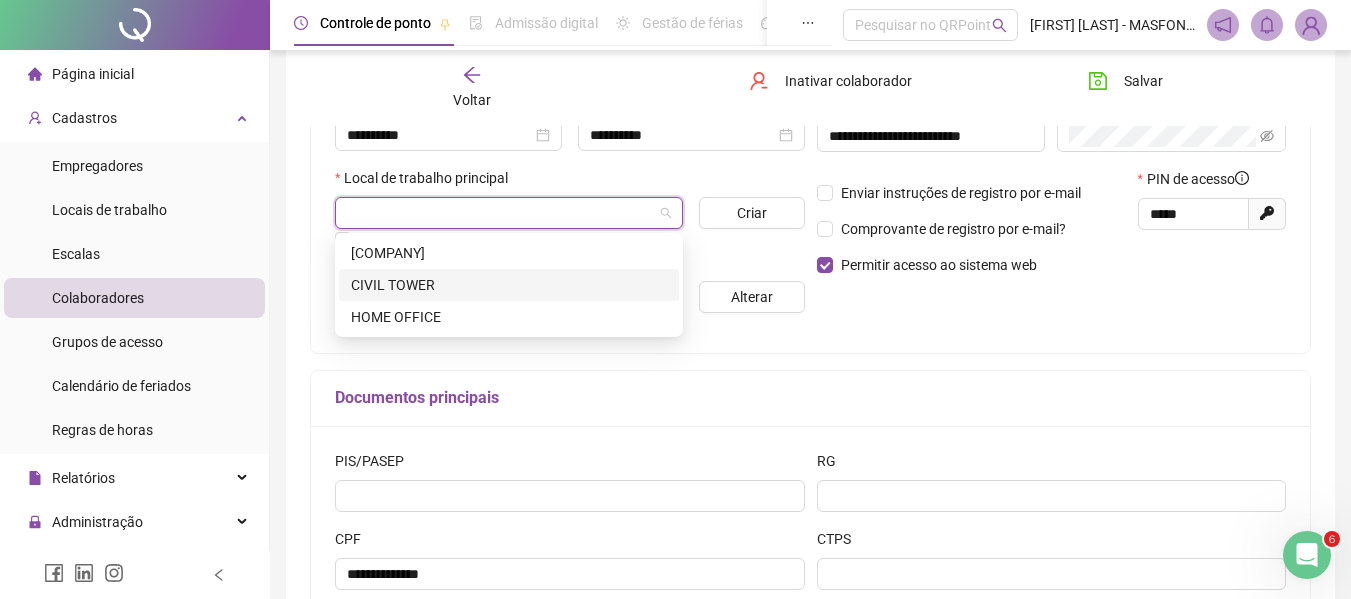 click on "CIVIL TOWER" at bounding box center [509, 285] 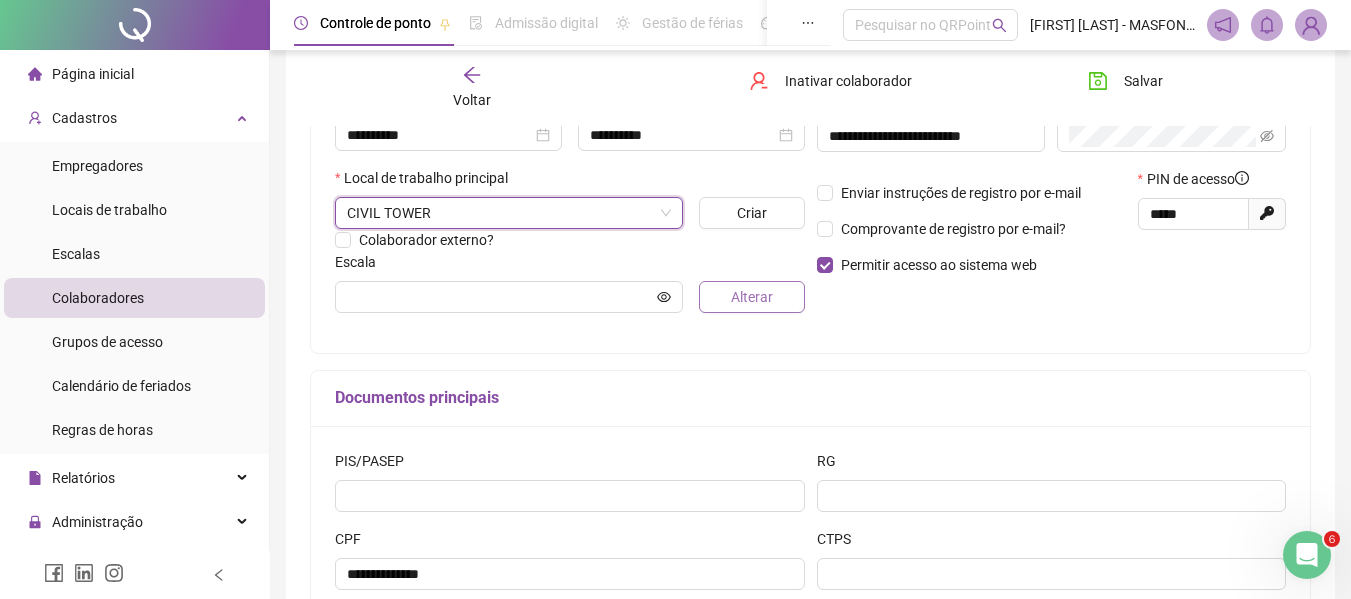 click on "Alterar" at bounding box center (752, 297) 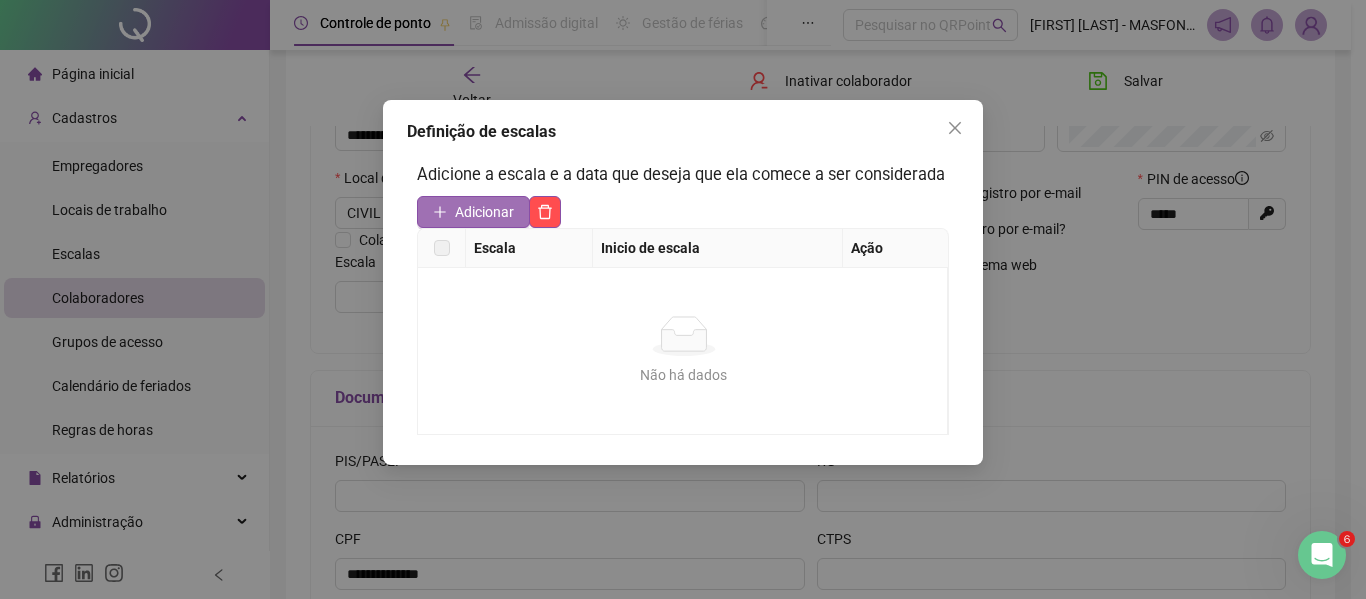 click on "Adicionar" at bounding box center [484, 212] 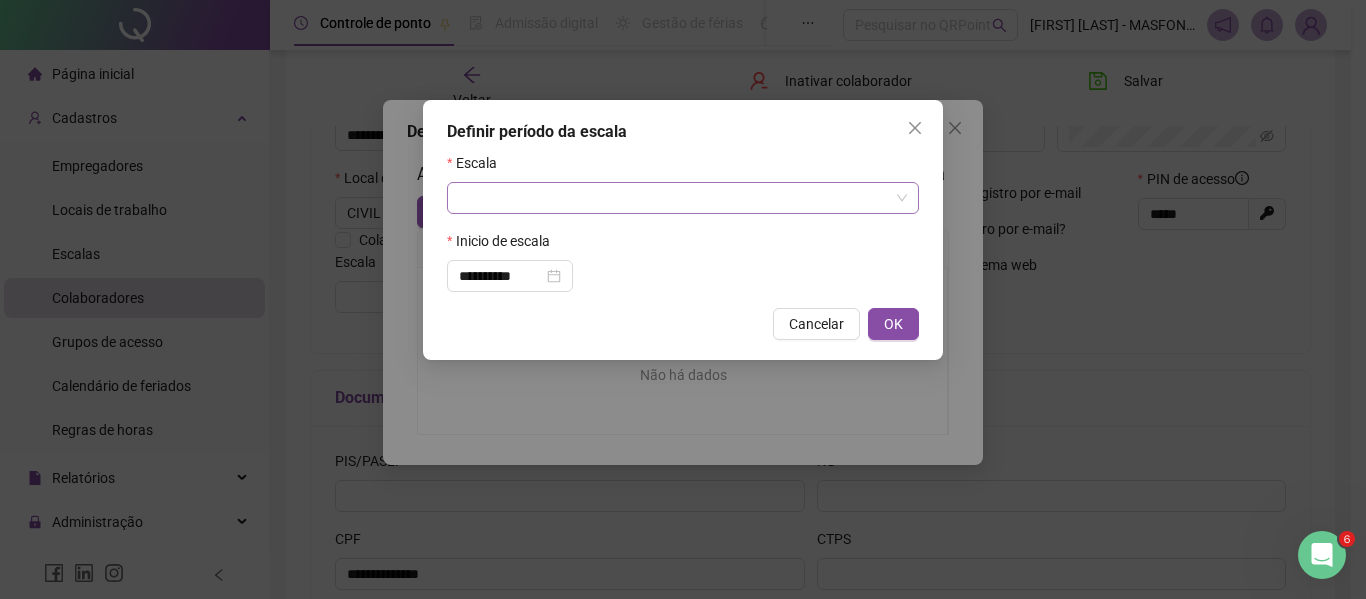 click at bounding box center [674, 198] 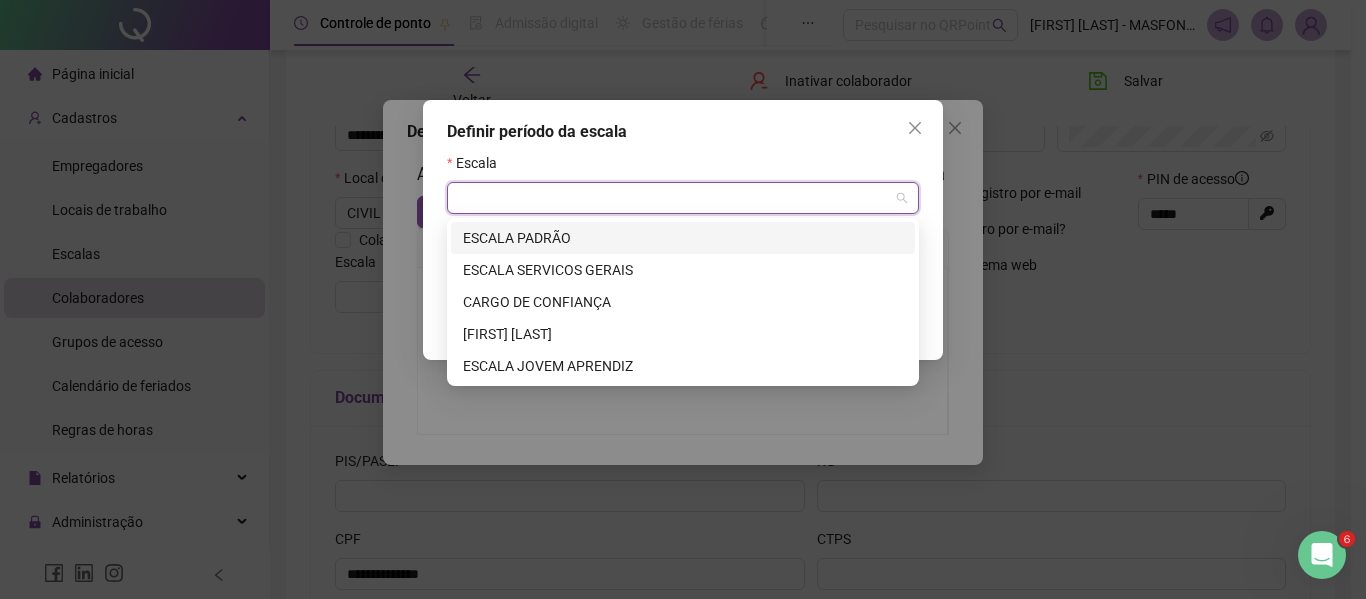 click on "ESCALA PADRÃO" at bounding box center [683, 238] 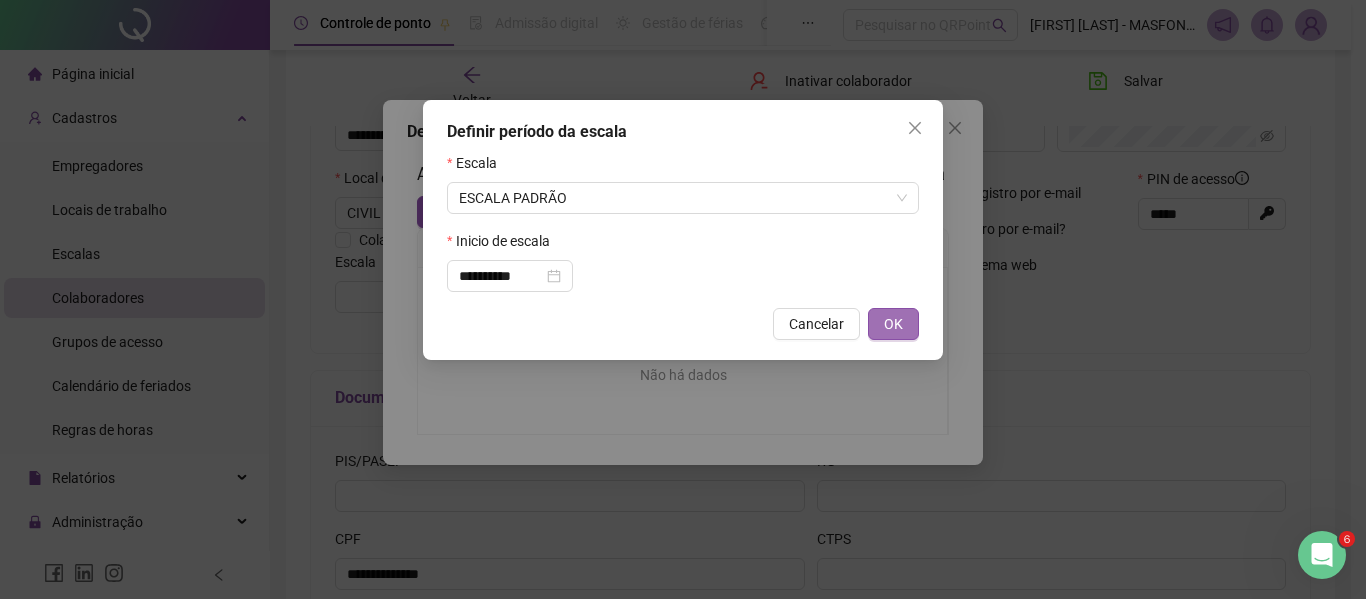 click on "OK" at bounding box center (893, 324) 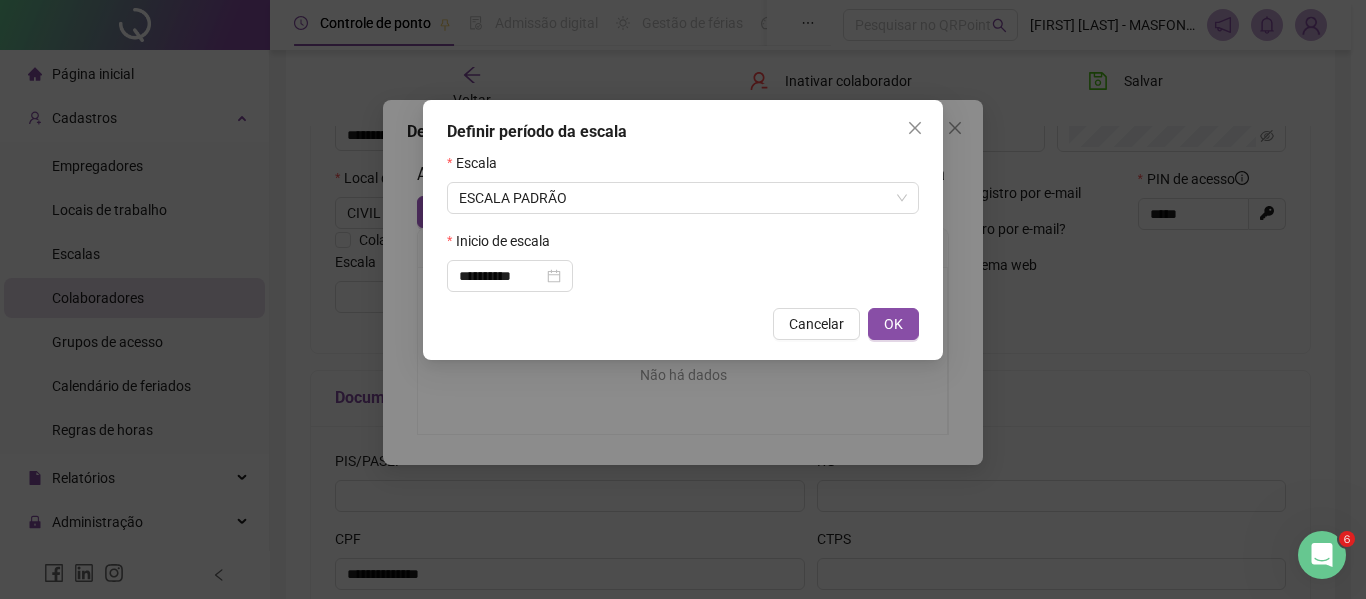 type on "**********" 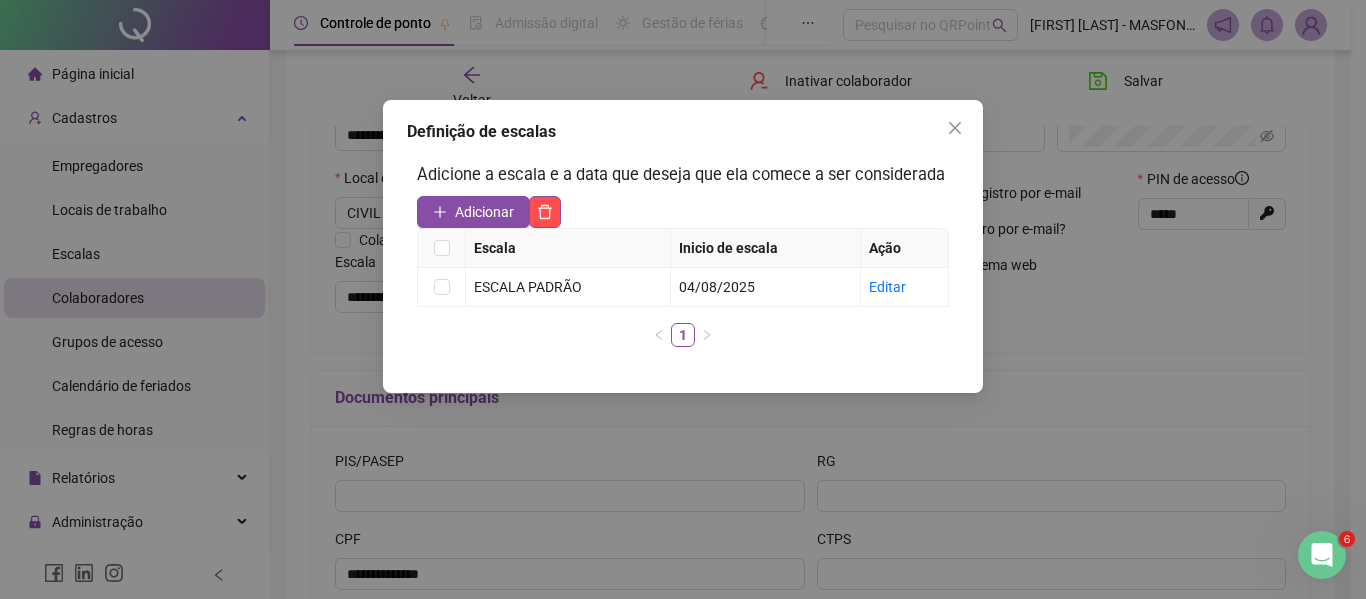 drag, startPoint x: 958, startPoint y: 121, endPoint x: 960, endPoint y: 154, distance: 33.06055 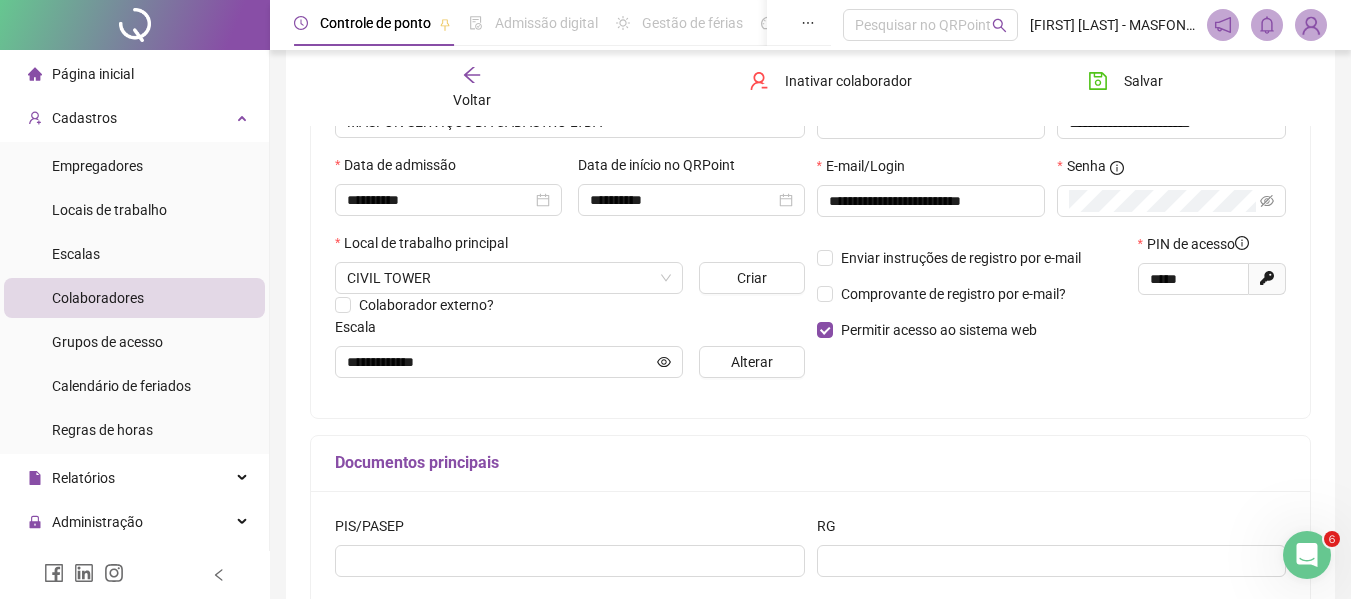 scroll, scrollTop: 300, scrollLeft: 0, axis: vertical 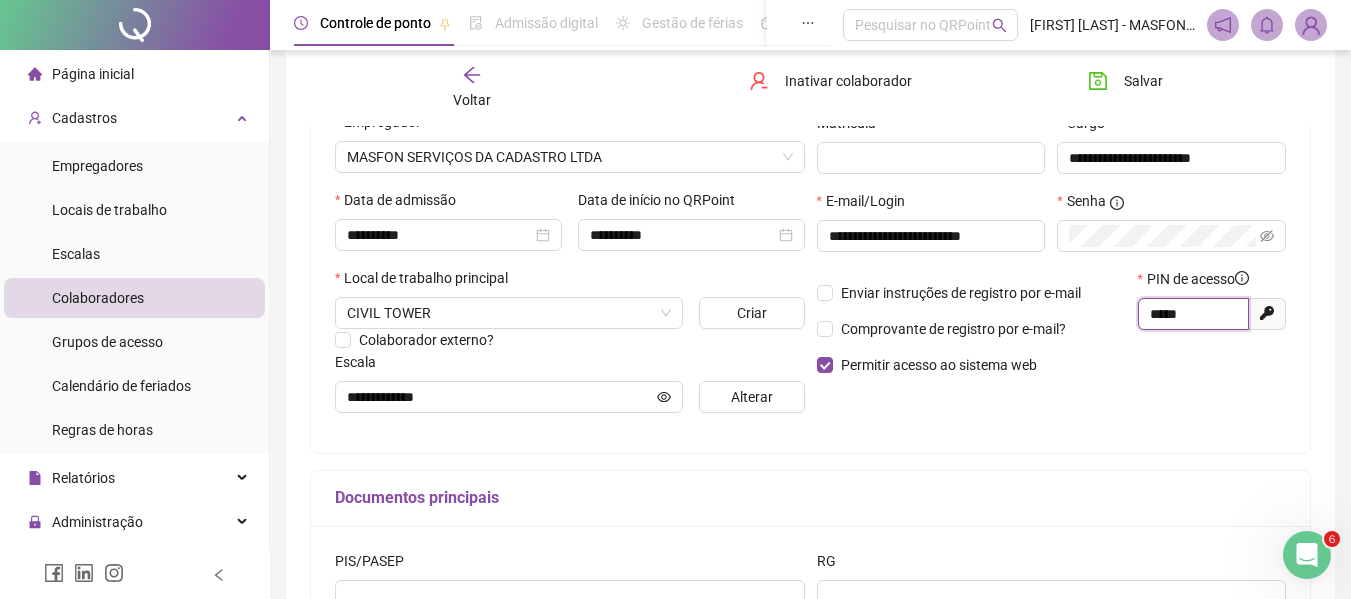 click on "*****" at bounding box center (1191, 314) 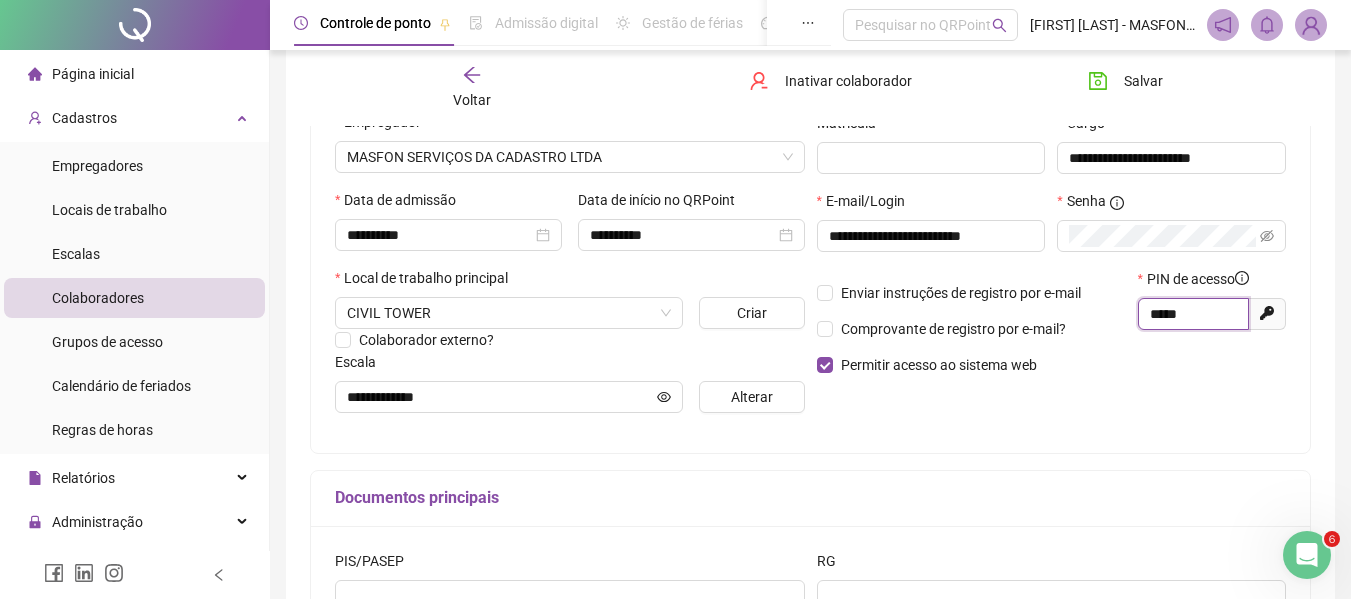 type on "*****" 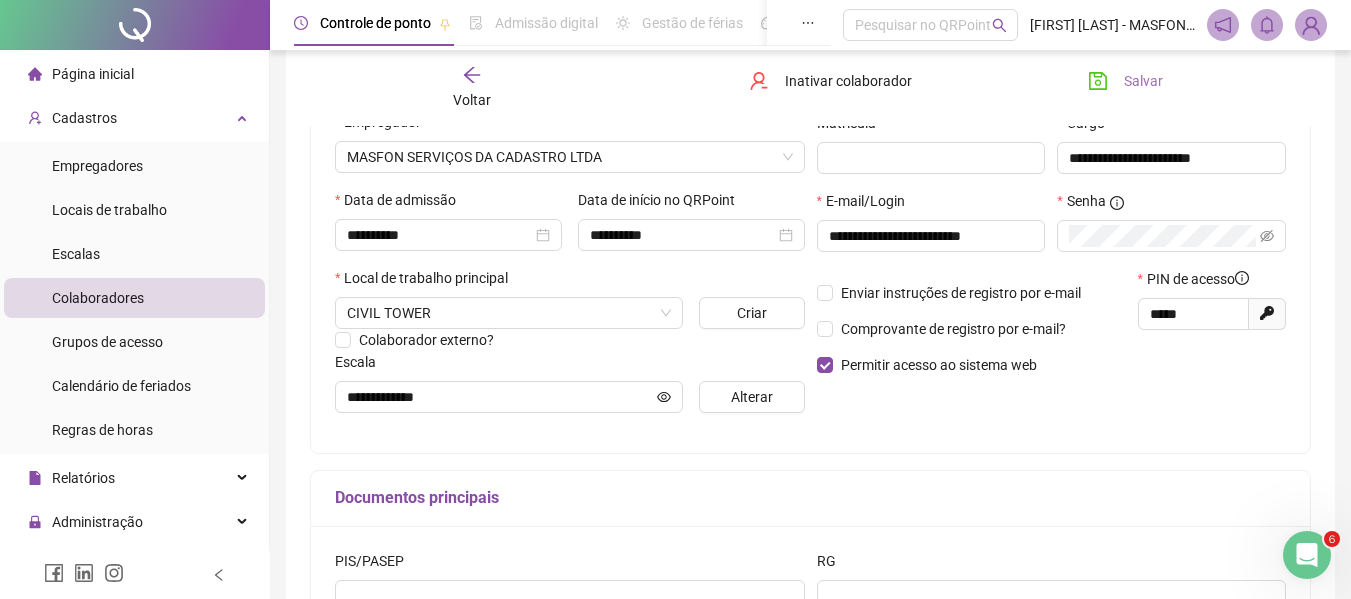 click on "Salvar" at bounding box center [1143, 81] 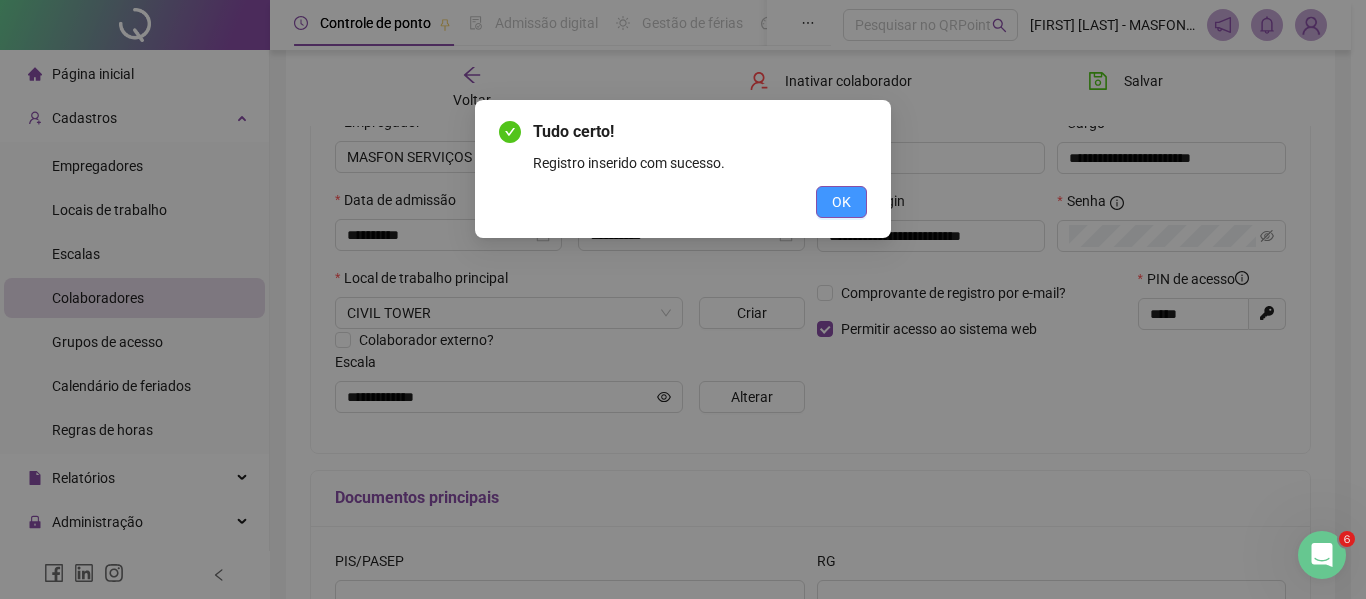 click on "OK" at bounding box center [841, 202] 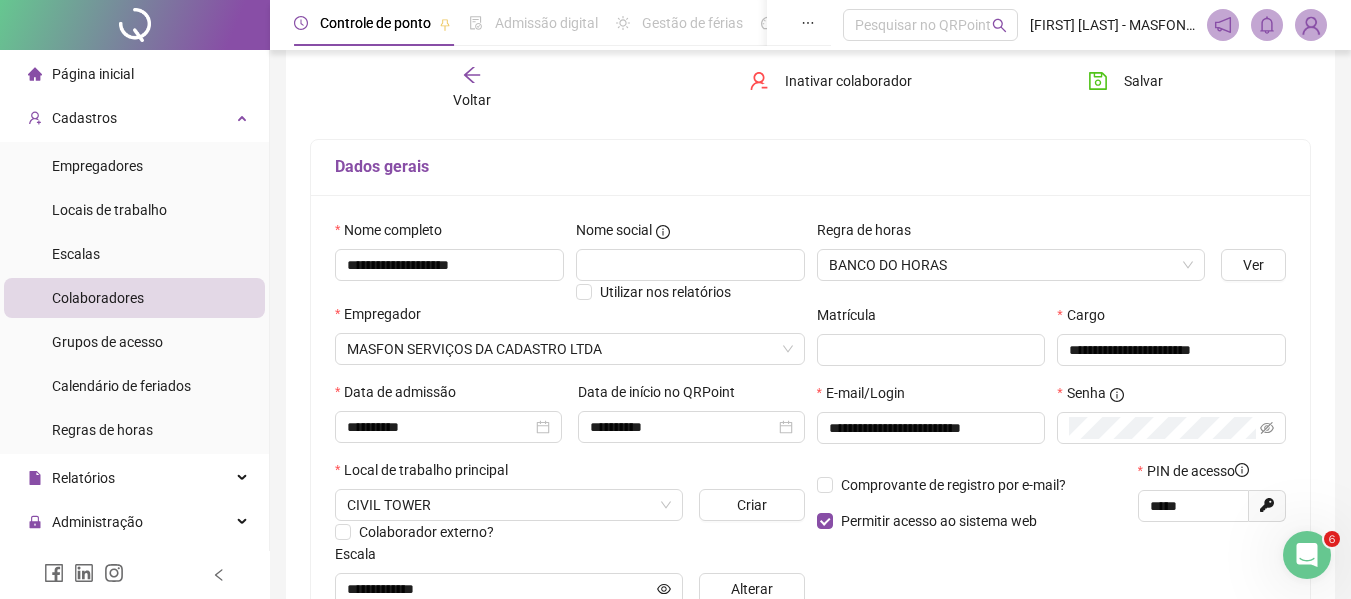 scroll, scrollTop: 0, scrollLeft: 0, axis: both 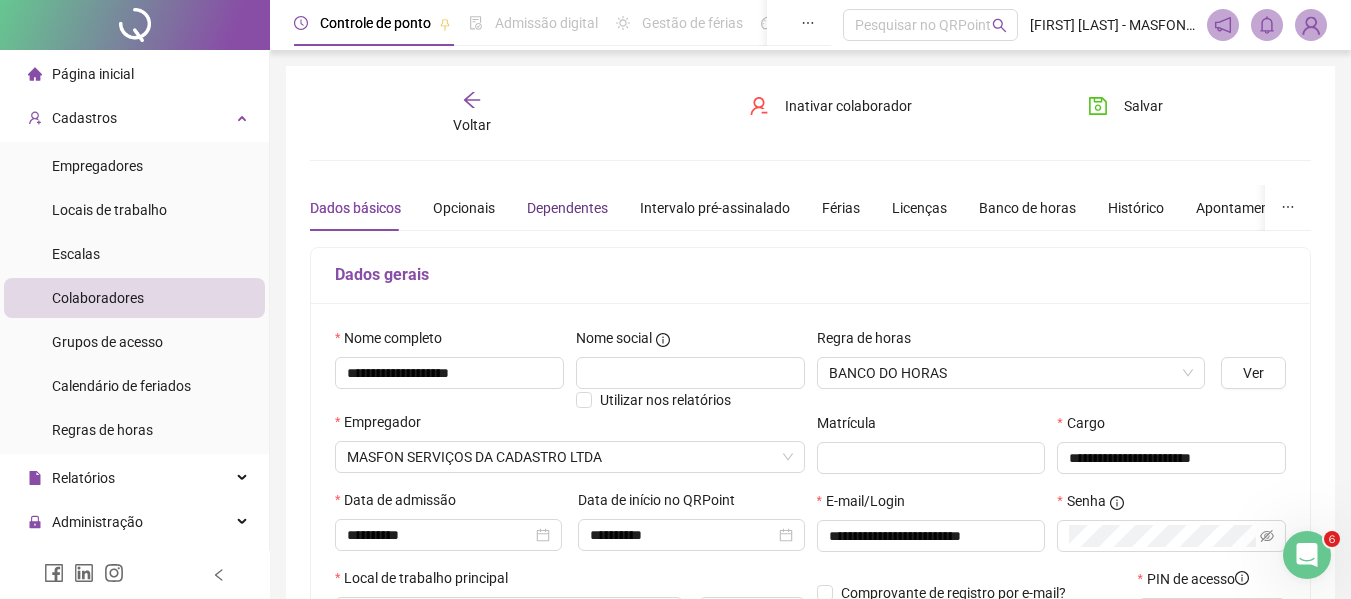 click on "Dependentes" at bounding box center [567, 208] 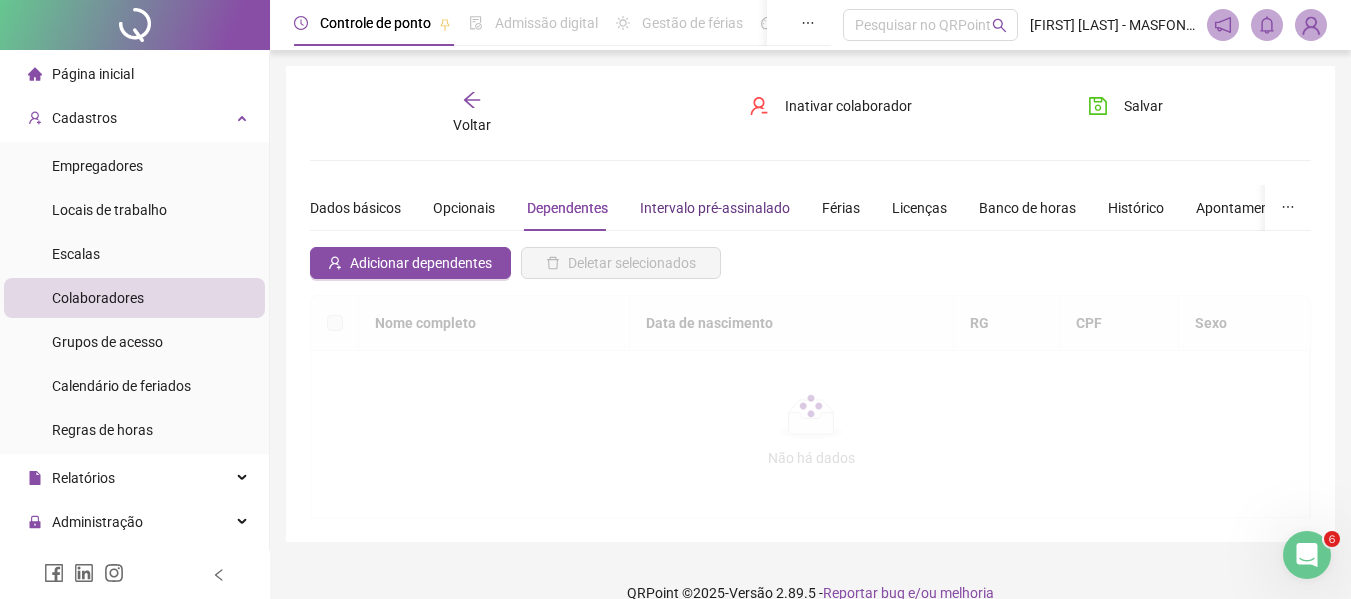 click on "Intervalo pré-assinalado" at bounding box center (715, 208) 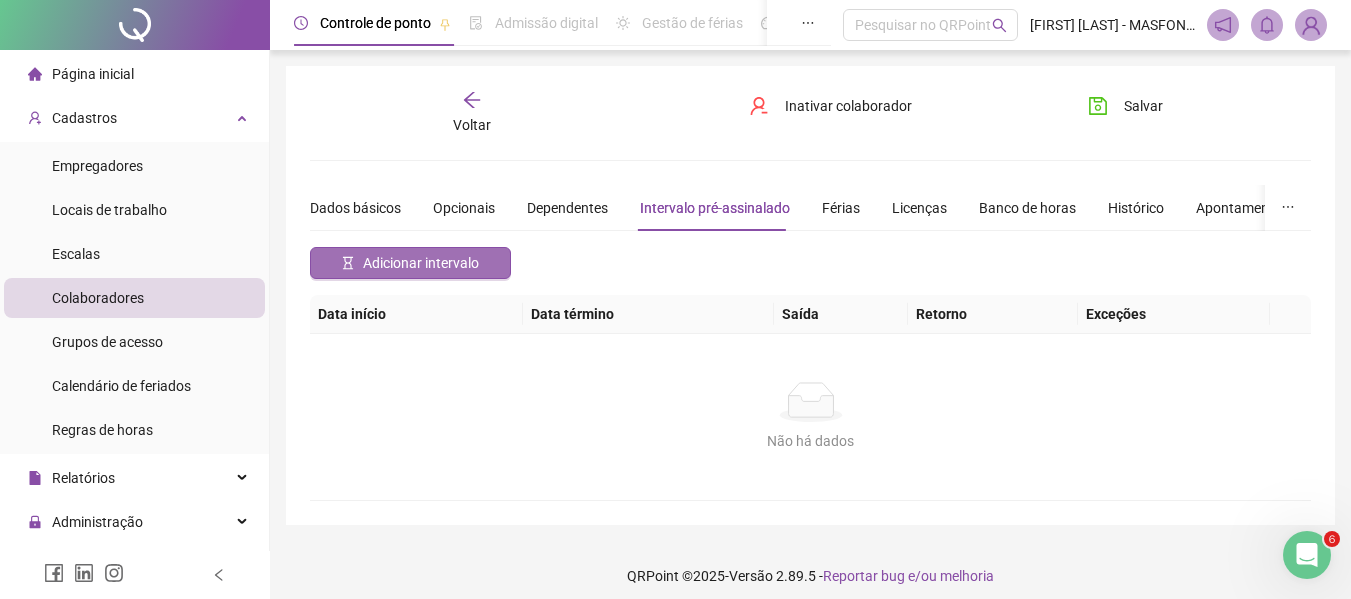click on "Adicionar intervalo" at bounding box center [421, 263] 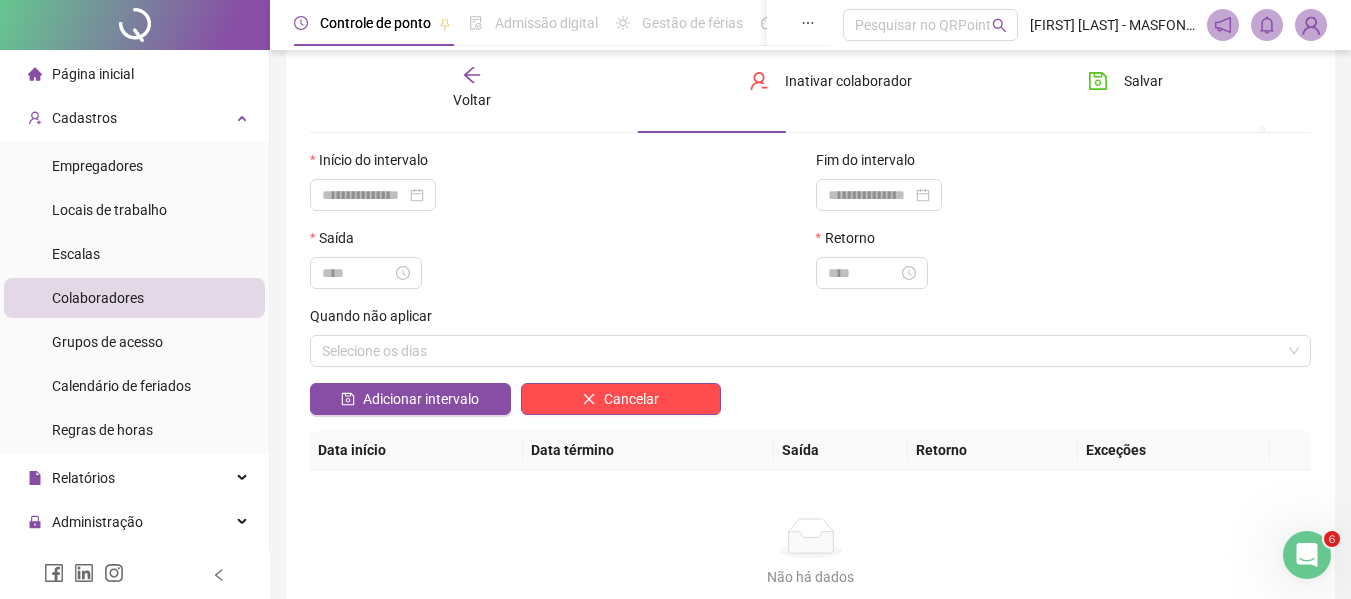 scroll, scrollTop: 0, scrollLeft: 0, axis: both 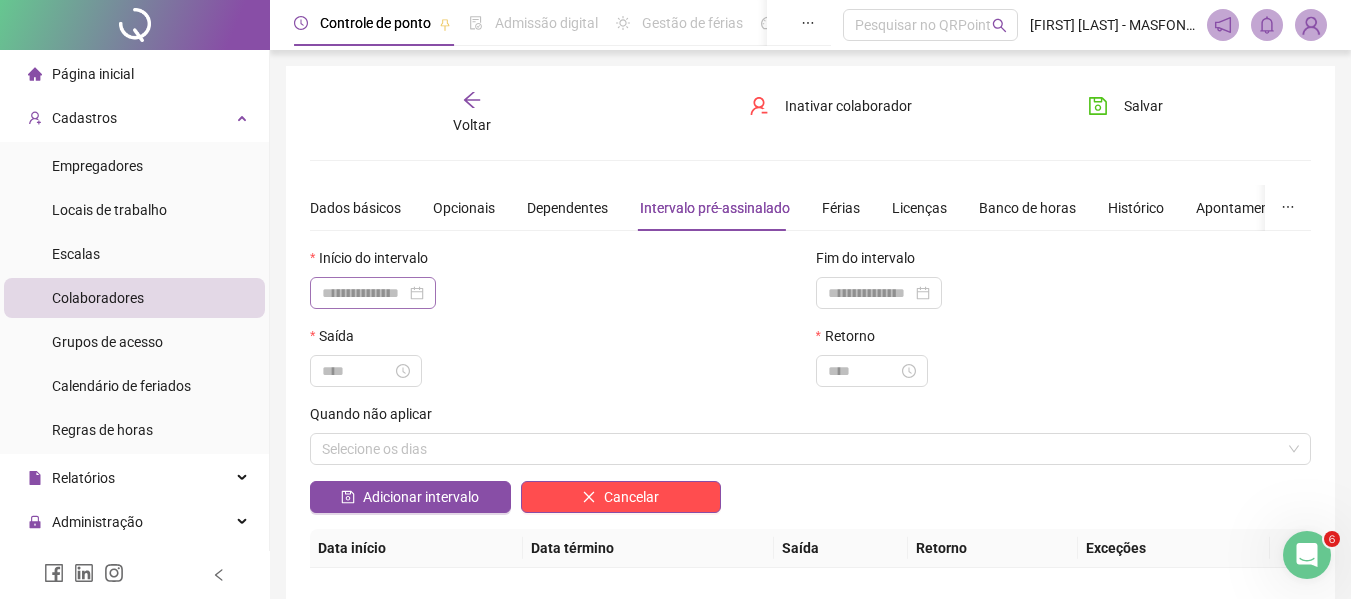 click at bounding box center [373, 293] 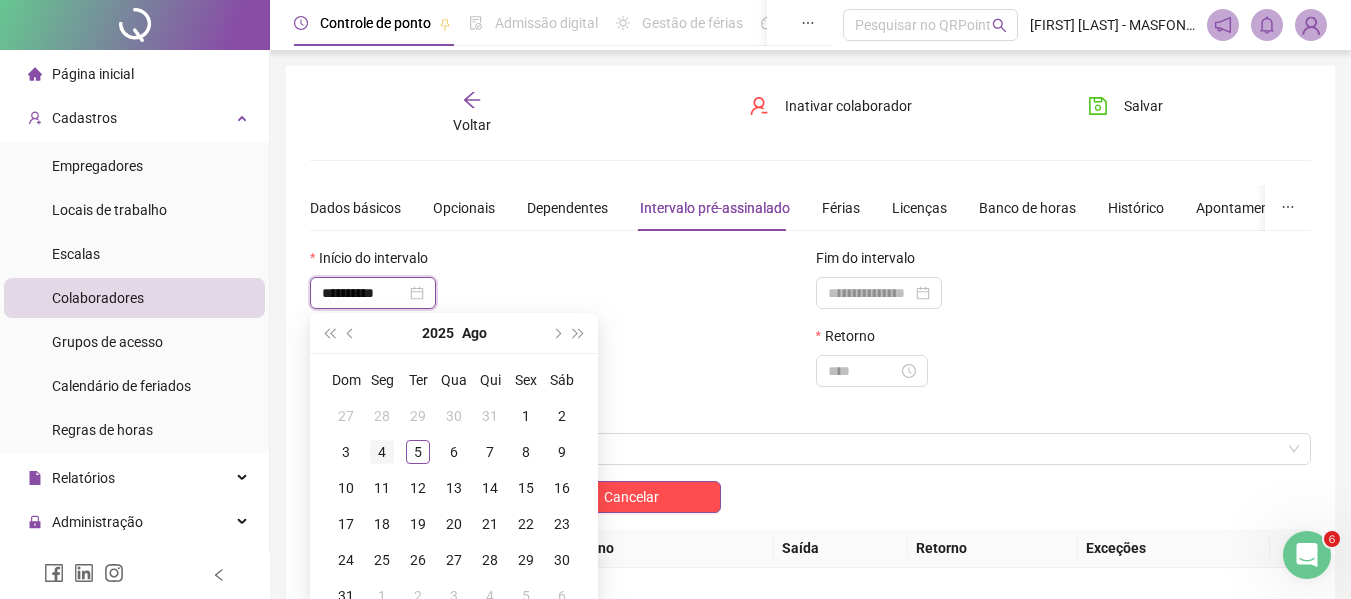 type on "**********" 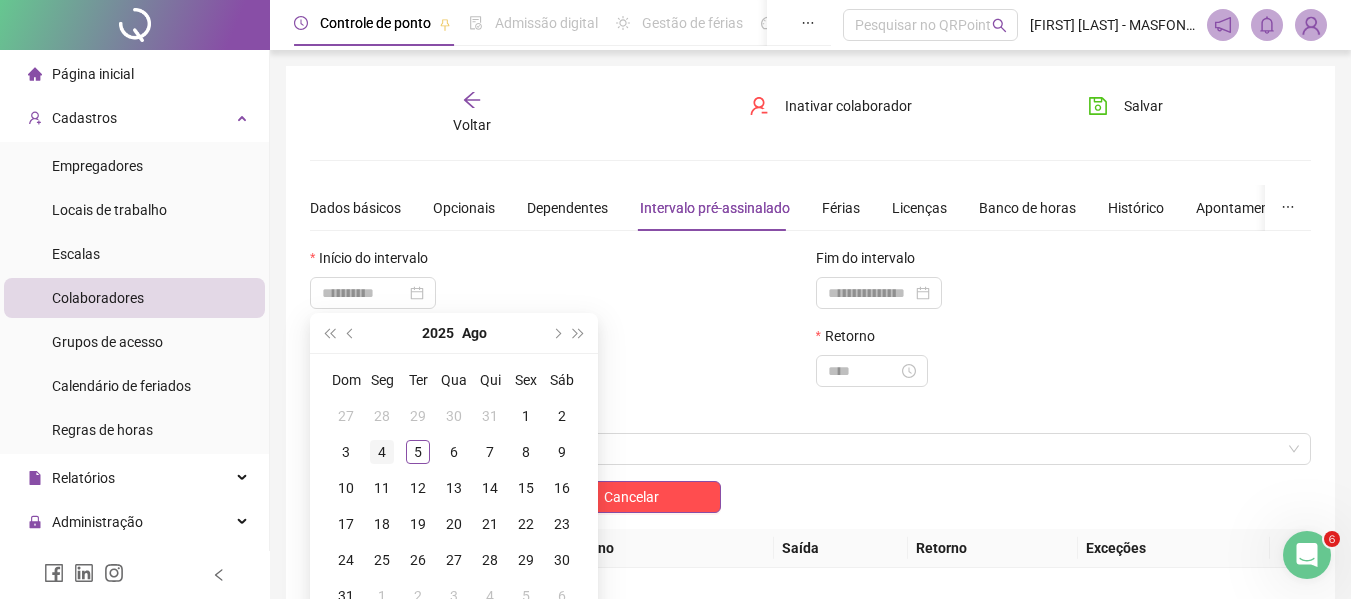 click on "4" at bounding box center (382, 452) 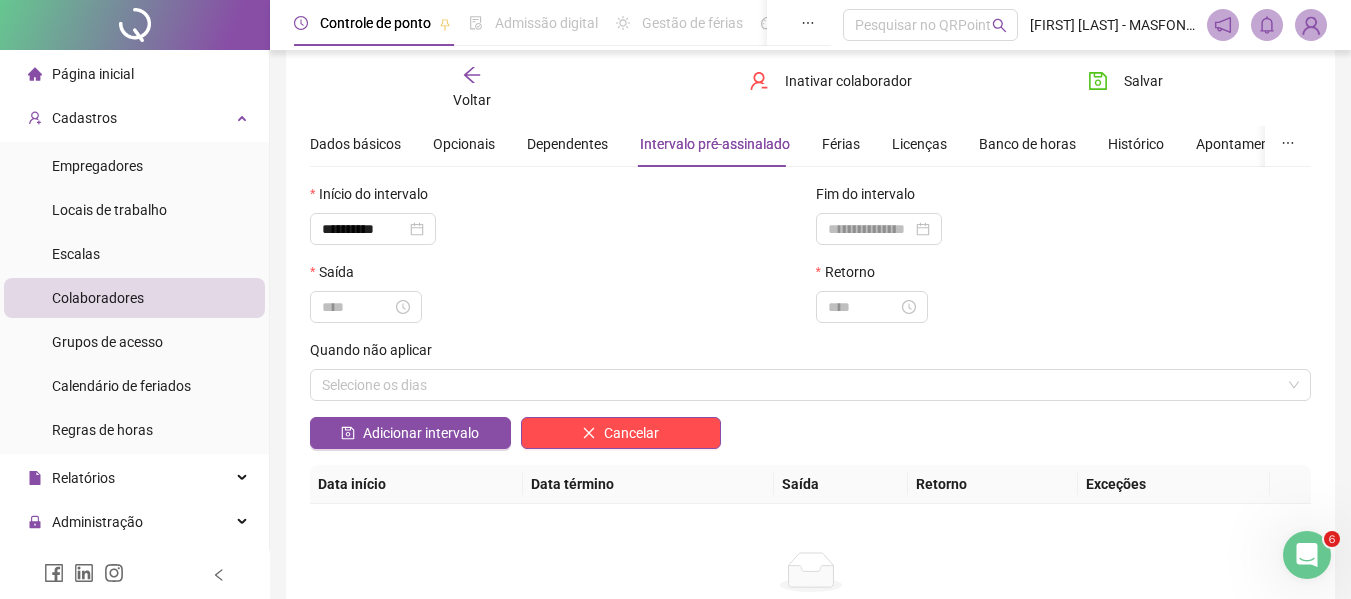 scroll, scrollTop: 100, scrollLeft: 0, axis: vertical 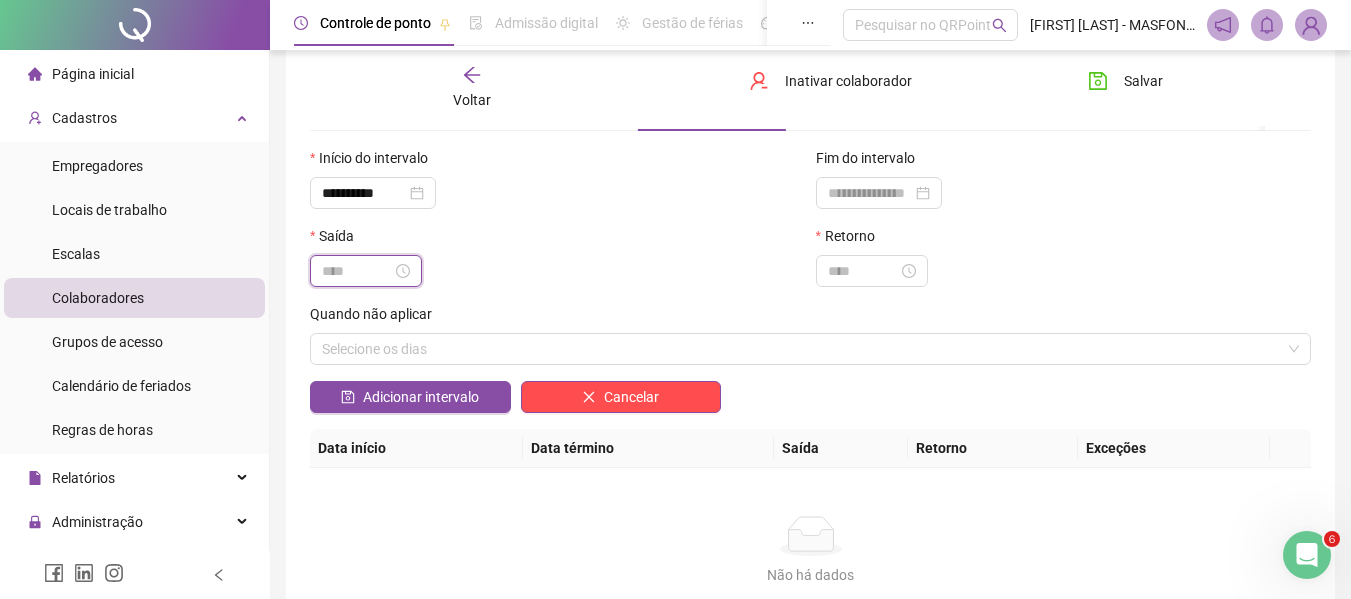 click at bounding box center [357, 271] 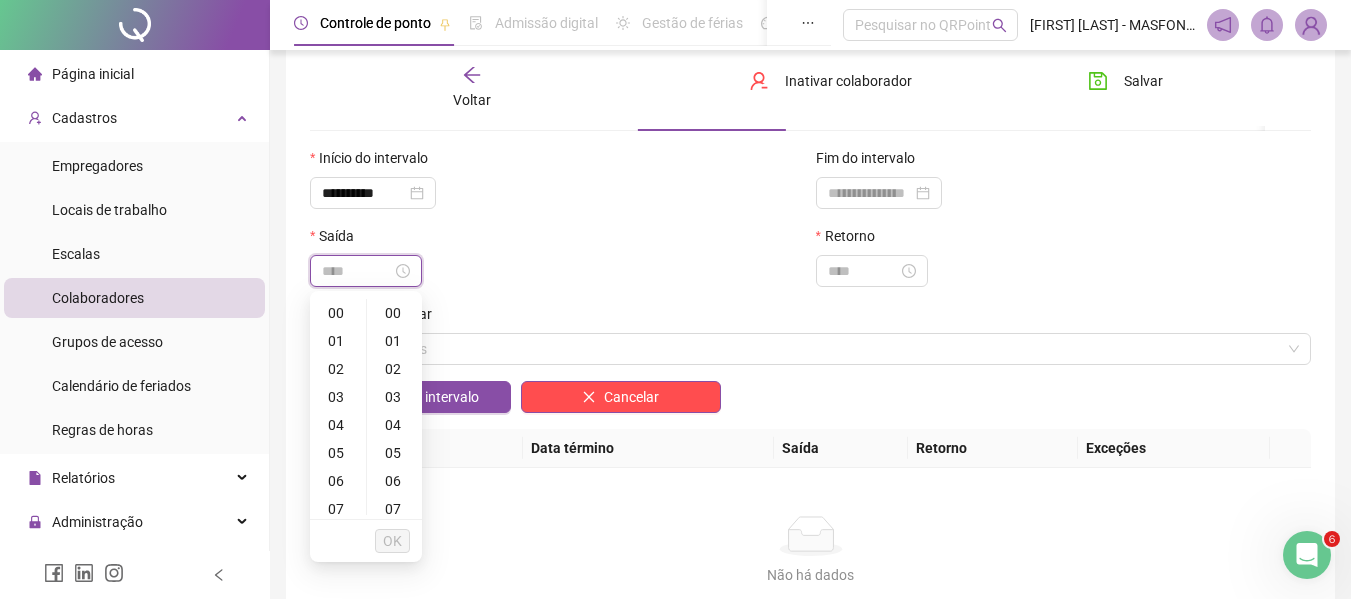 type on "*****" 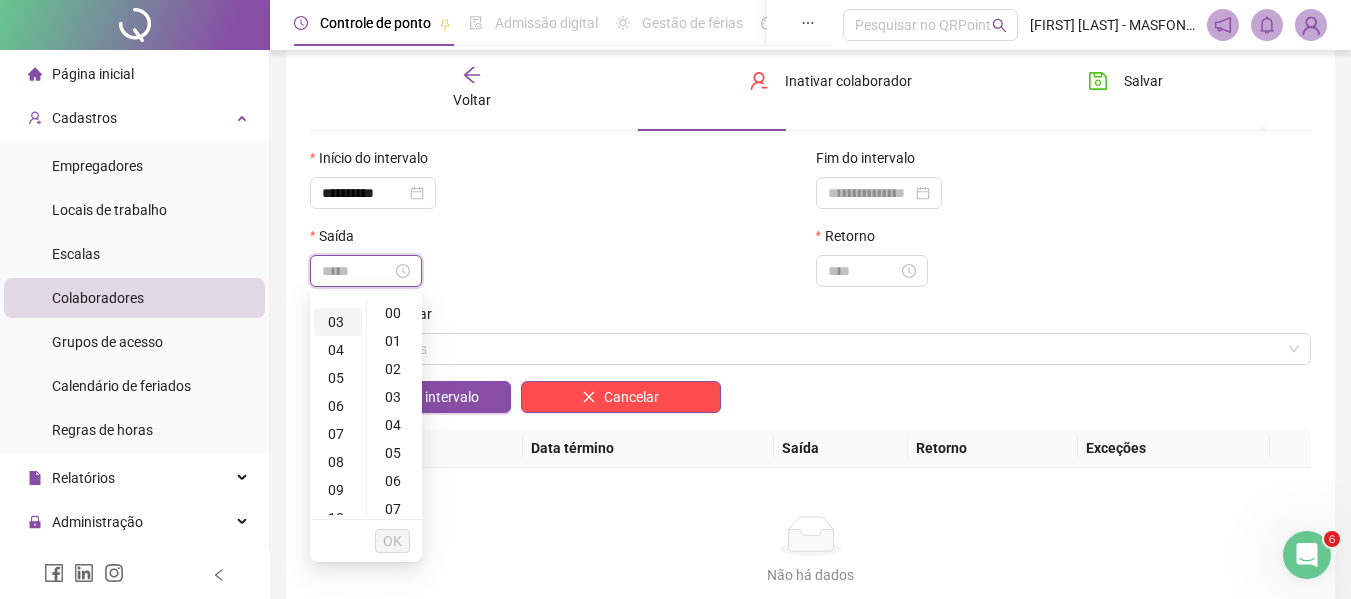 scroll, scrollTop: 200, scrollLeft: 0, axis: vertical 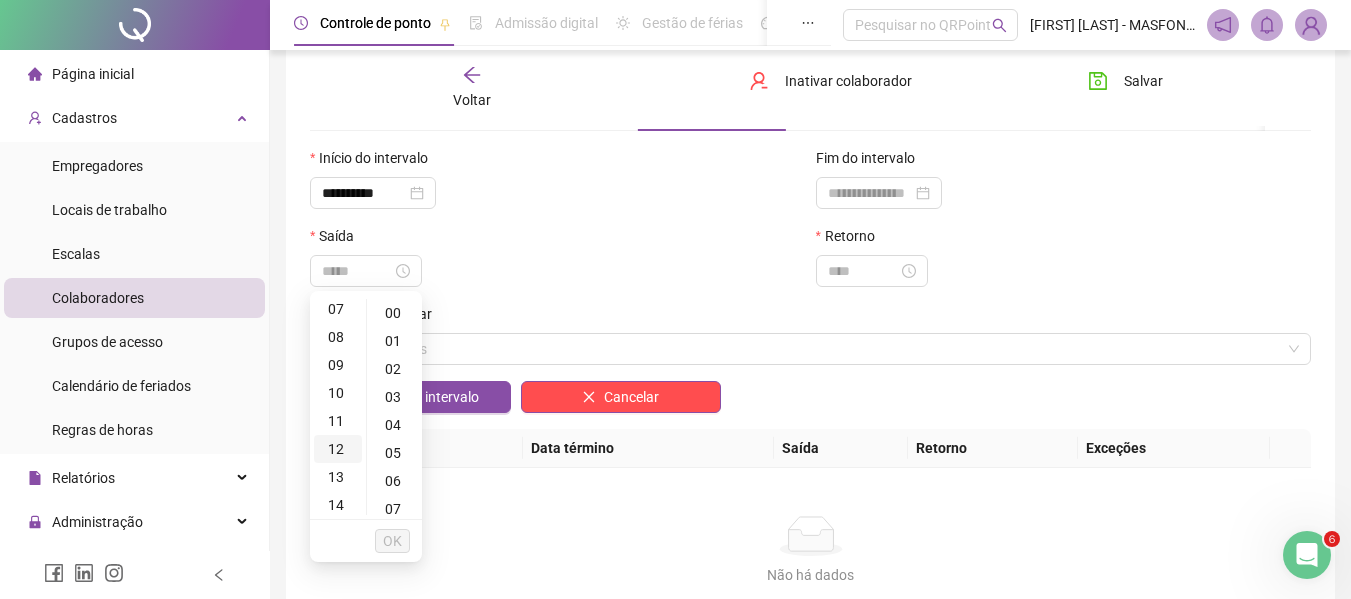 click on "12" at bounding box center (338, 449) 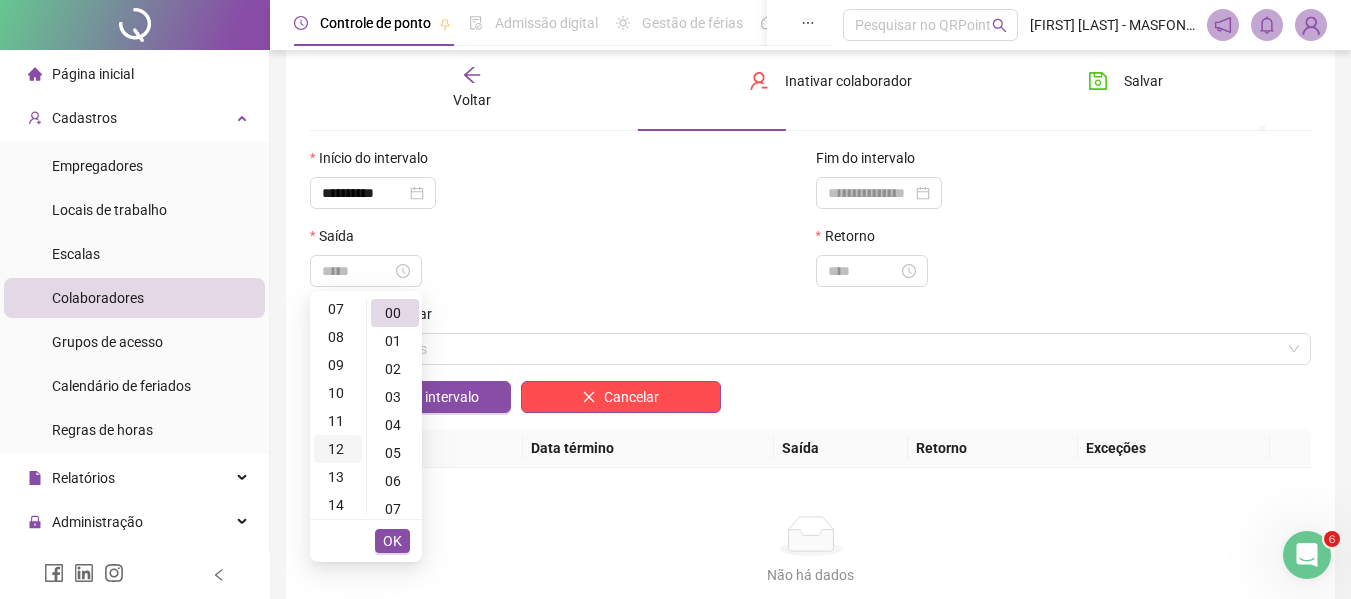 scroll, scrollTop: 336, scrollLeft: 0, axis: vertical 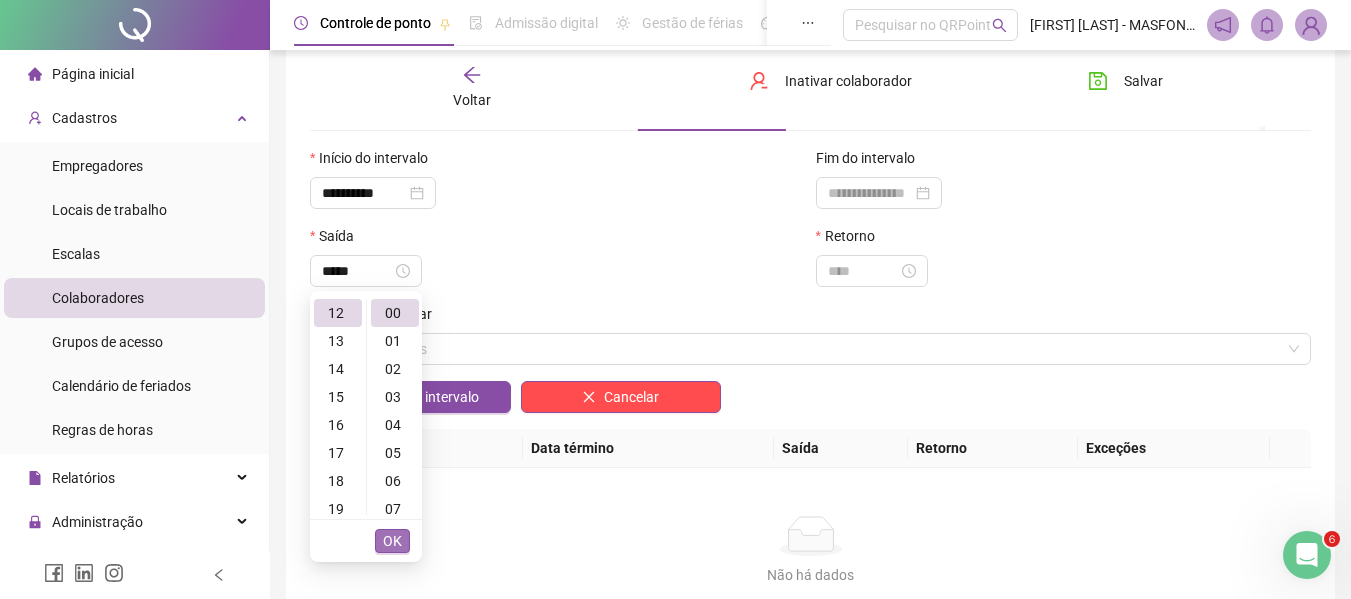 type on "*****" 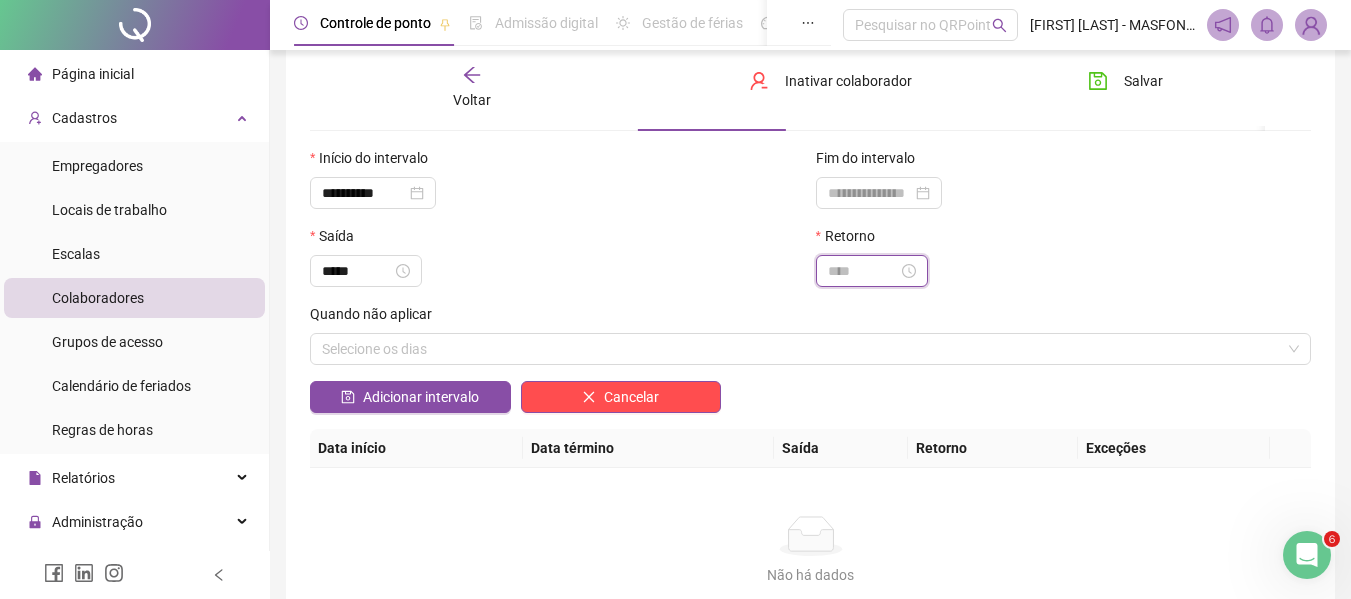 click at bounding box center (863, 271) 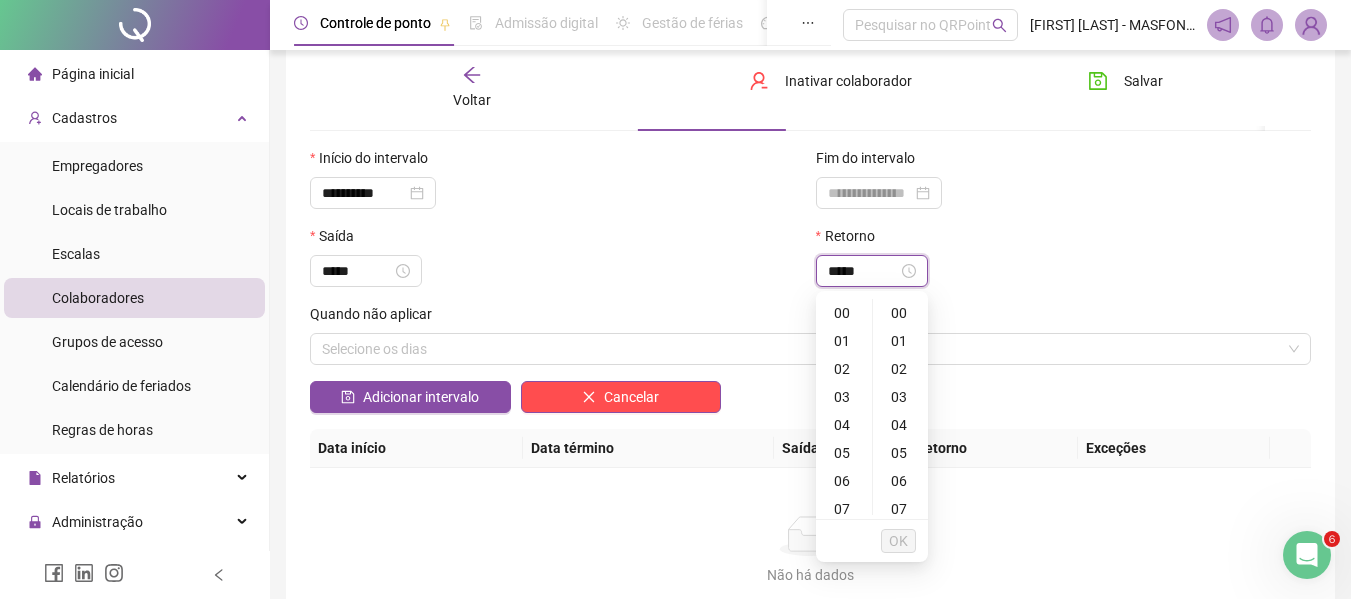 type on "*****" 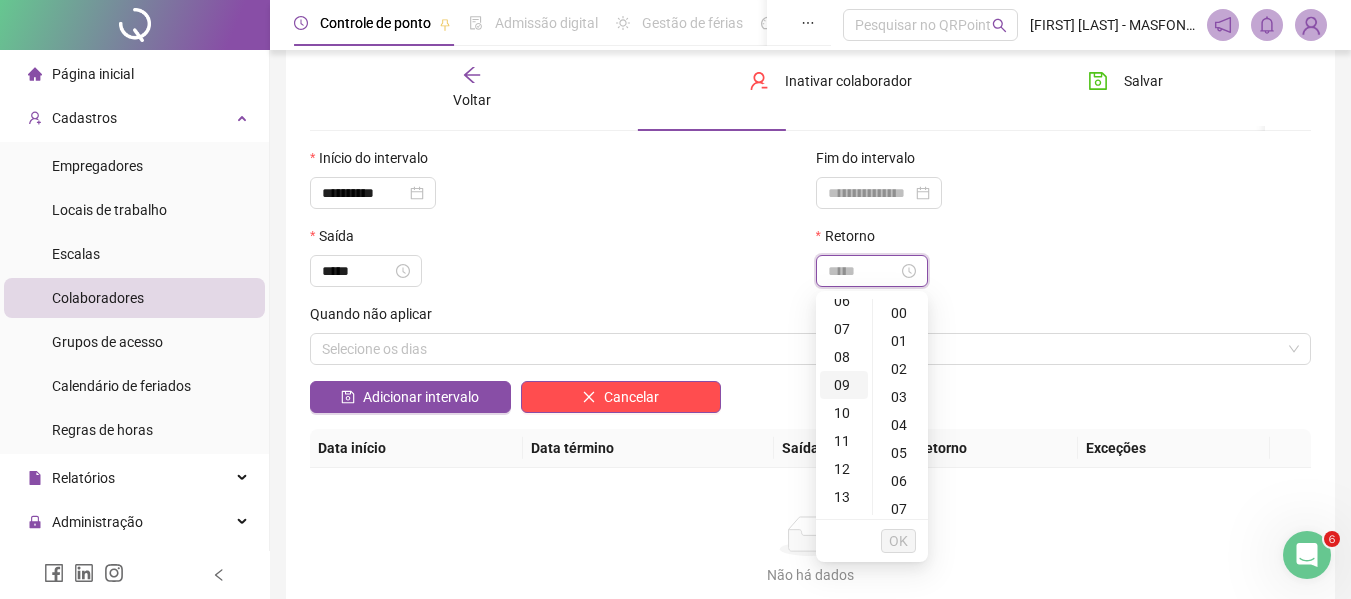 scroll, scrollTop: 200, scrollLeft: 0, axis: vertical 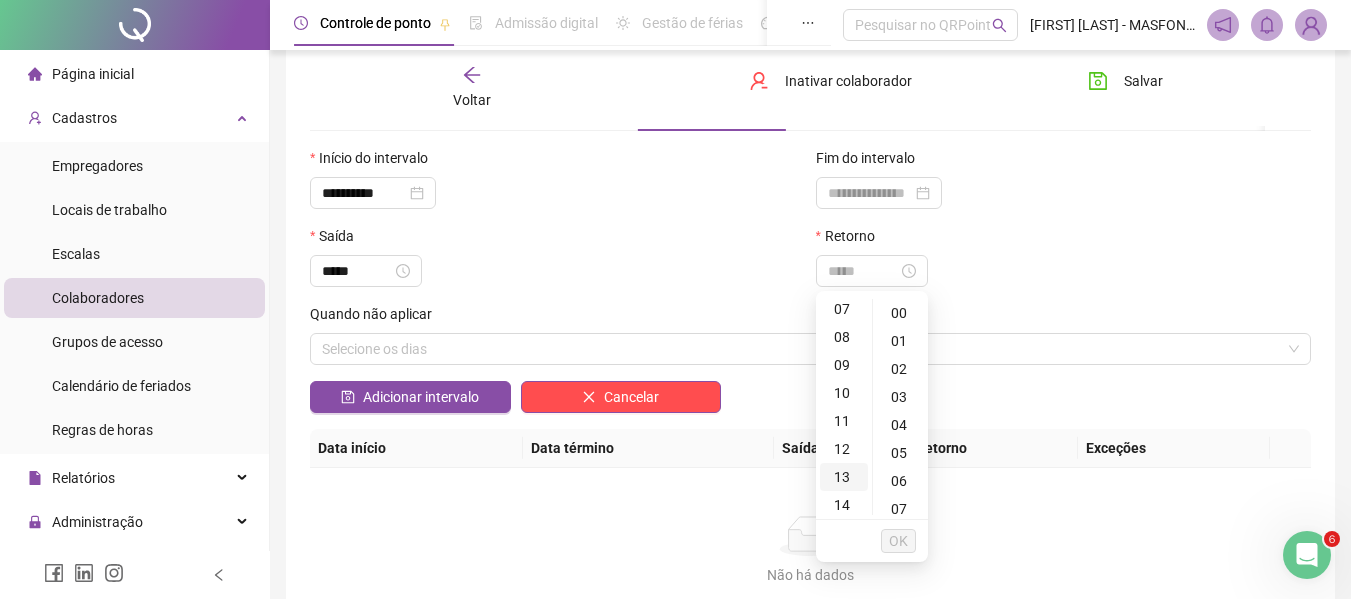 click on "13" at bounding box center [844, 477] 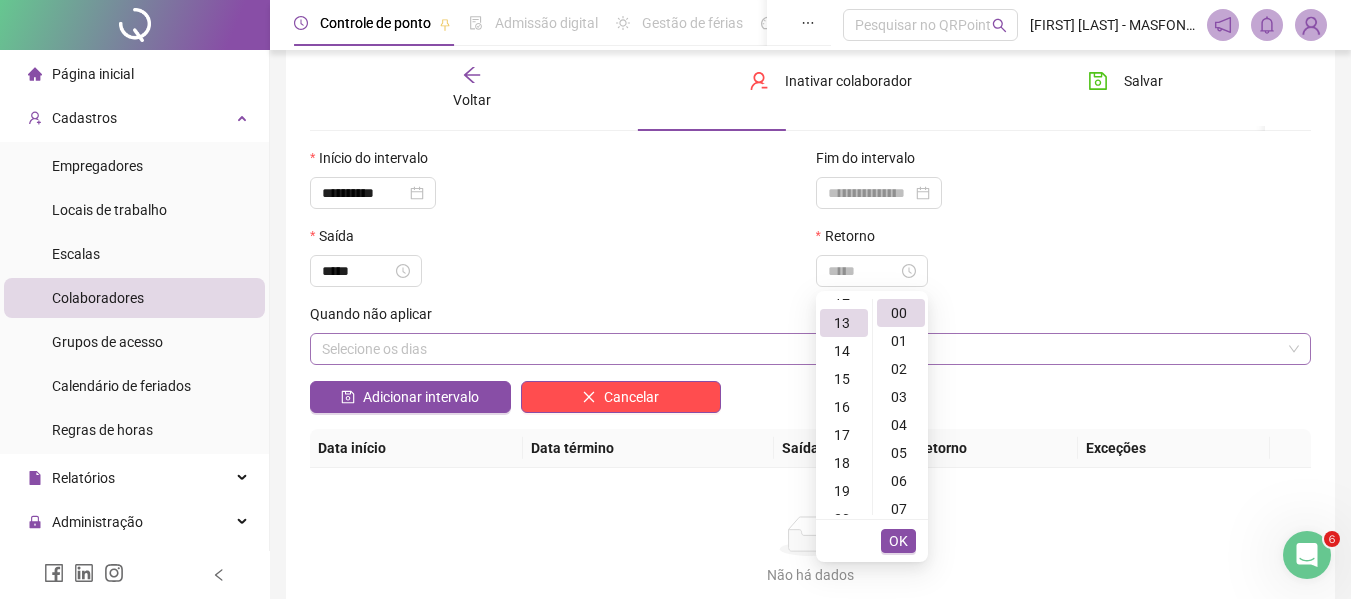scroll, scrollTop: 364, scrollLeft: 0, axis: vertical 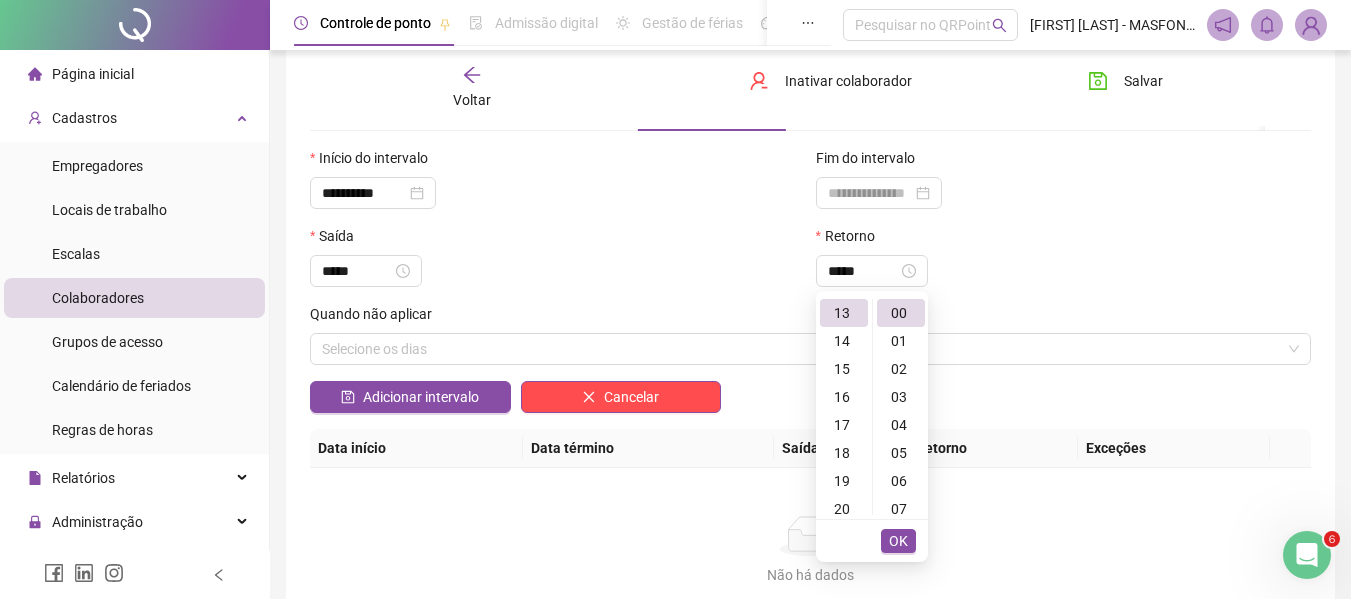 type on "*****" 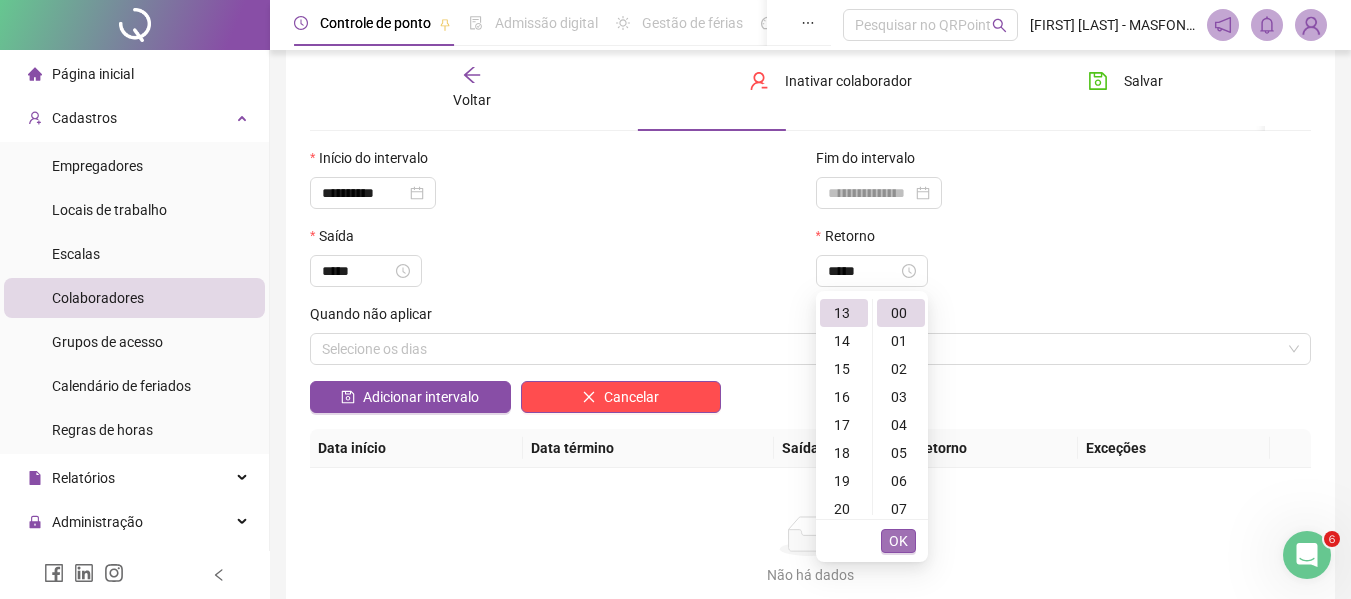 click on "OK" at bounding box center (898, 541) 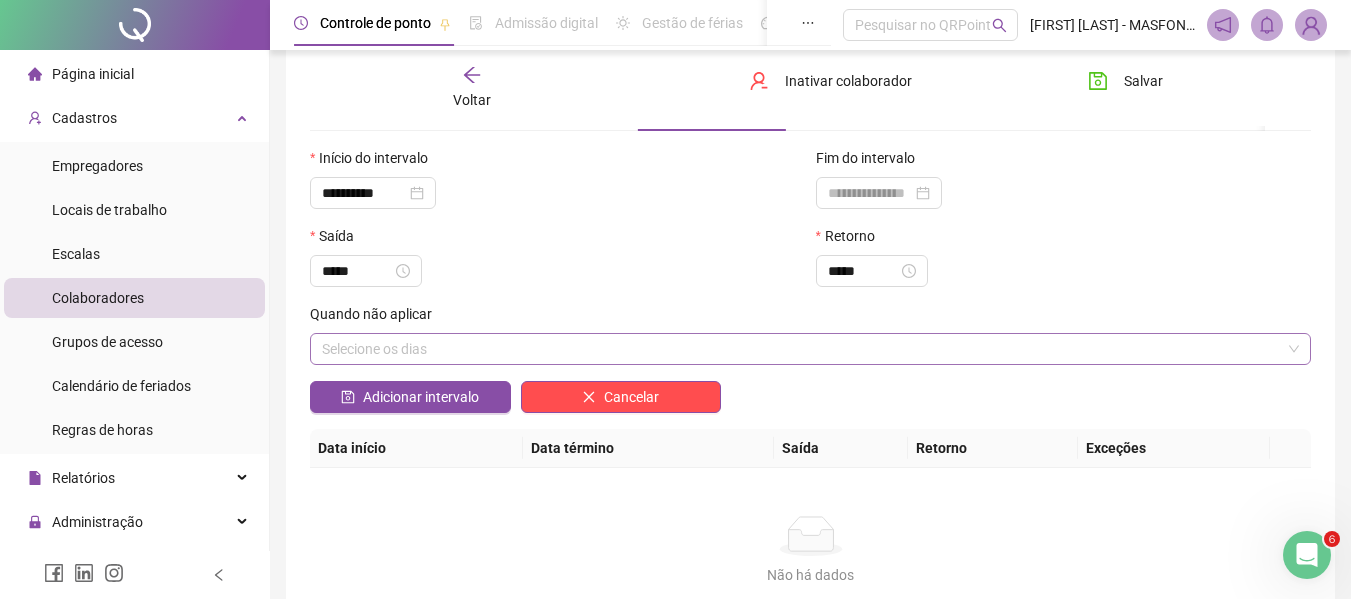click on "Selecione os dias" at bounding box center (810, 349) 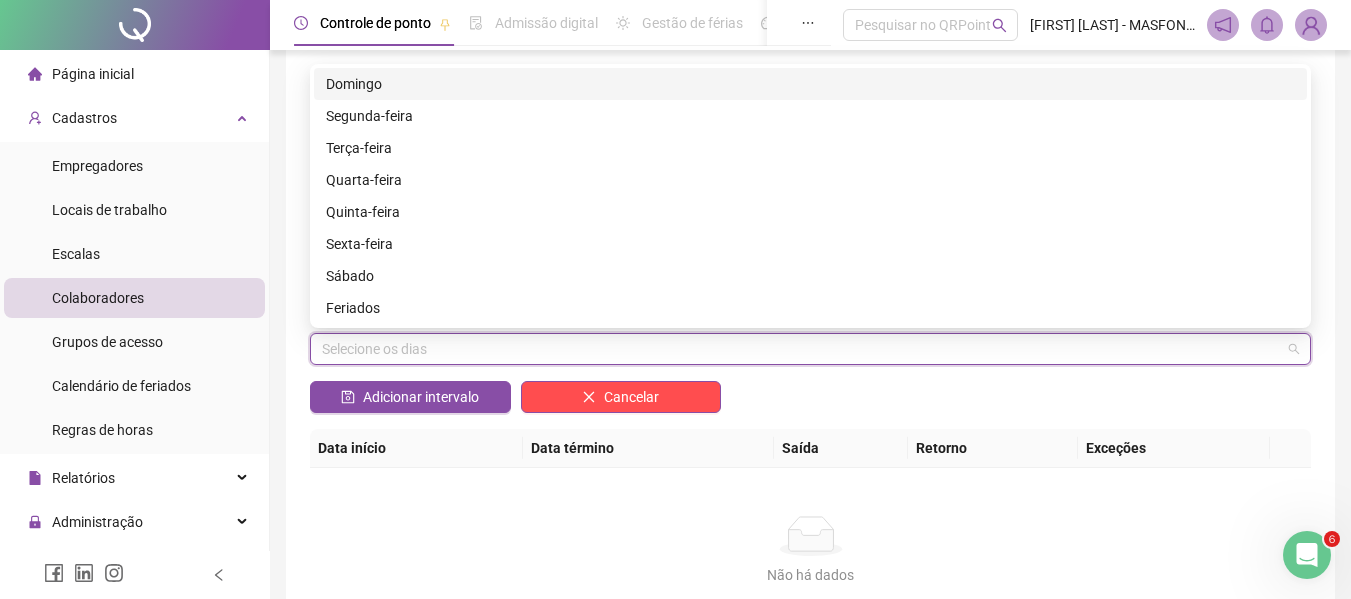 click on "Domingo" at bounding box center (810, 84) 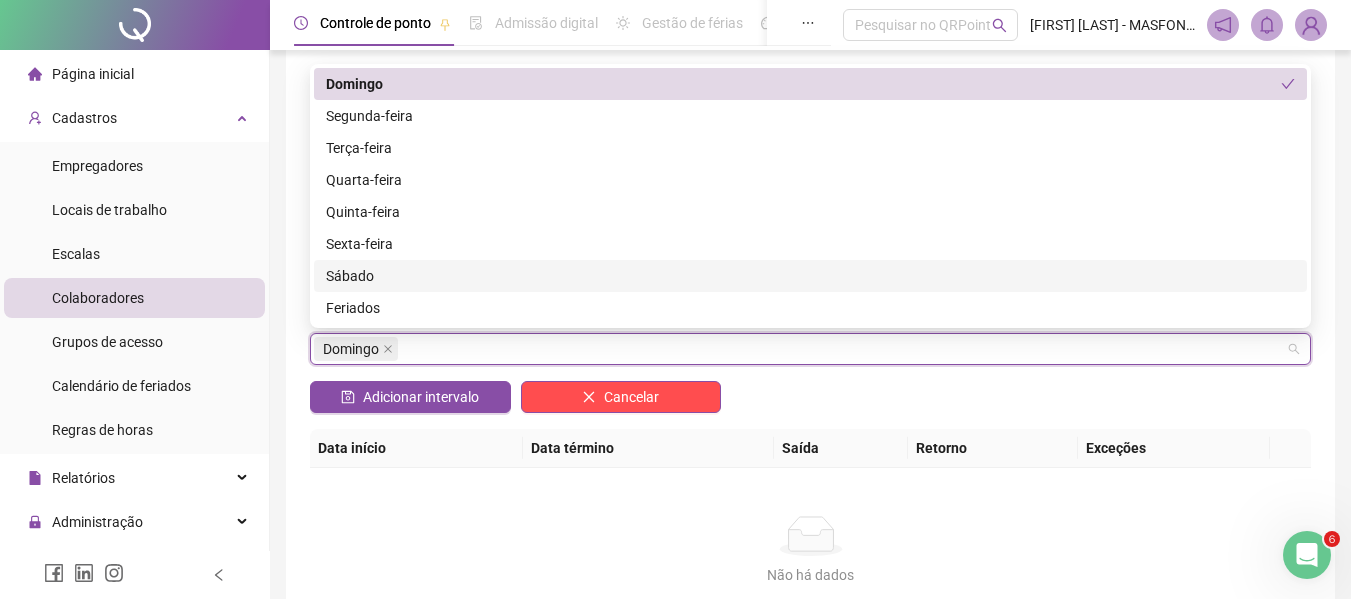 click on "Sábado" at bounding box center [810, 276] 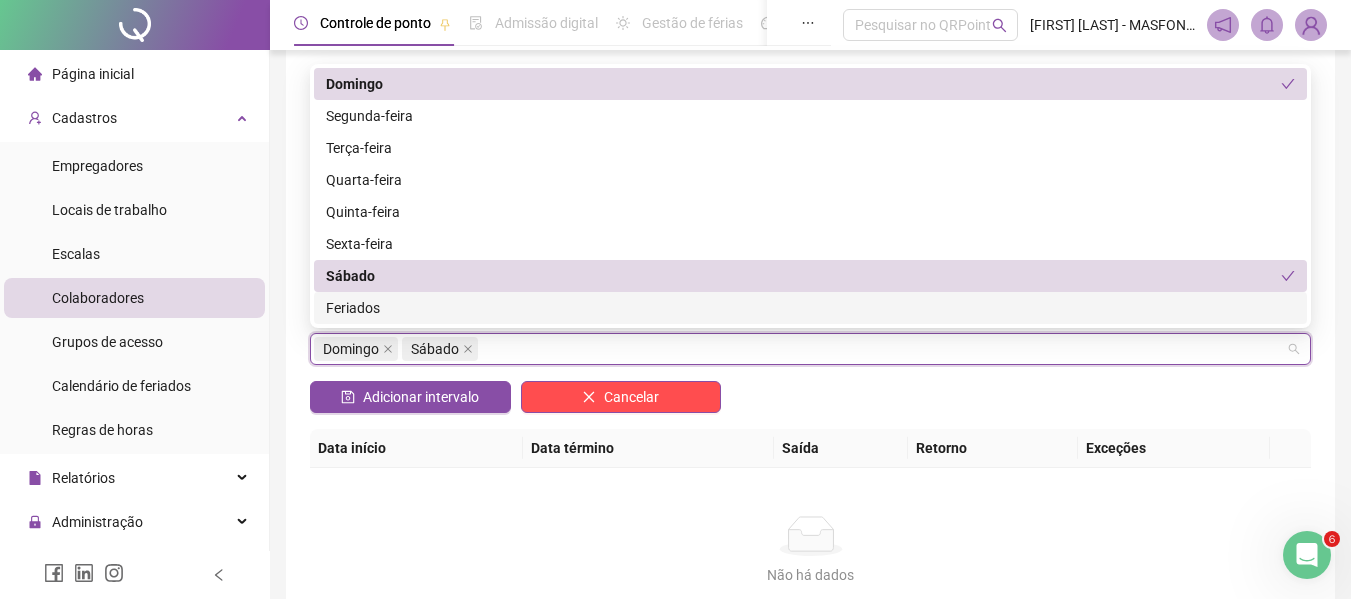 click on "Feriados" at bounding box center [810, 308] 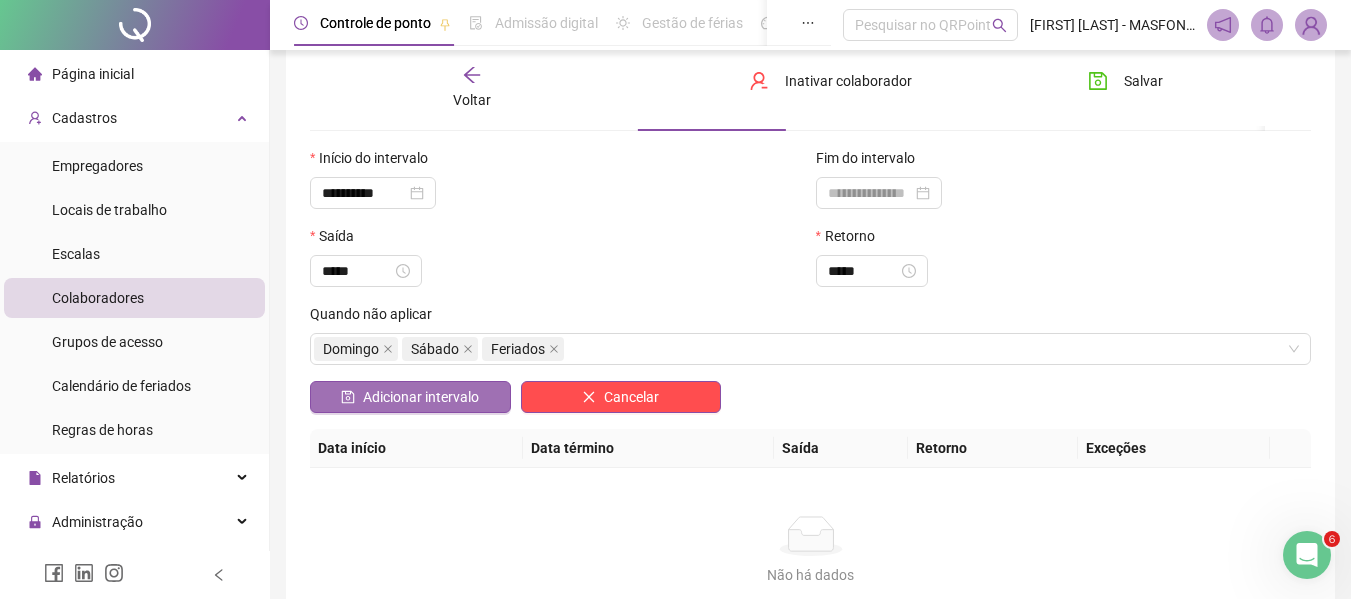 click on "Adicionar intervalo" at bounding box center [421, 397] 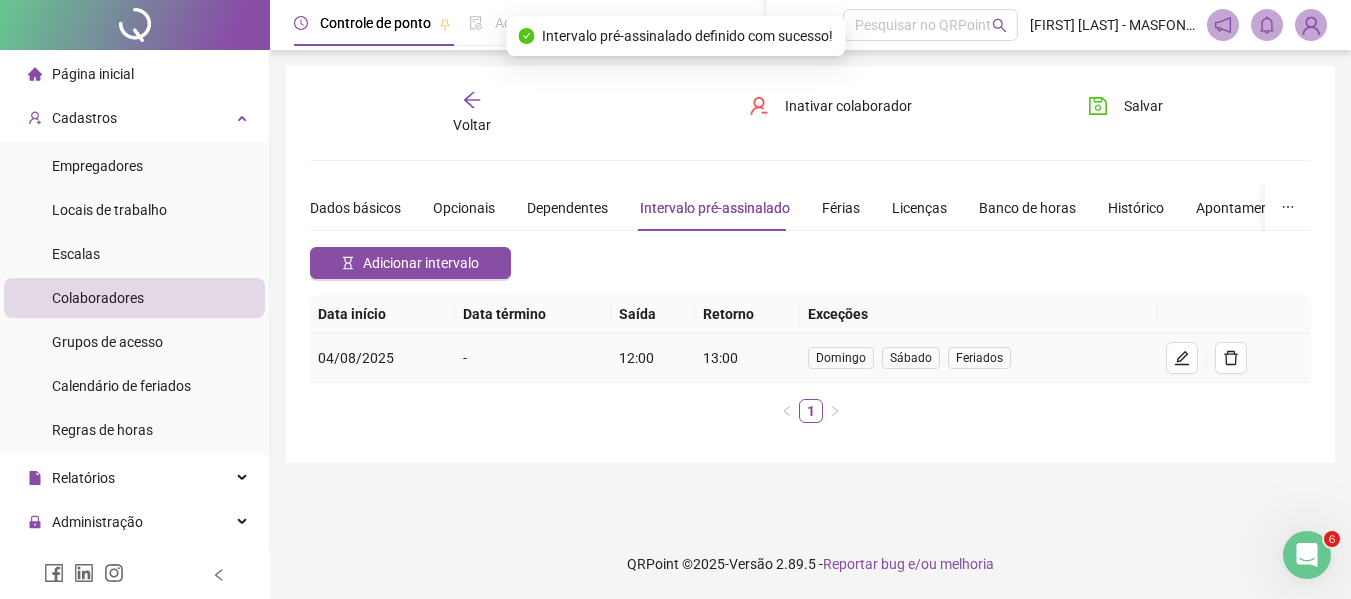 scroll, scrollTop: 0, scrollLeft: 0, axis: both 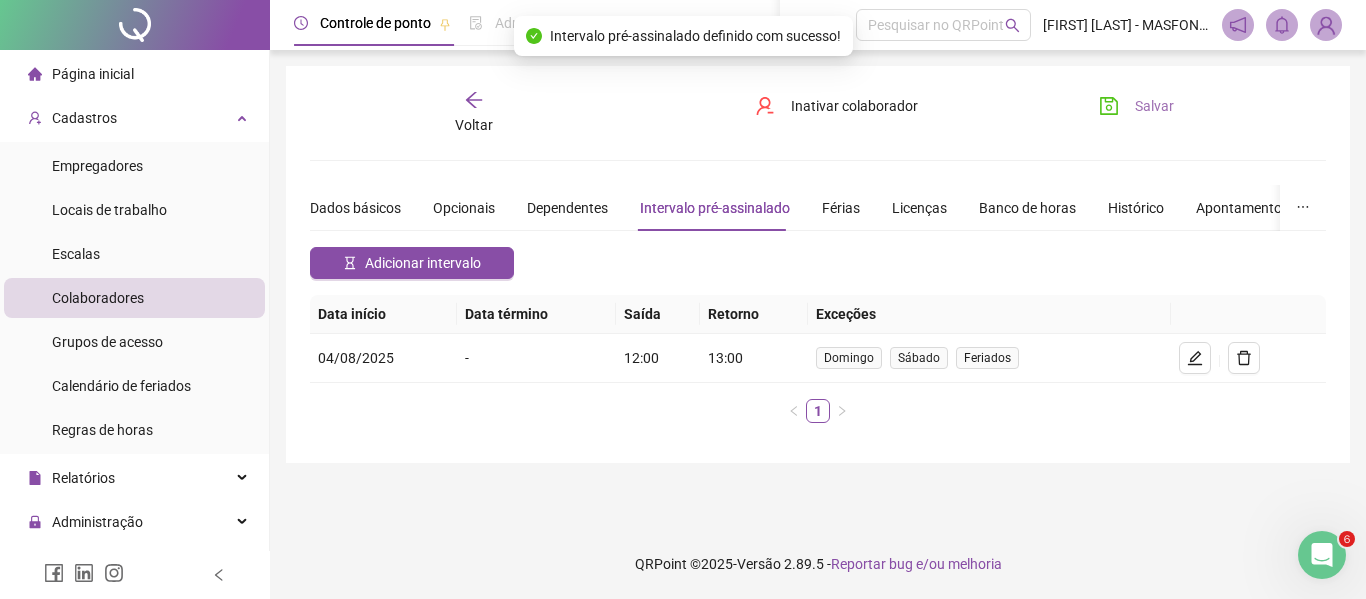 click on "Salvar" at bounding box center [1154, 106] 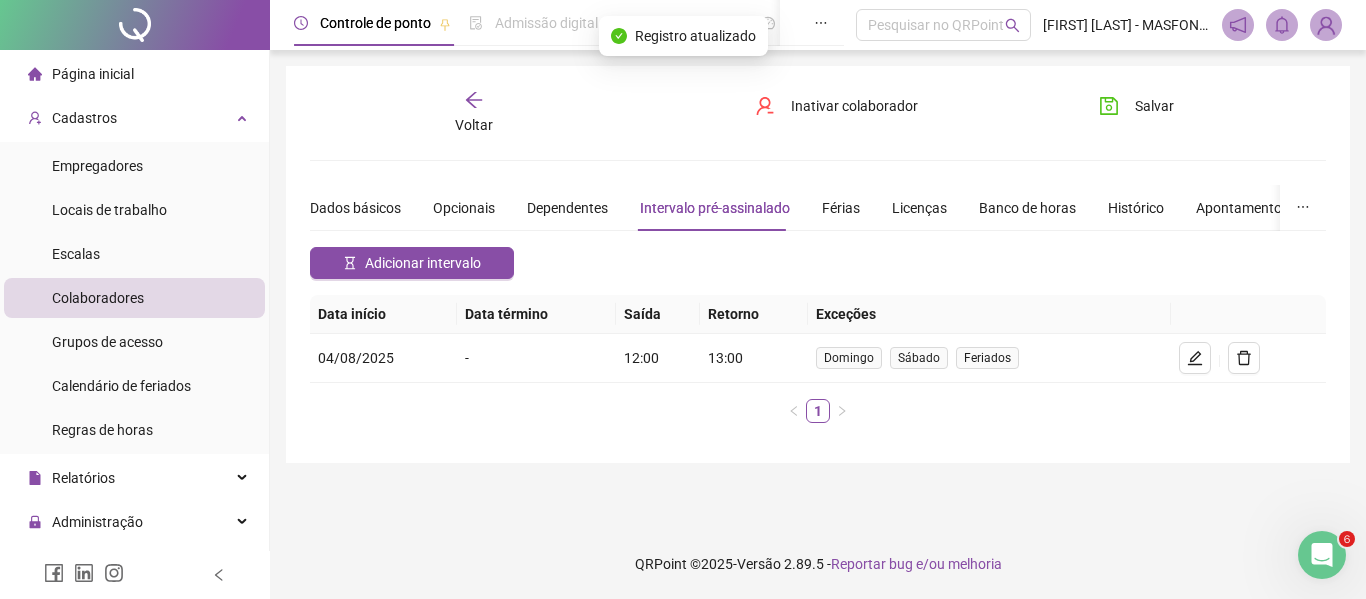 click on "Voltar" at bounding box center (474, 113) 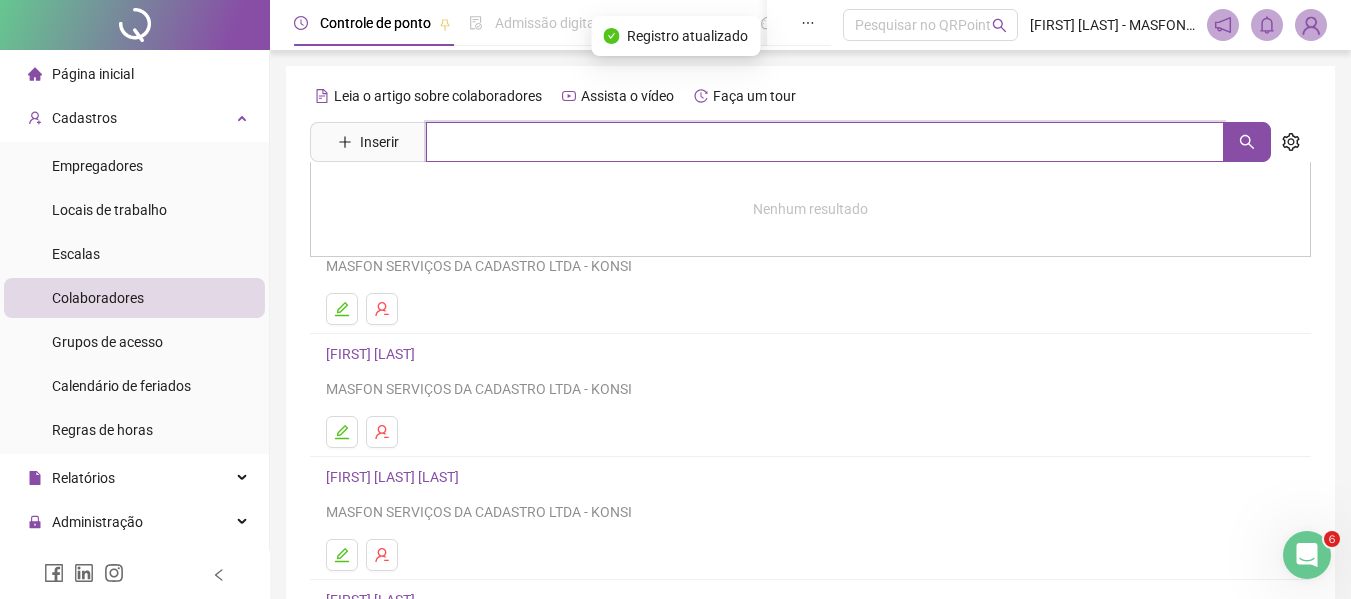 click at bounding box center [825, 142] 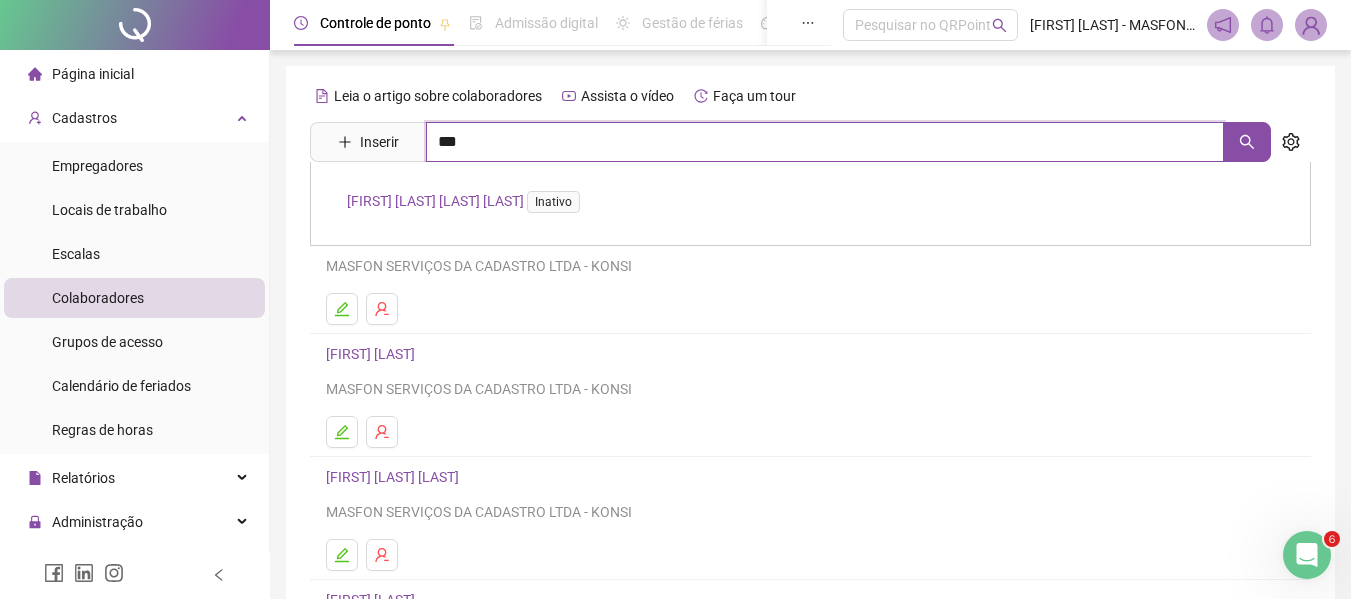 type on "***" 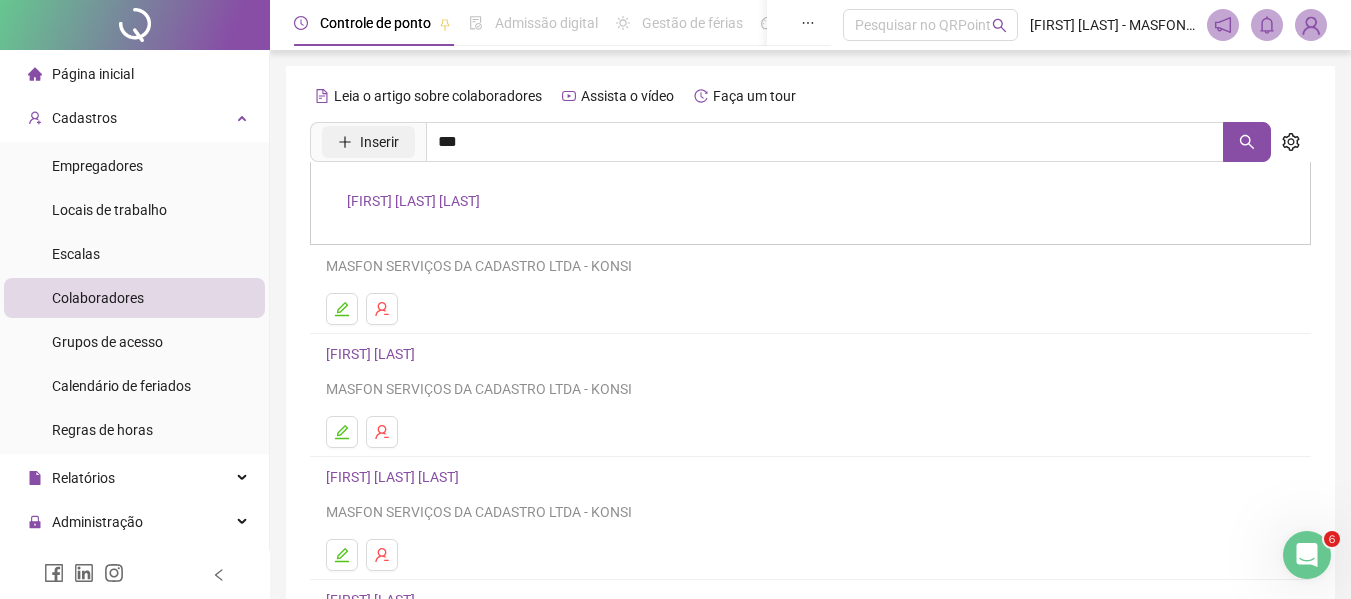 click on "Inserir" at bounding box center [368, 142] 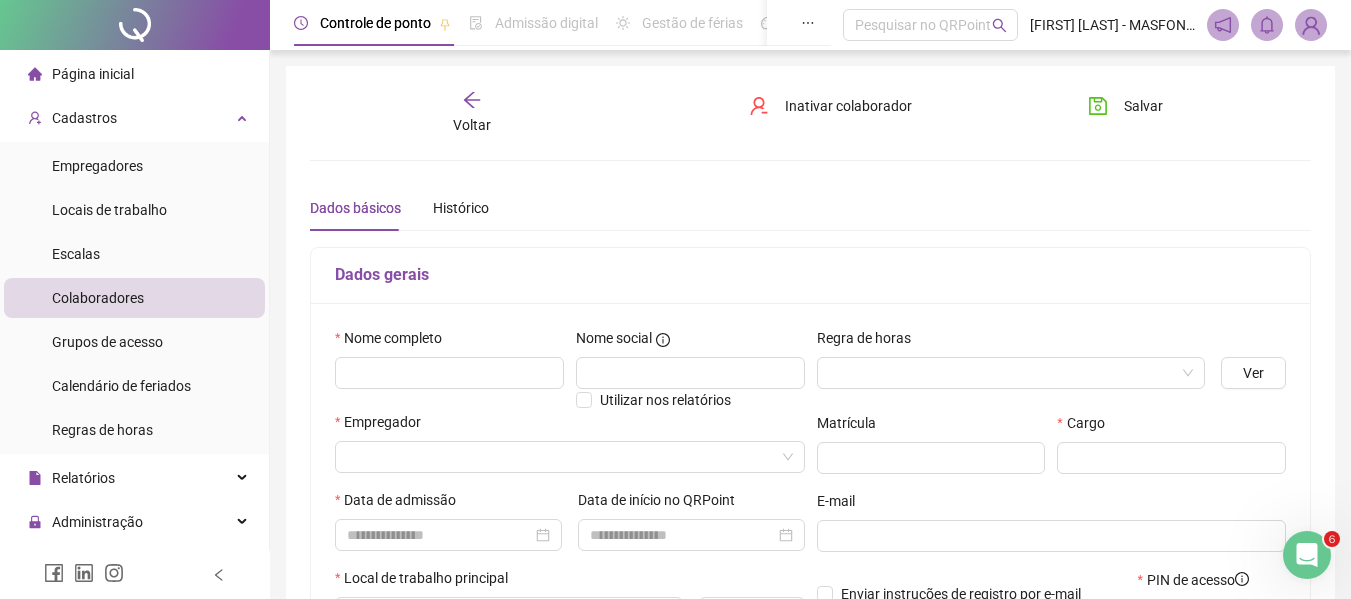 type on "*****" 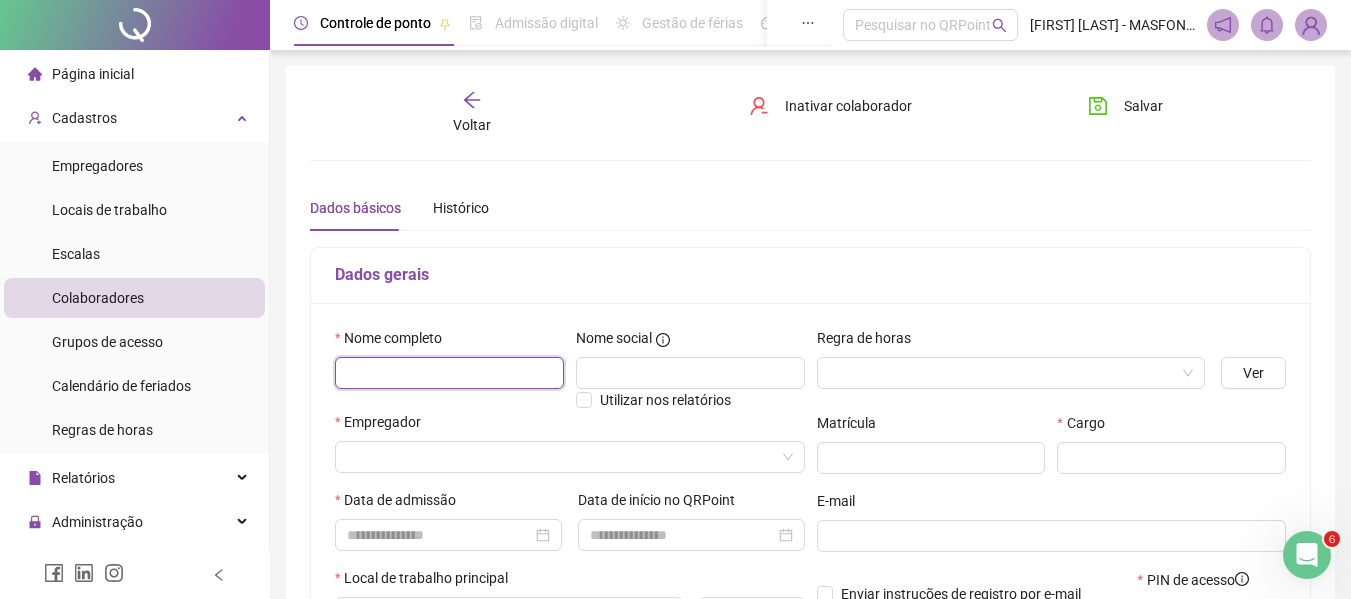 click at bounding box center [449, 373] 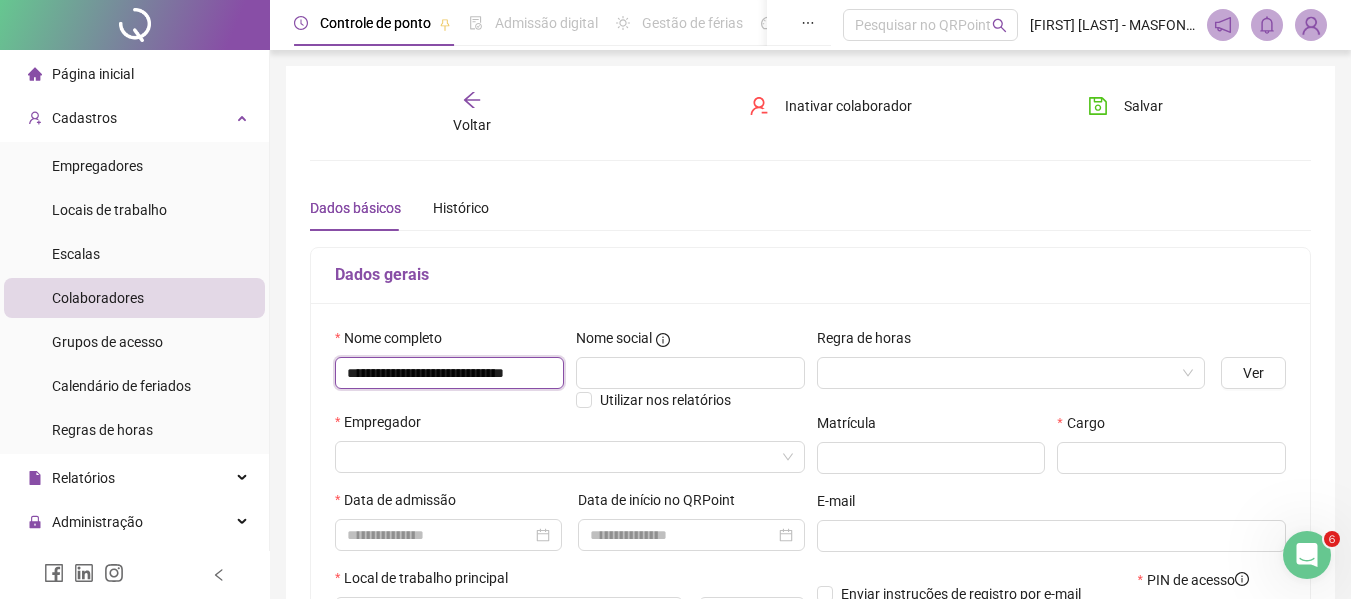 scroll, scrollTop: 0, scrollLeft: 26, axis: horizontal 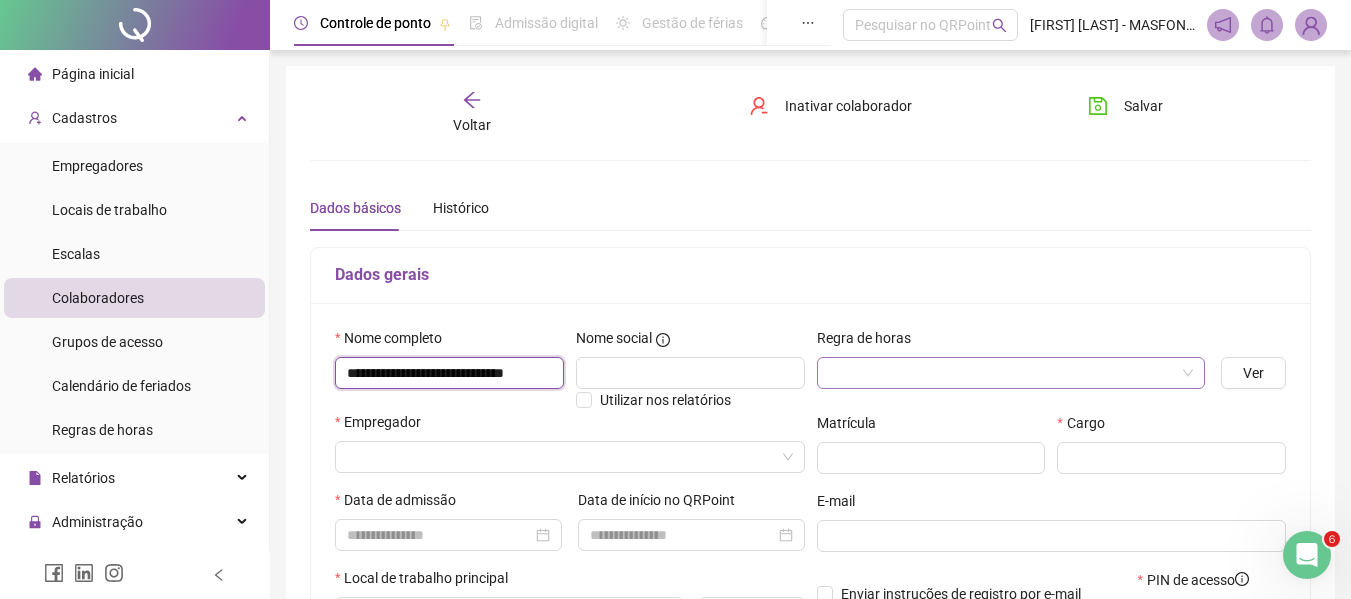 type on "**********" 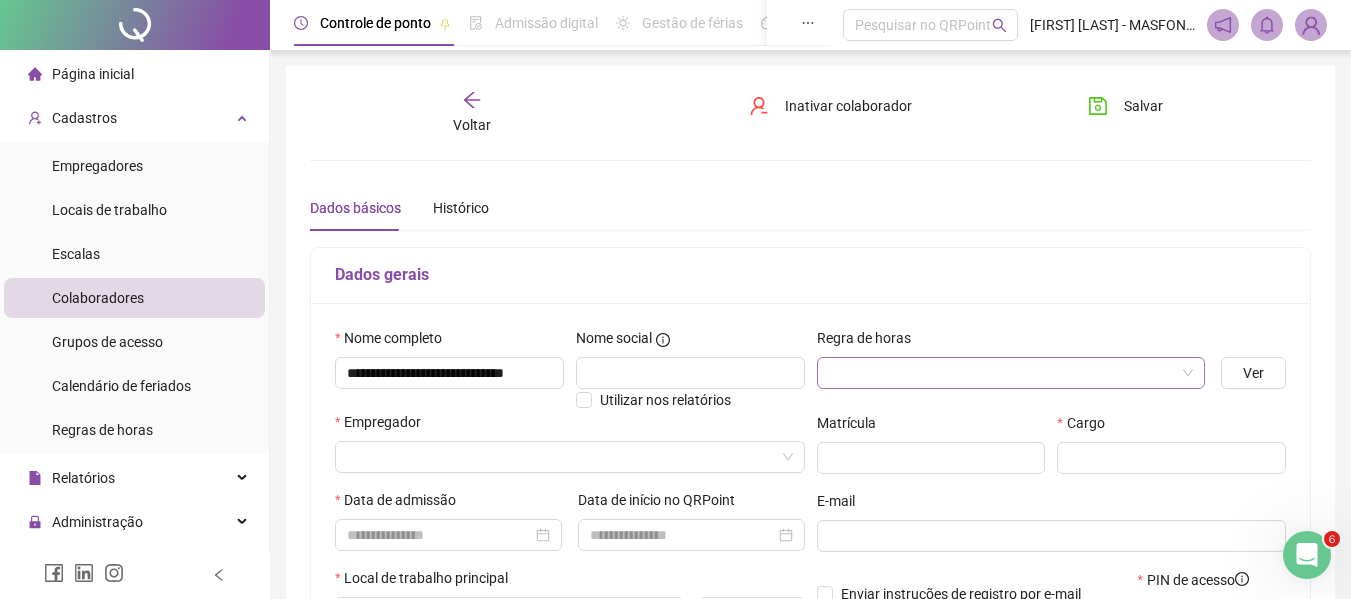 click at bounding box center [1002, 373] 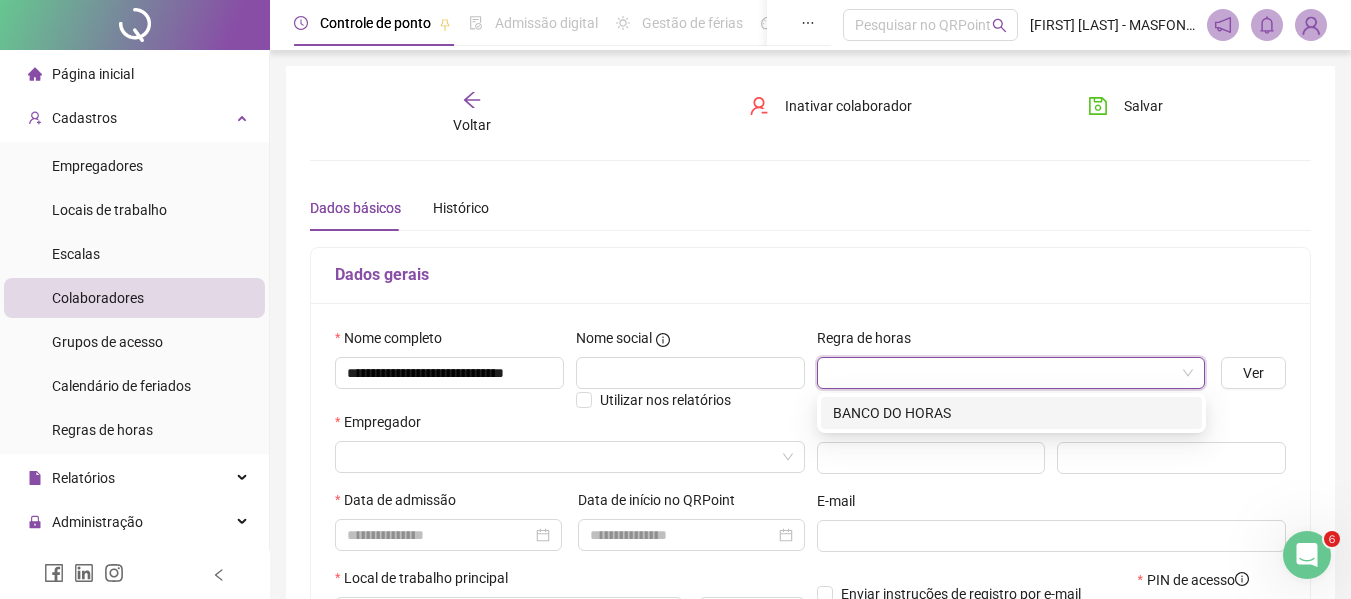 click on "BANCO DO HORAS" at bounding box center (1011, 413) 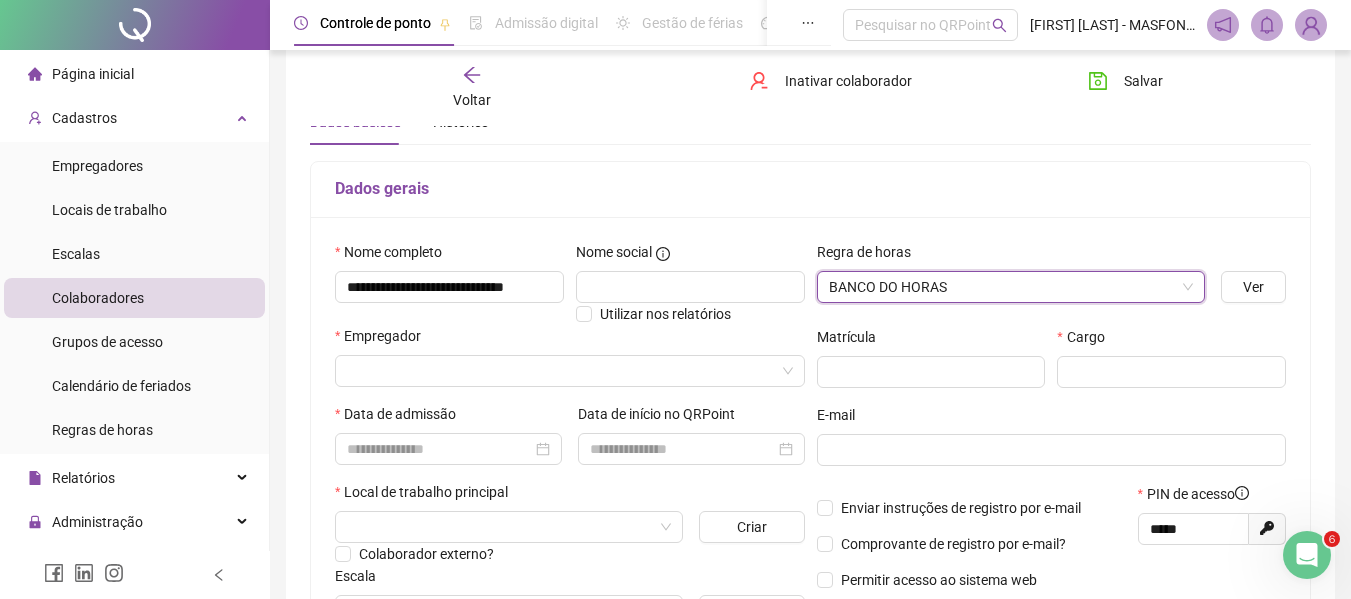 scroll, scrollTop: 300, scrollLeft: 0, axis: vertical 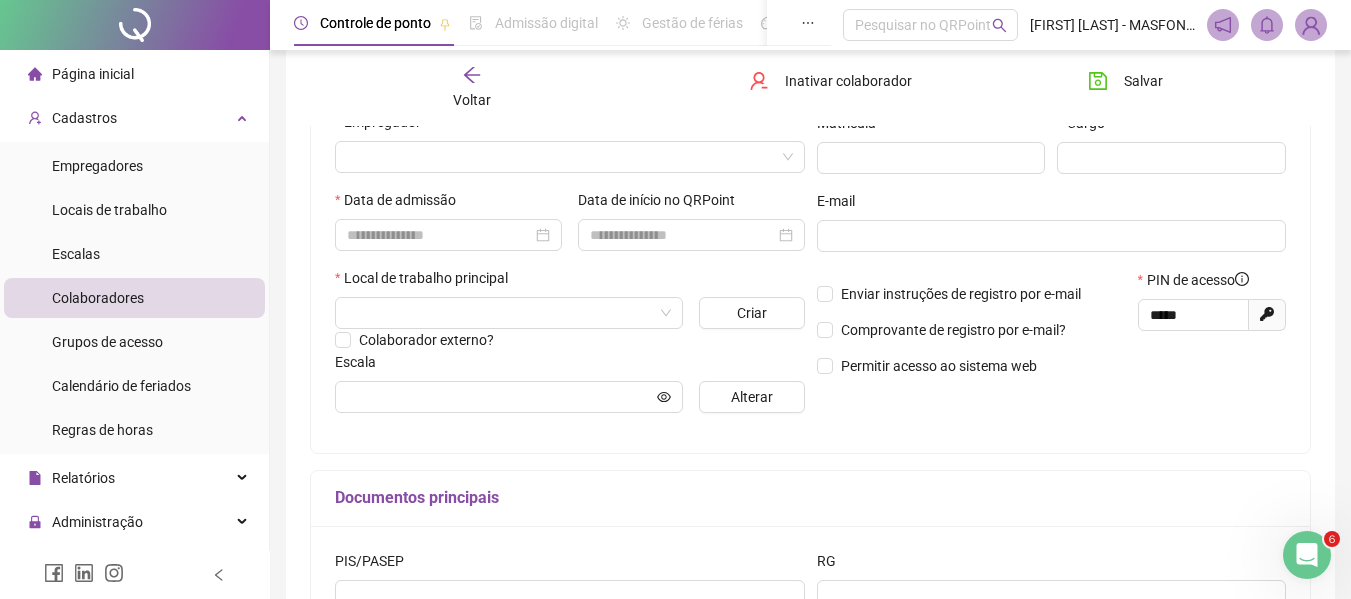 click at bounding box center [570, 157] 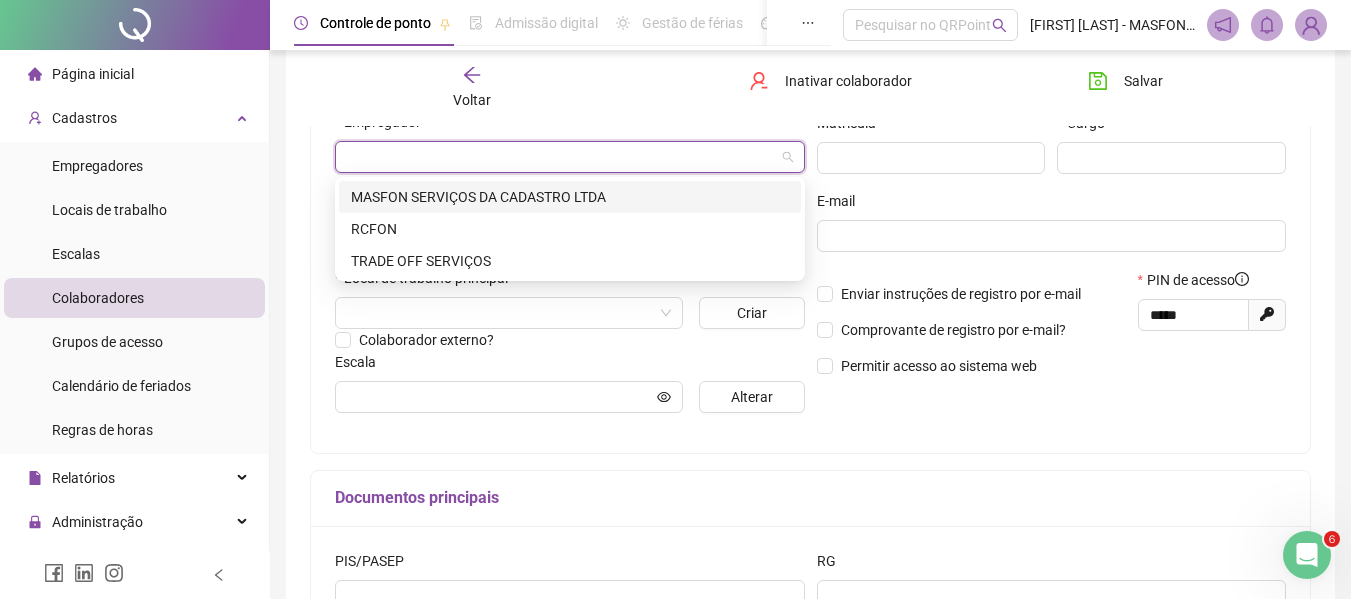click on "MASFON SERVIÇOS DA CADASTRO LTDA" at bounding box center [570, 197] 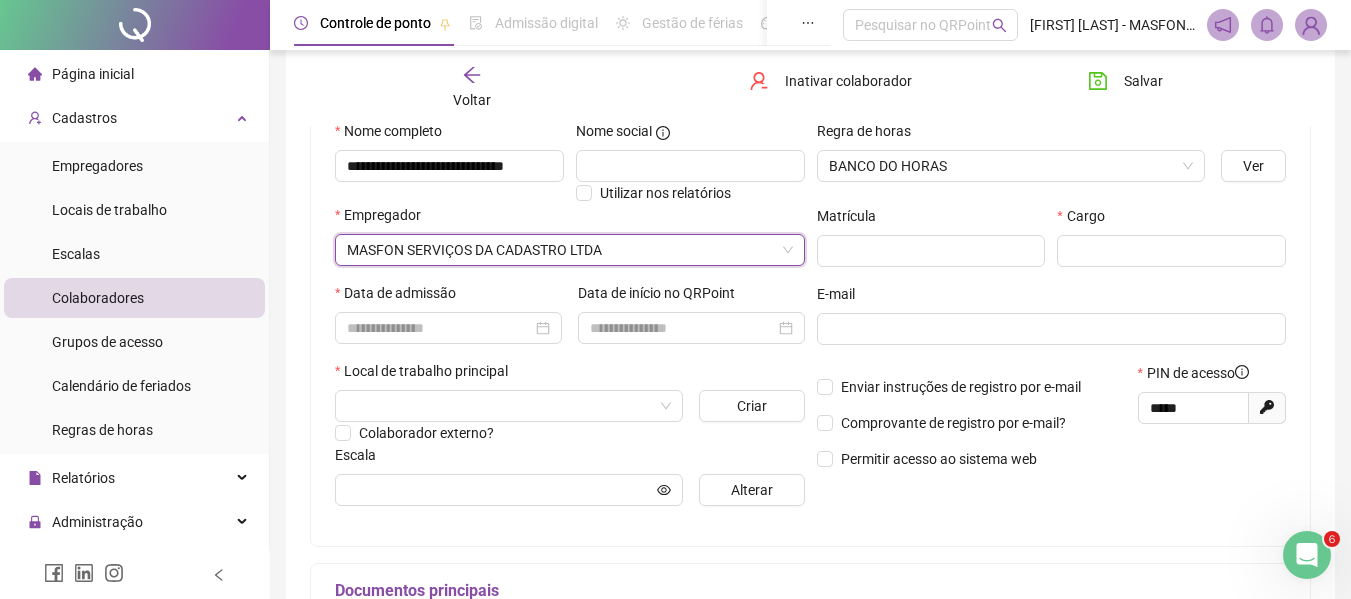 scroll, scrollTop: 100, scrollLeft: 0, axis: vertical 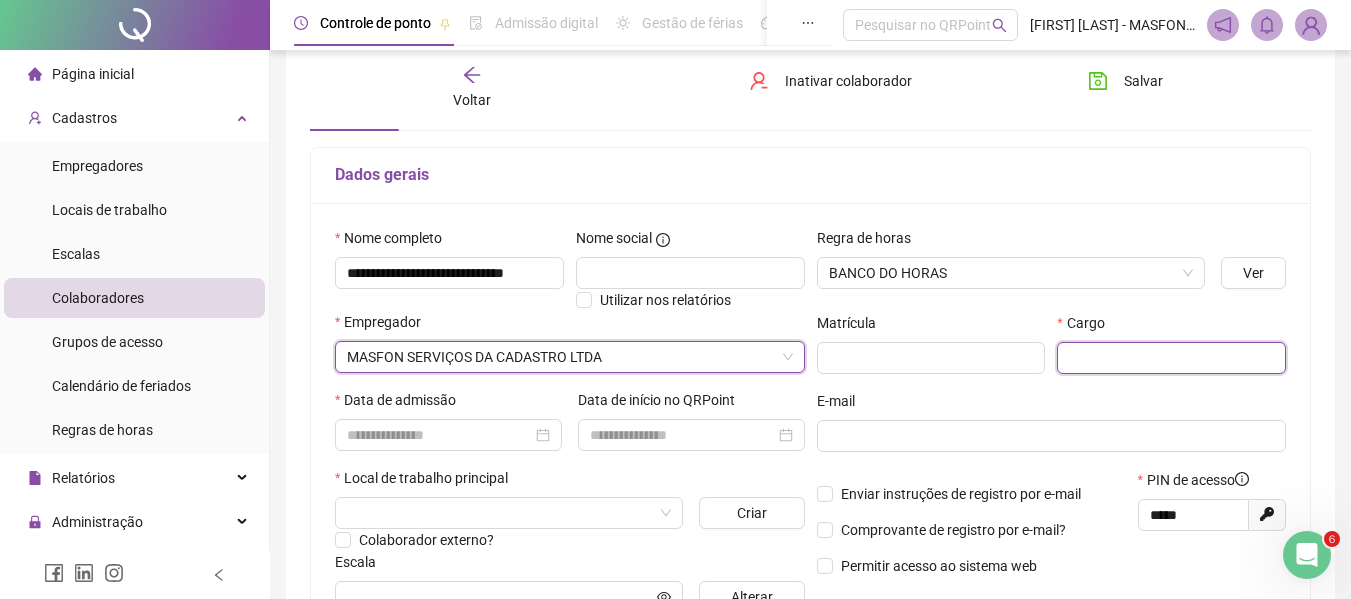 click at bounding box center (1171, 358) 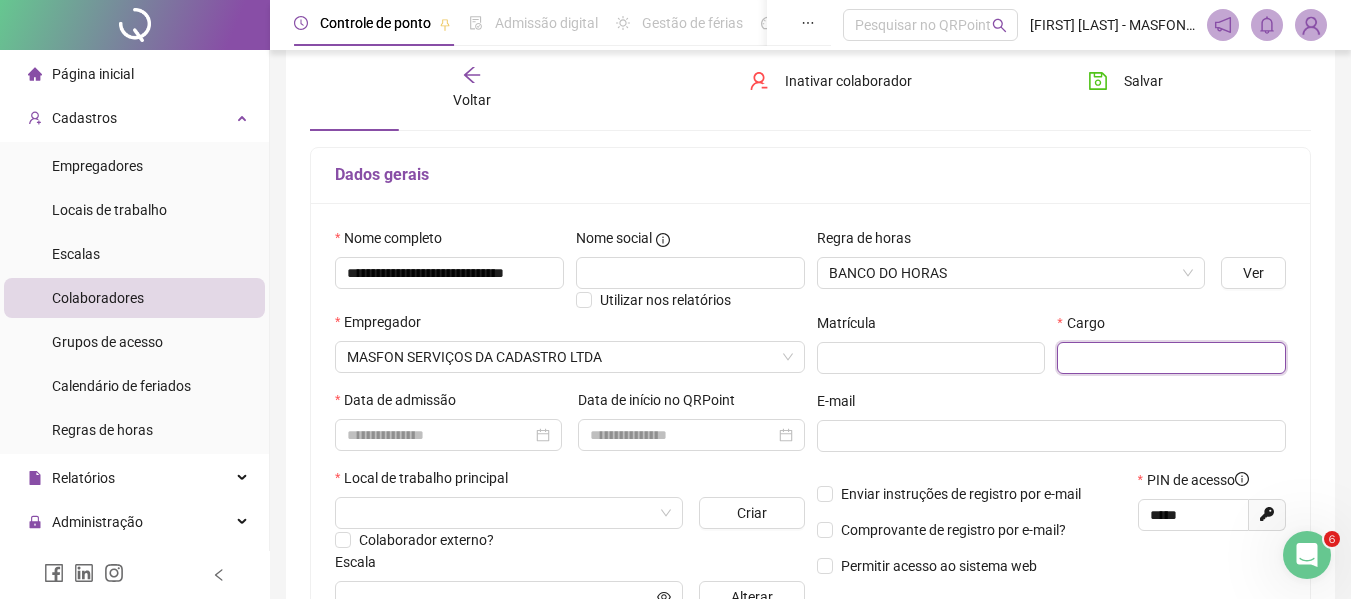 paste on "**********" 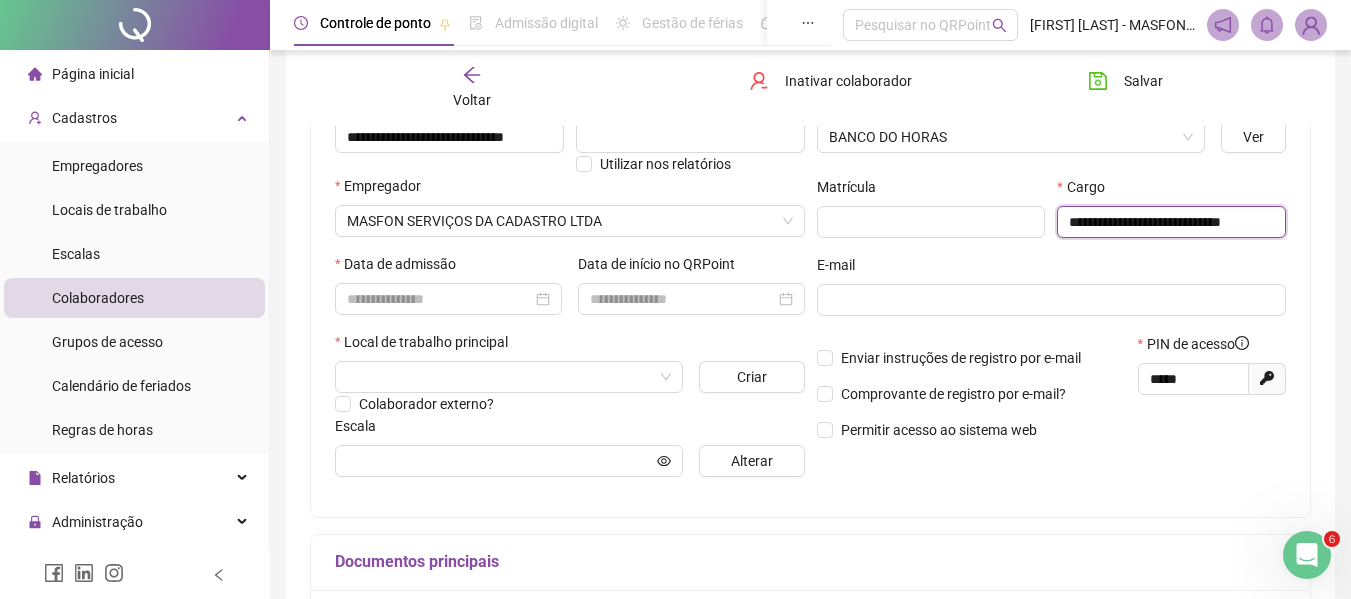scroll, scrollTop: 200, scrollLeft: 0, axis: vertical 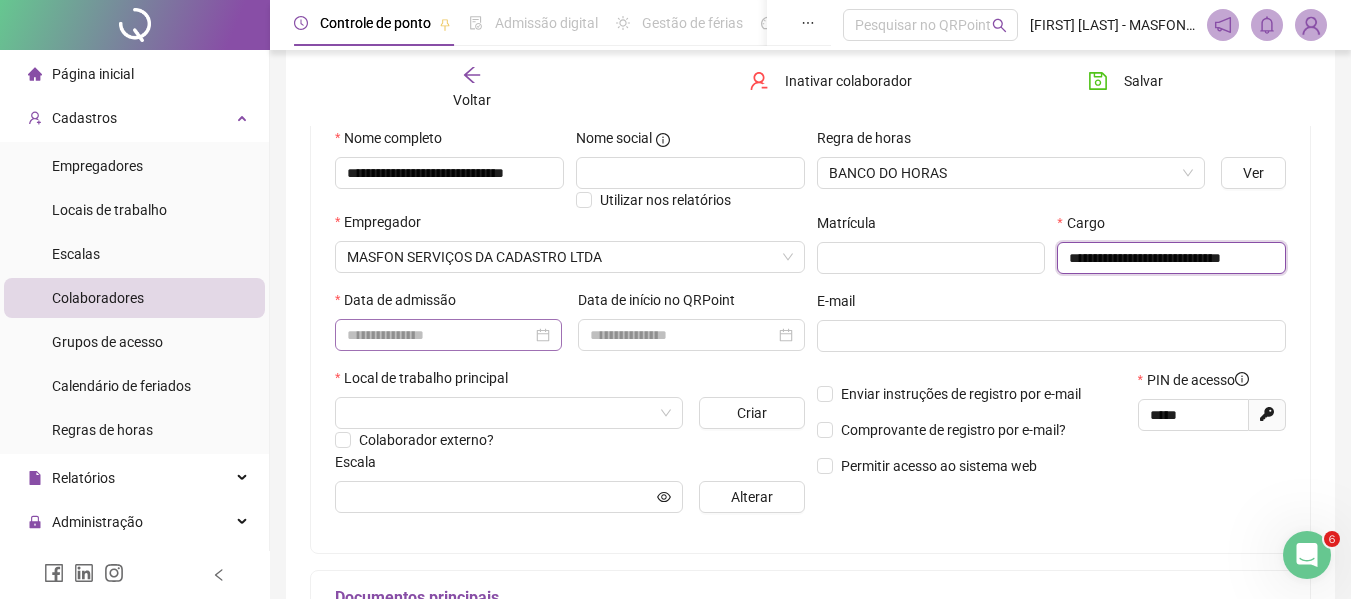 click at bounding box center (448, 335) 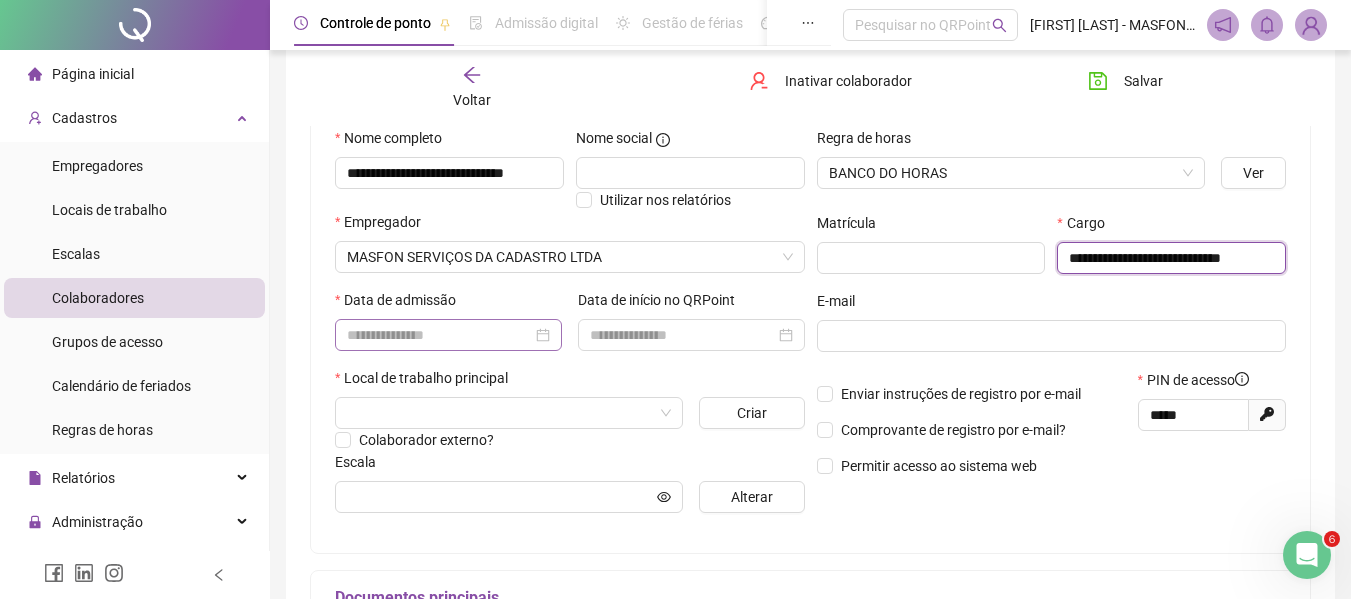 type on "**********" 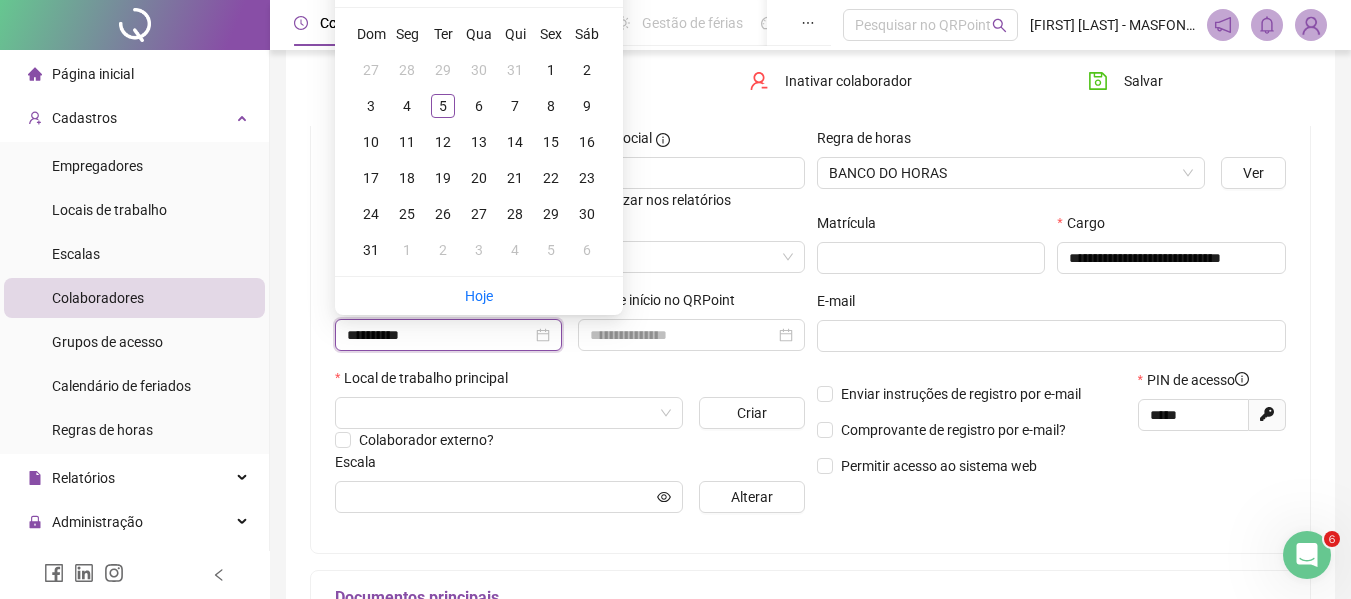 type on "**********" 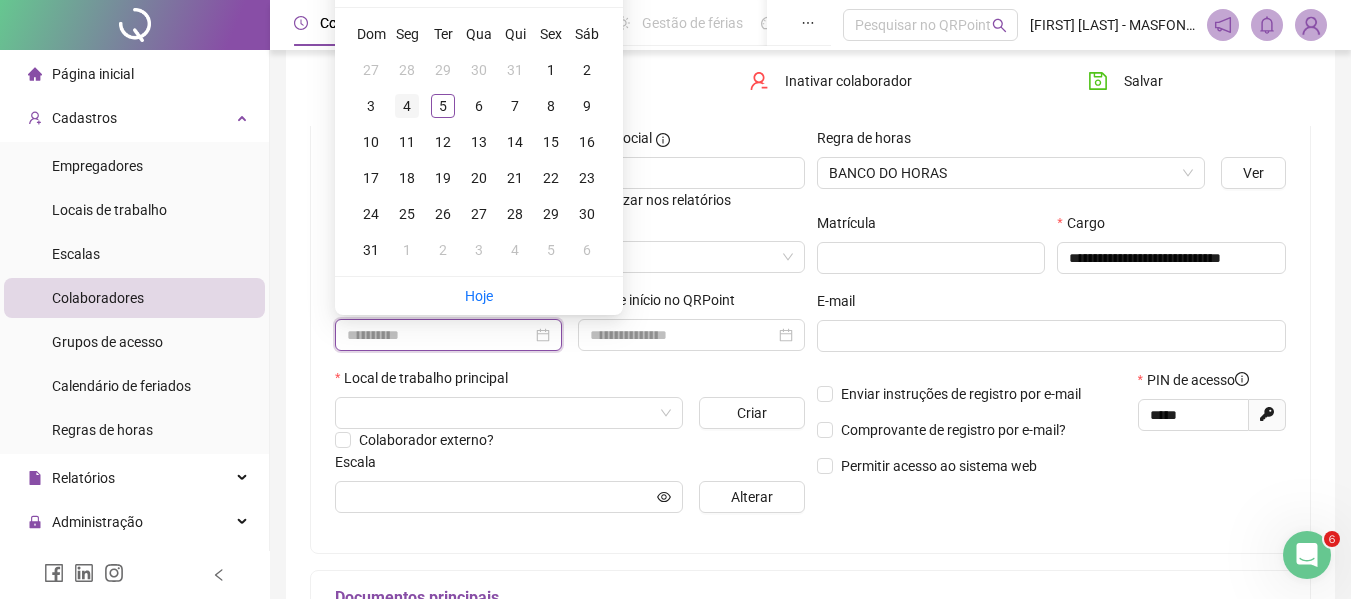 type on "**********" 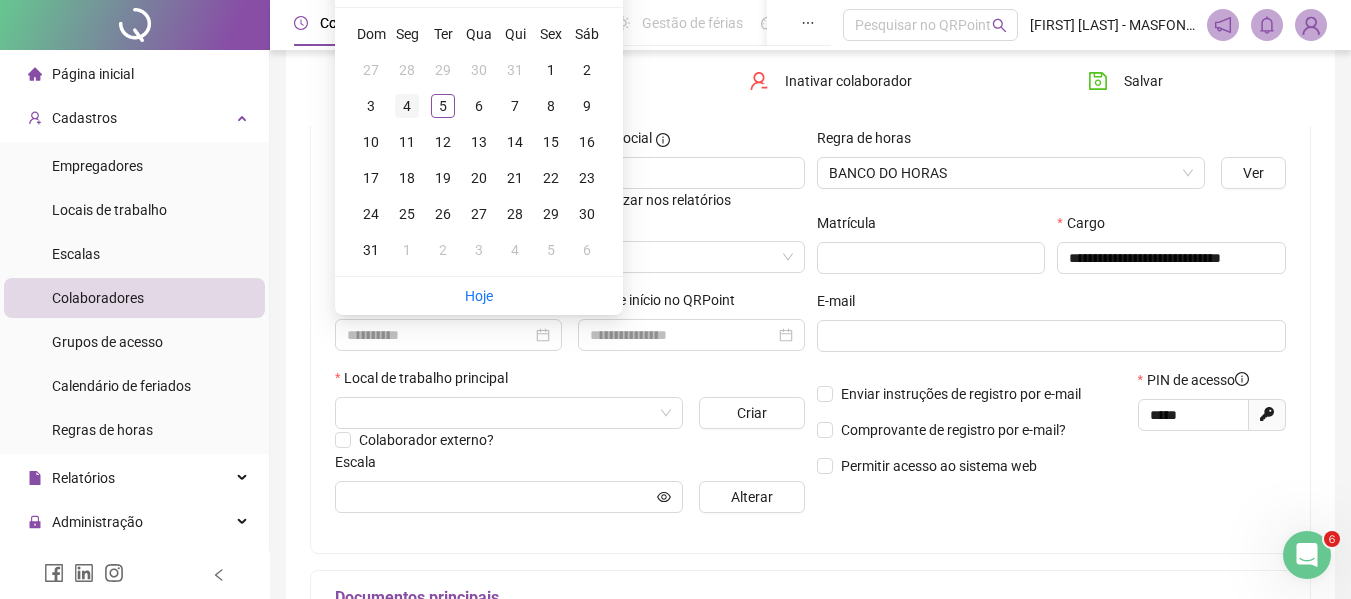click on "4" at bounding box center [407, 106] 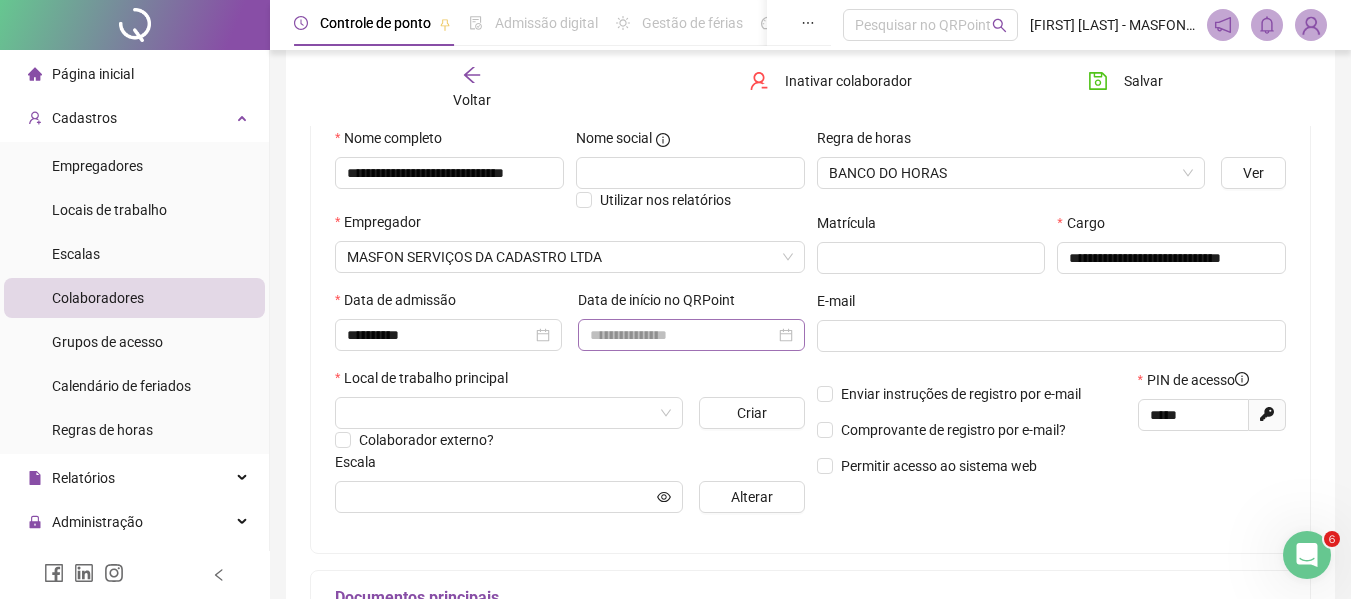 click at bounding box center (691, 335) 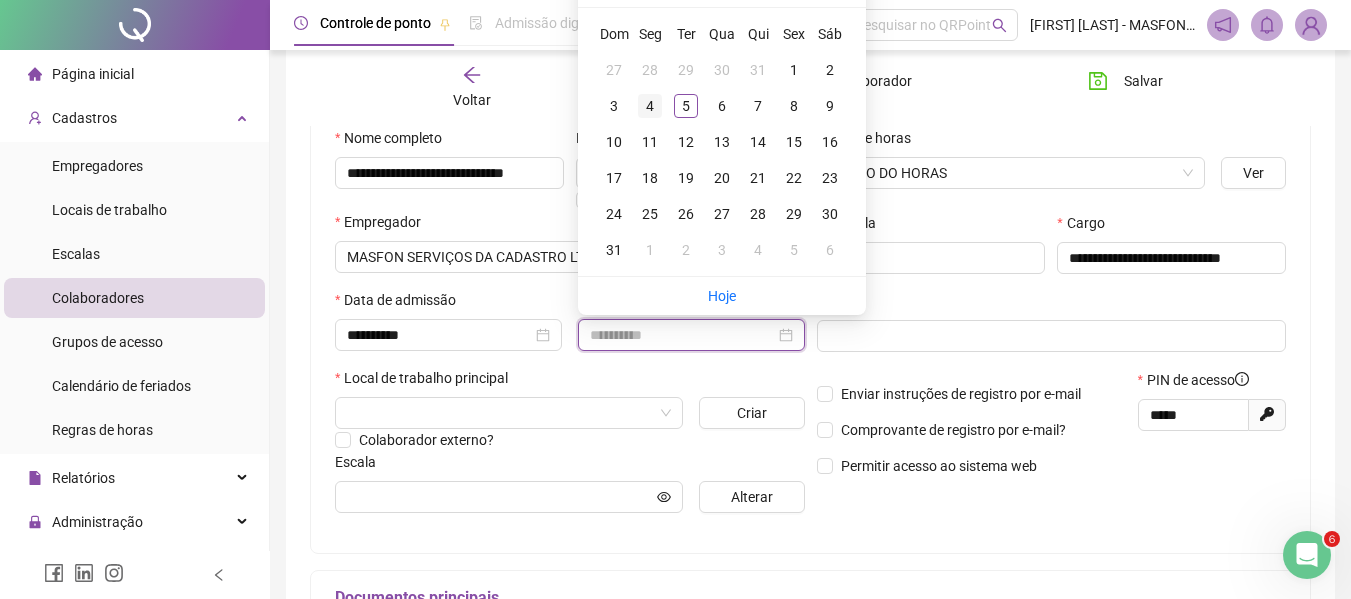 type on "**********" 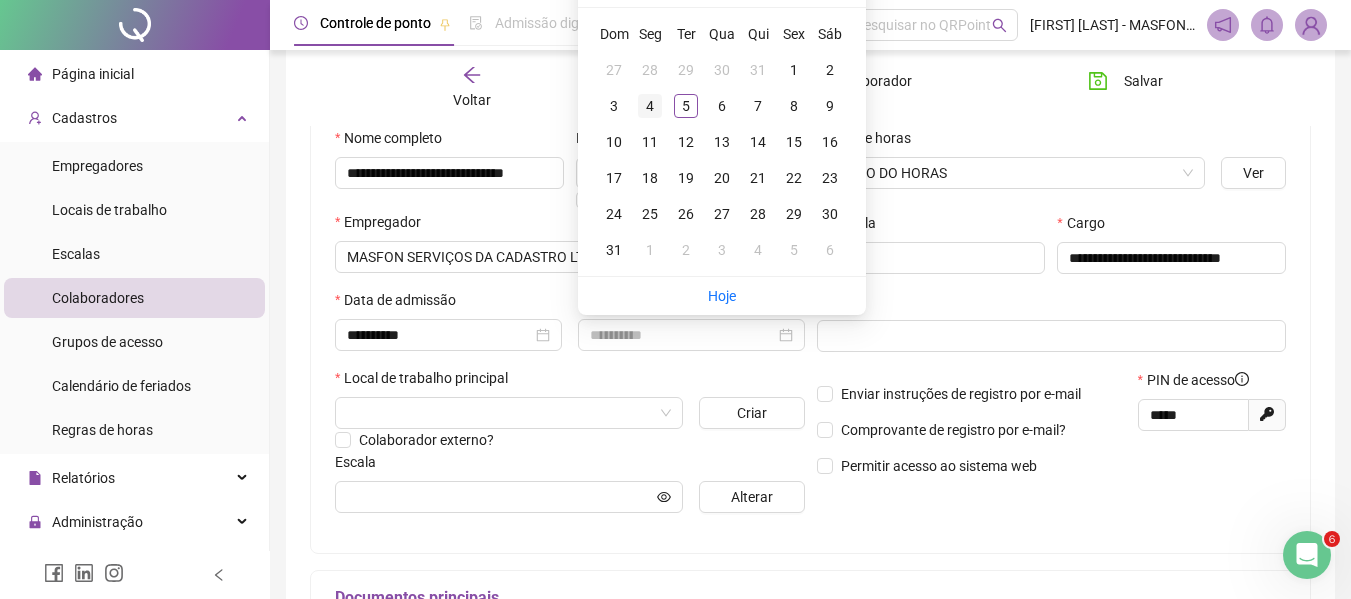click on "4" at bounding box center (650, 106) 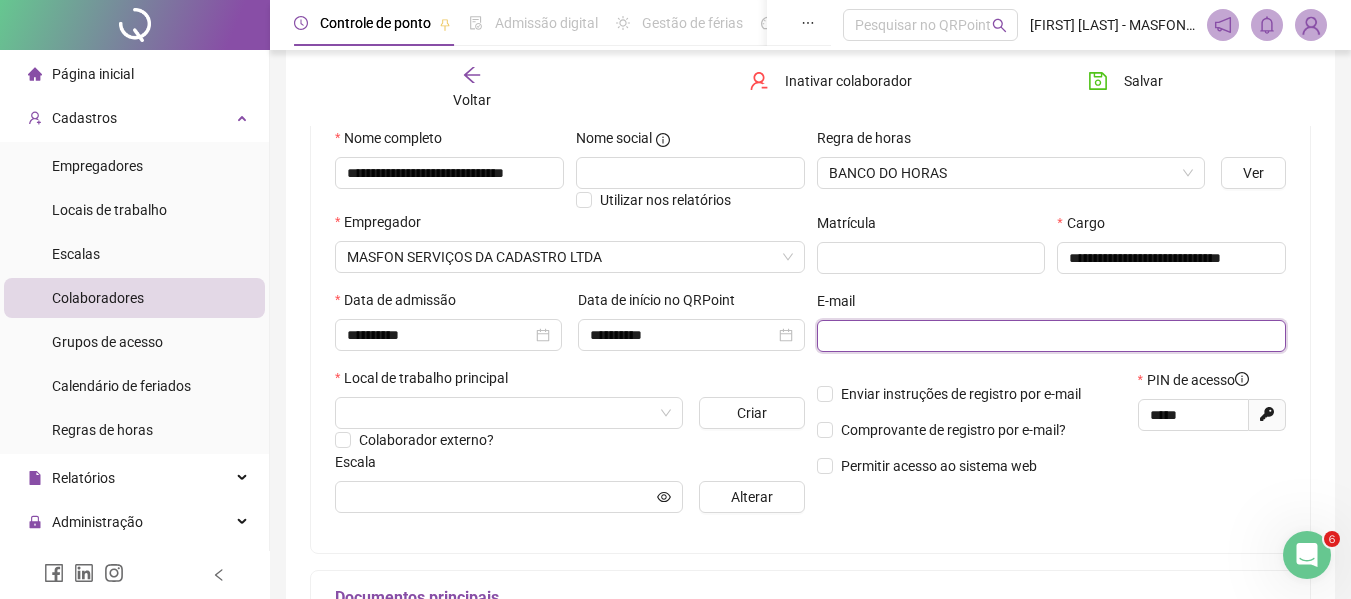 click at bounding box center [1050, 336] 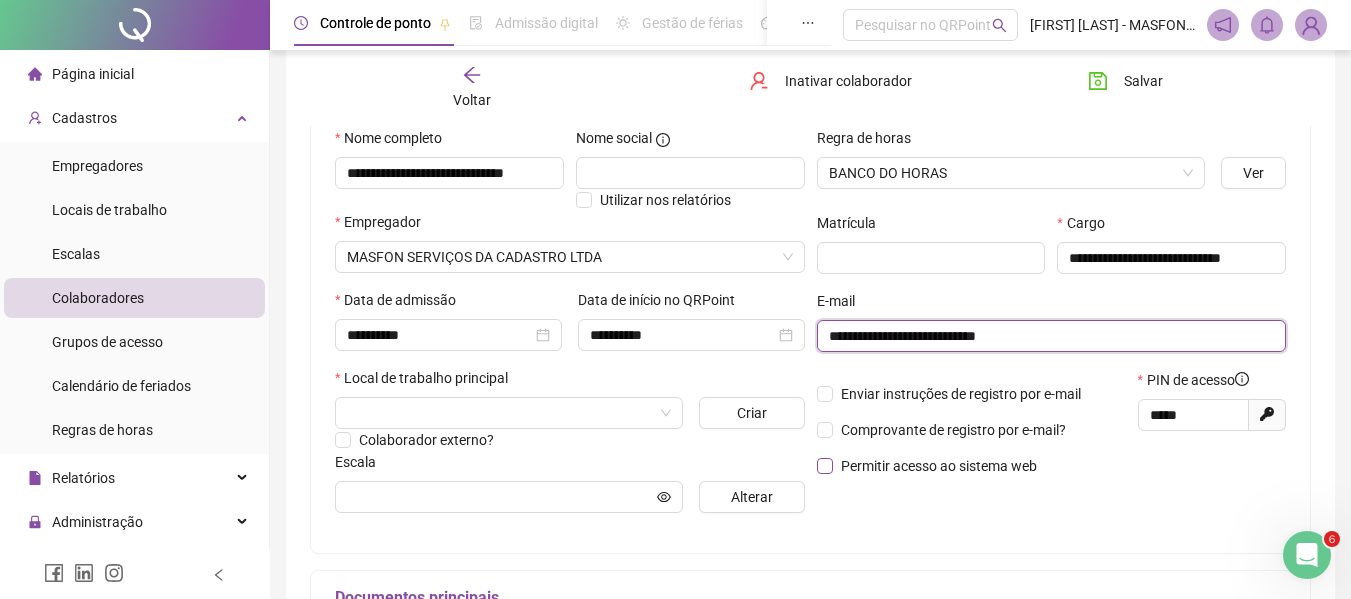 type on "**********" 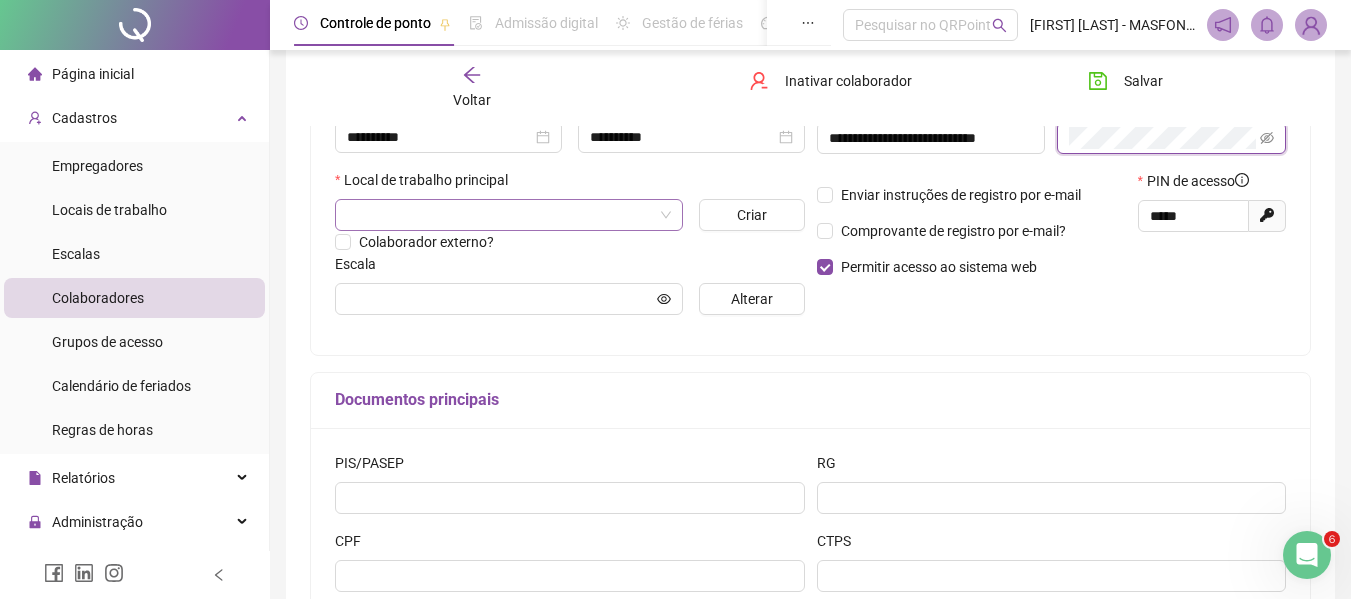 scroll, scrollTop: 400, scrollLeft: 0, axis: vertical 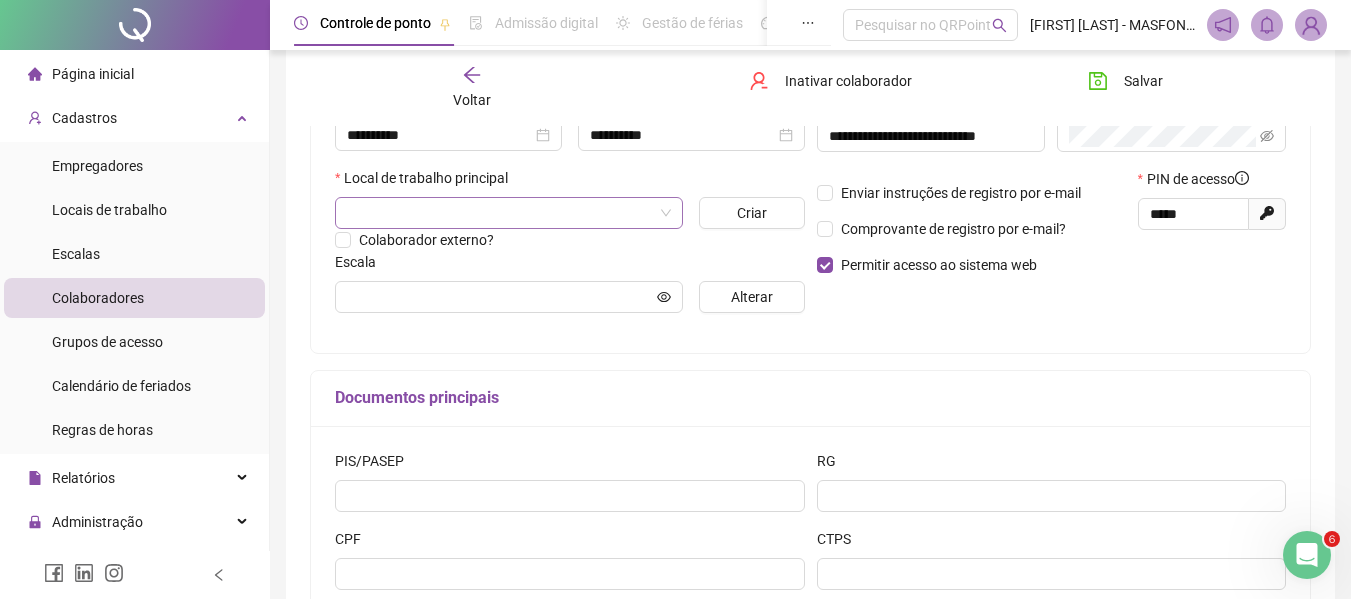 click at bounding box center (500, 213) 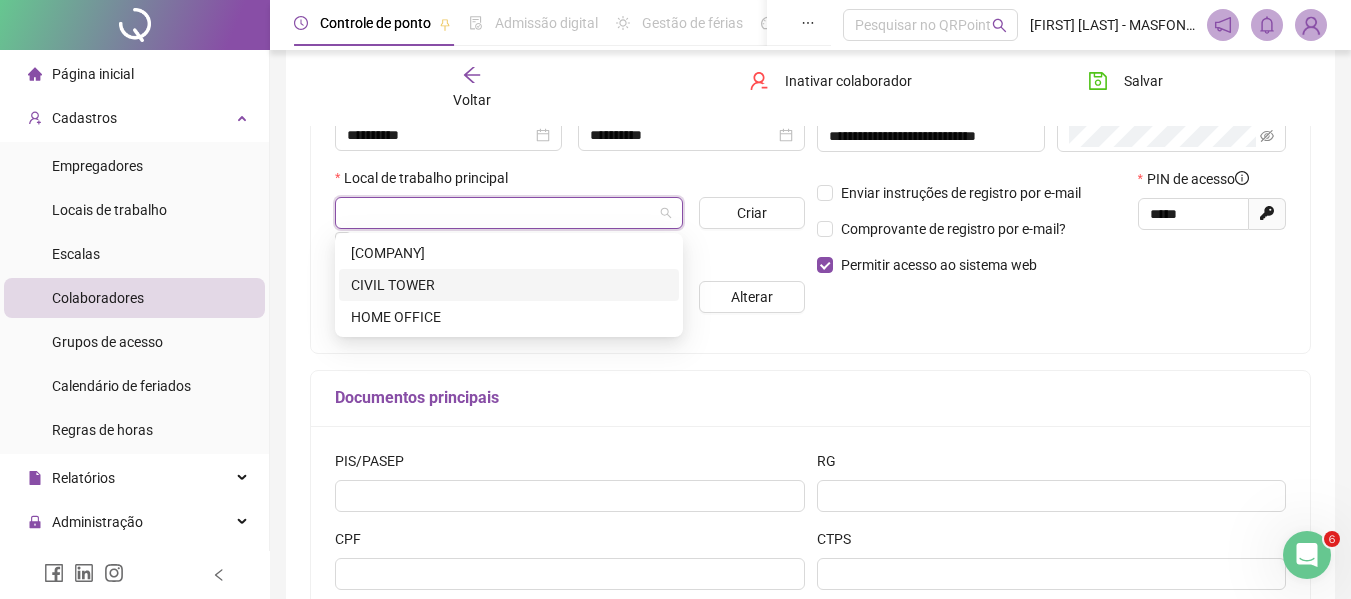 click on "CIVIL TOWER" at bounding box center (509, 285) 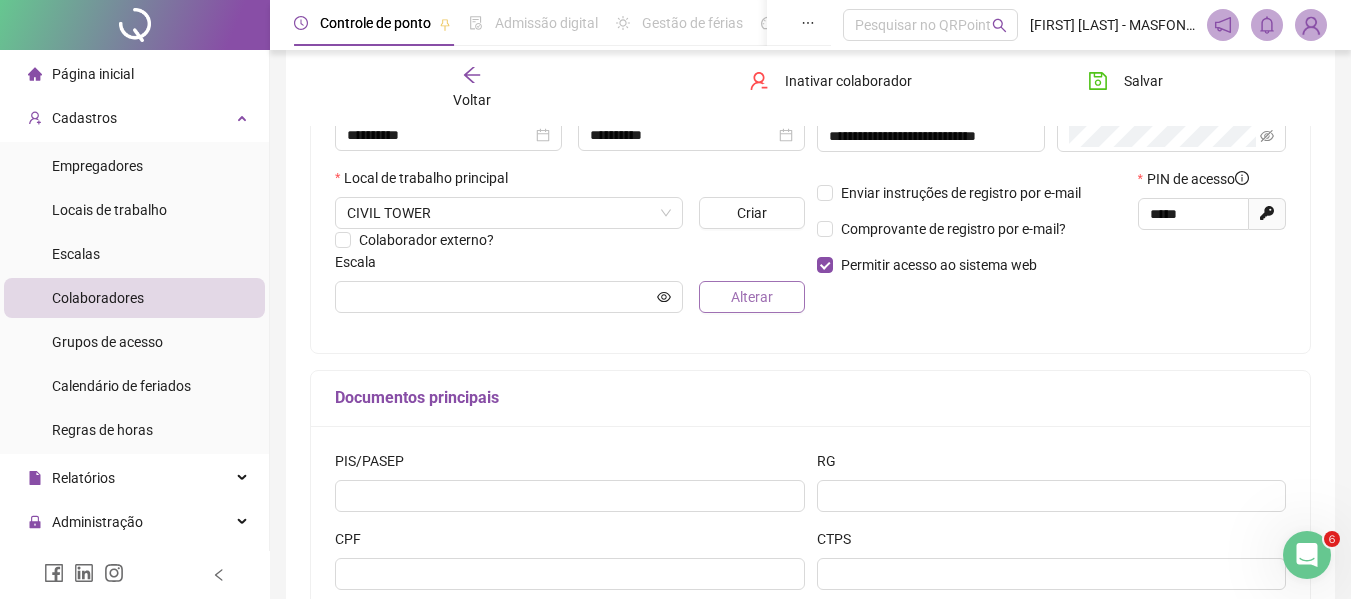 click on "Alterar" at bounding box center [751, 297] 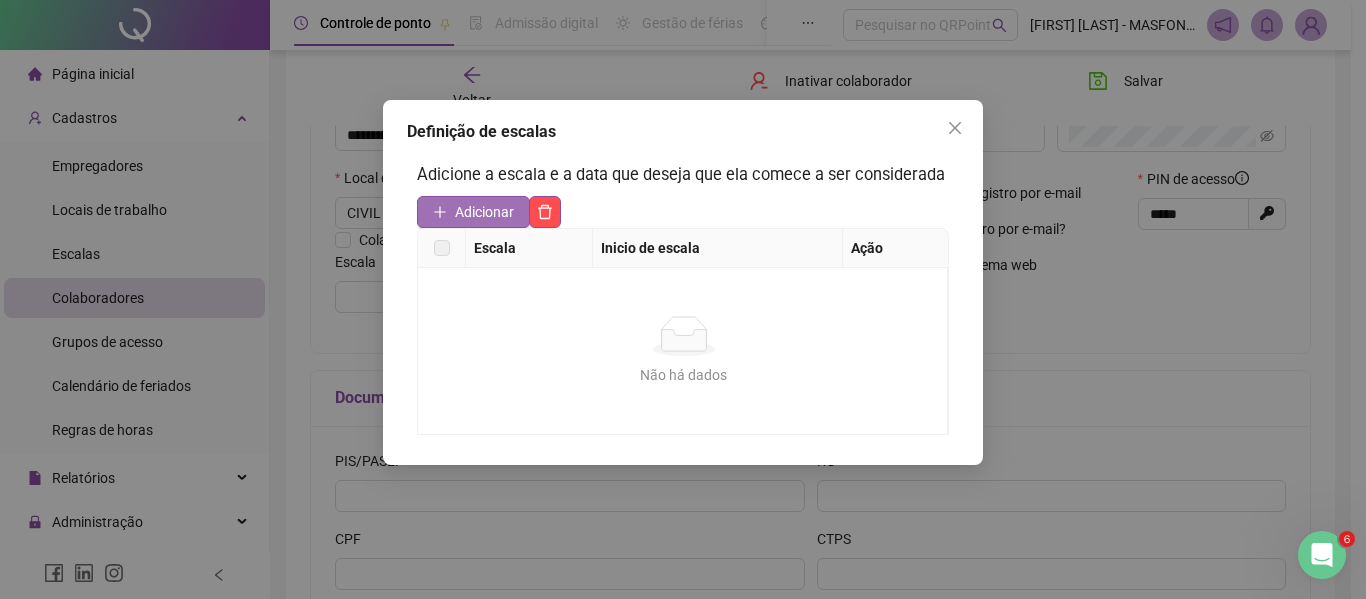 click on "Adicionar" at bounding box center [484, 212] 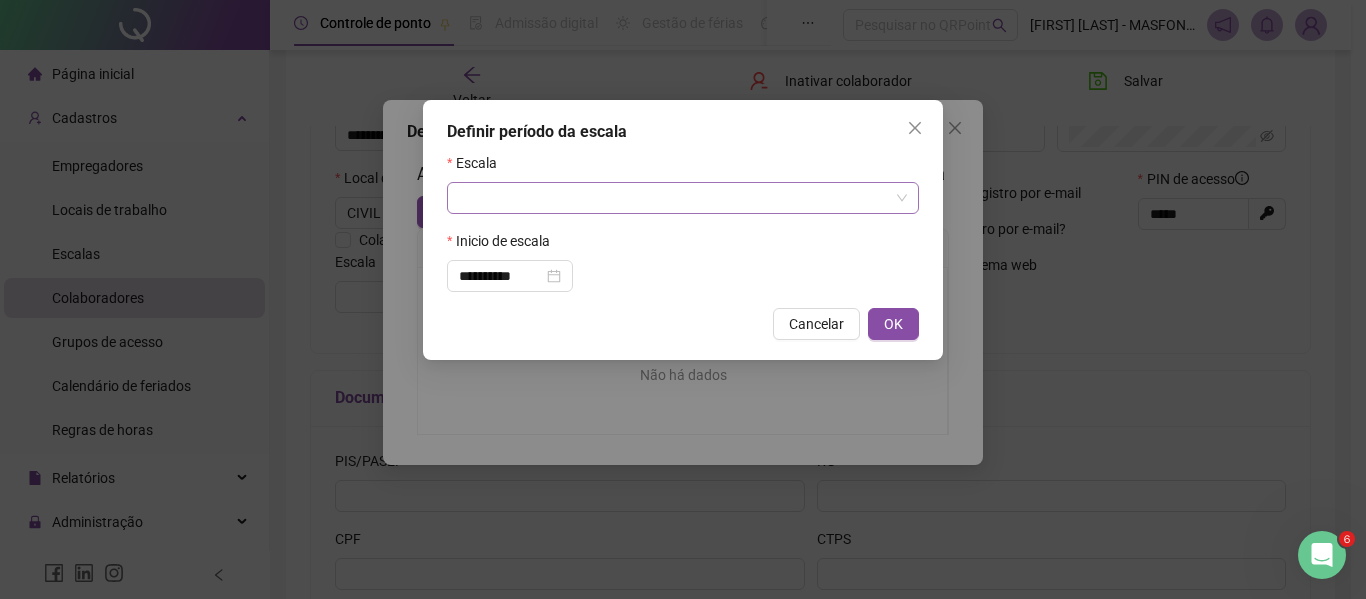 click at bounding box center [674, 198] 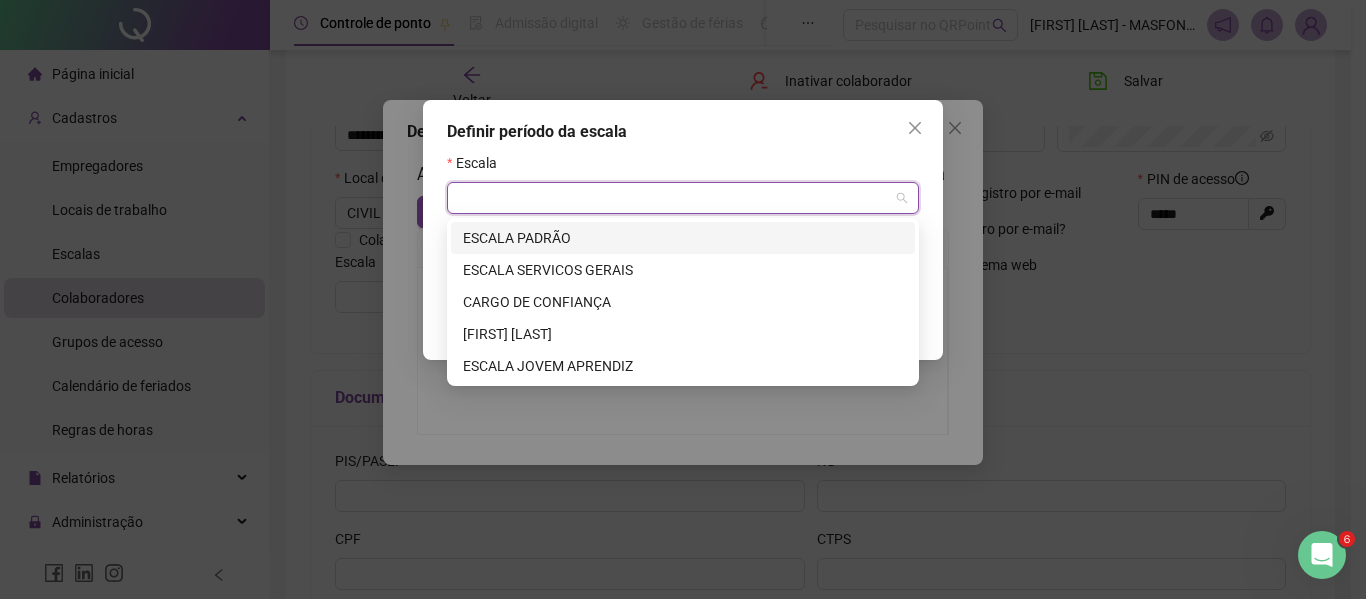 click on "ESCALA PADRÃO" at bounding box center (683, 238) 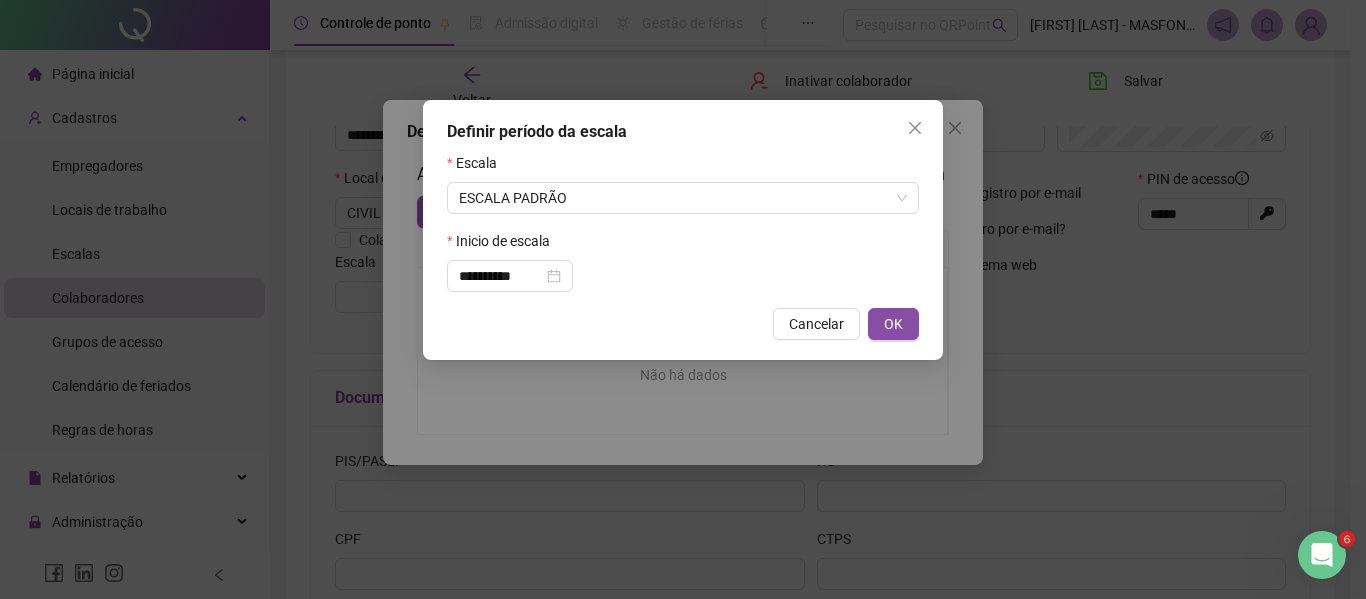 click on "OK" at bounding box center [893, 324] 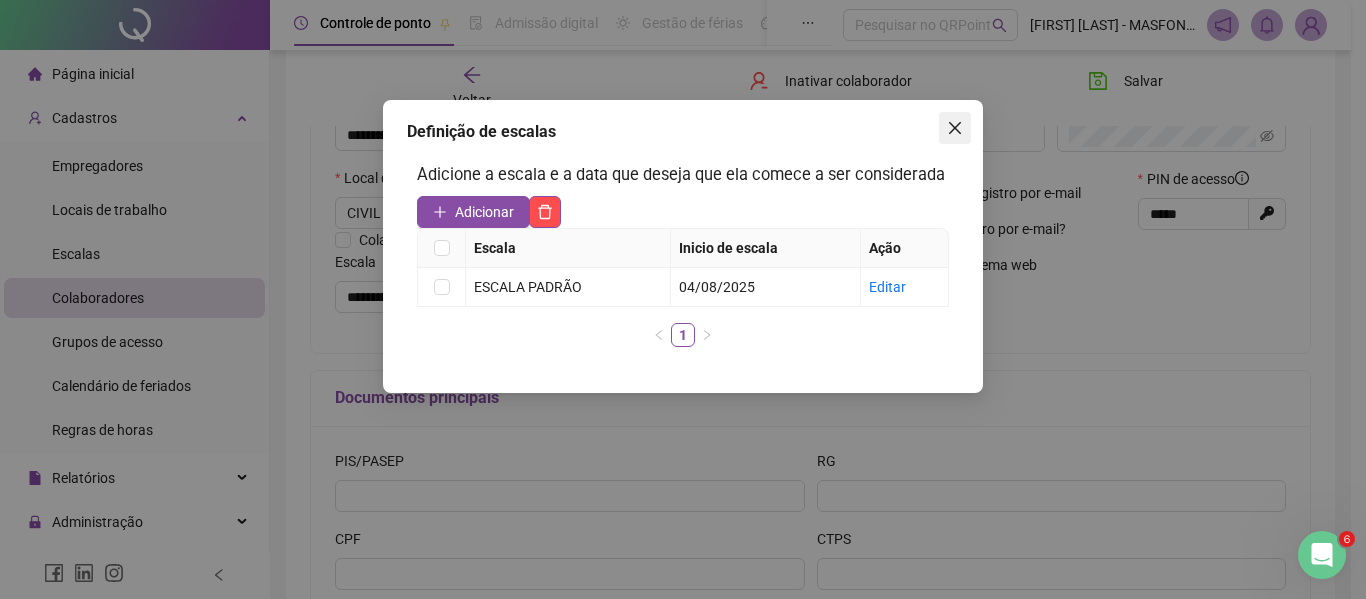 click 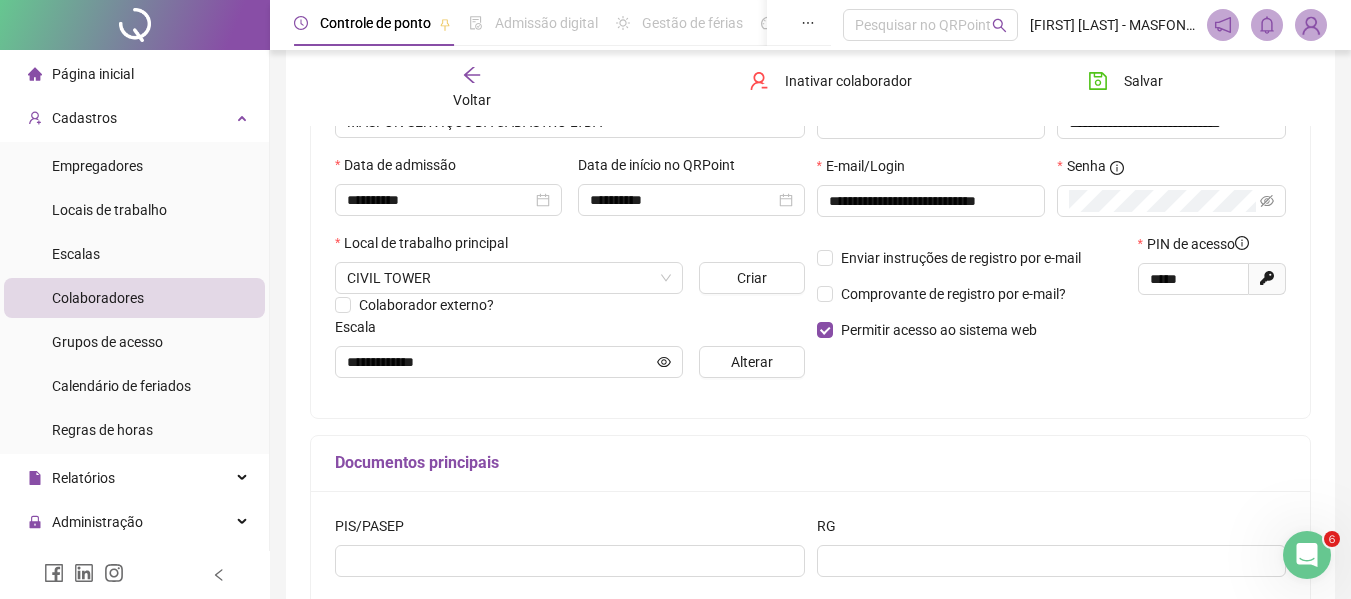 scroll, scrollTop: 300, scrollLeft: 0, axis: vertical 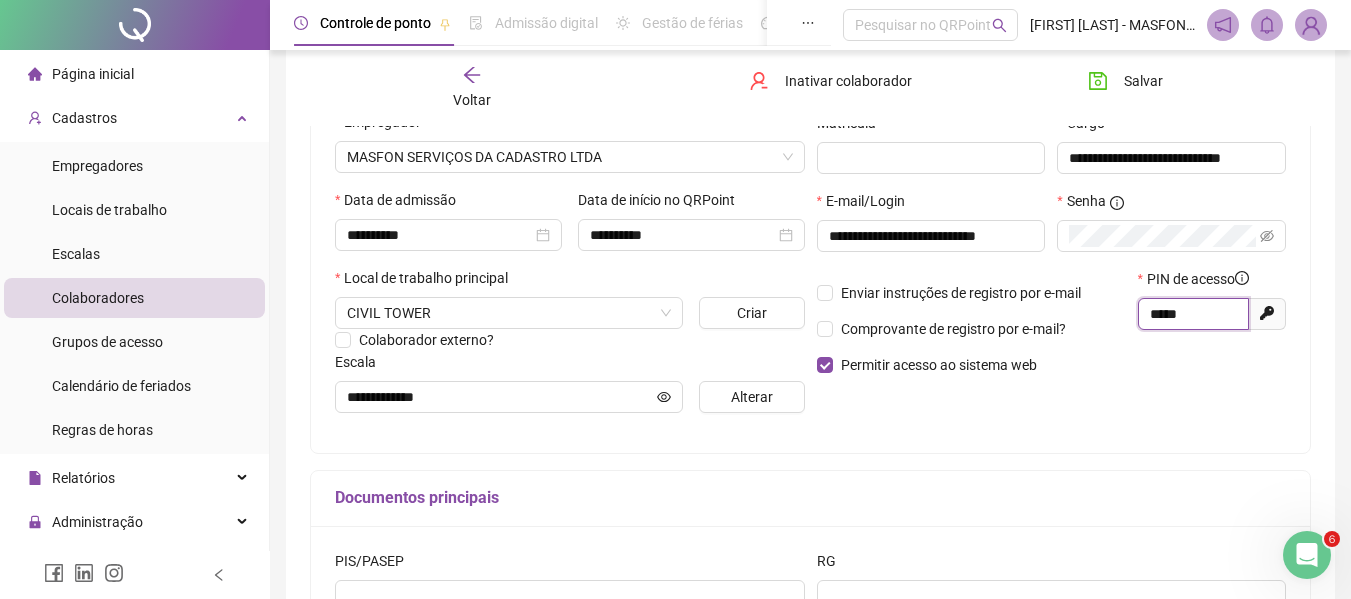 click on "*****" at bounding box center (1191, 314) 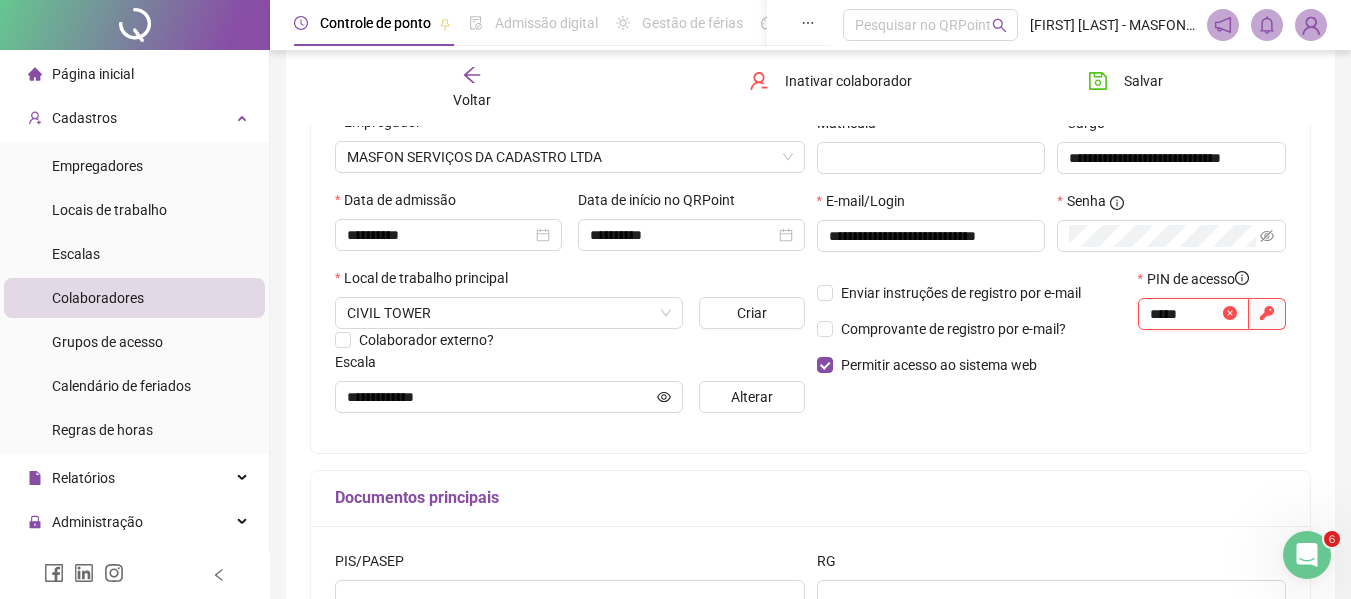 type on "*****" 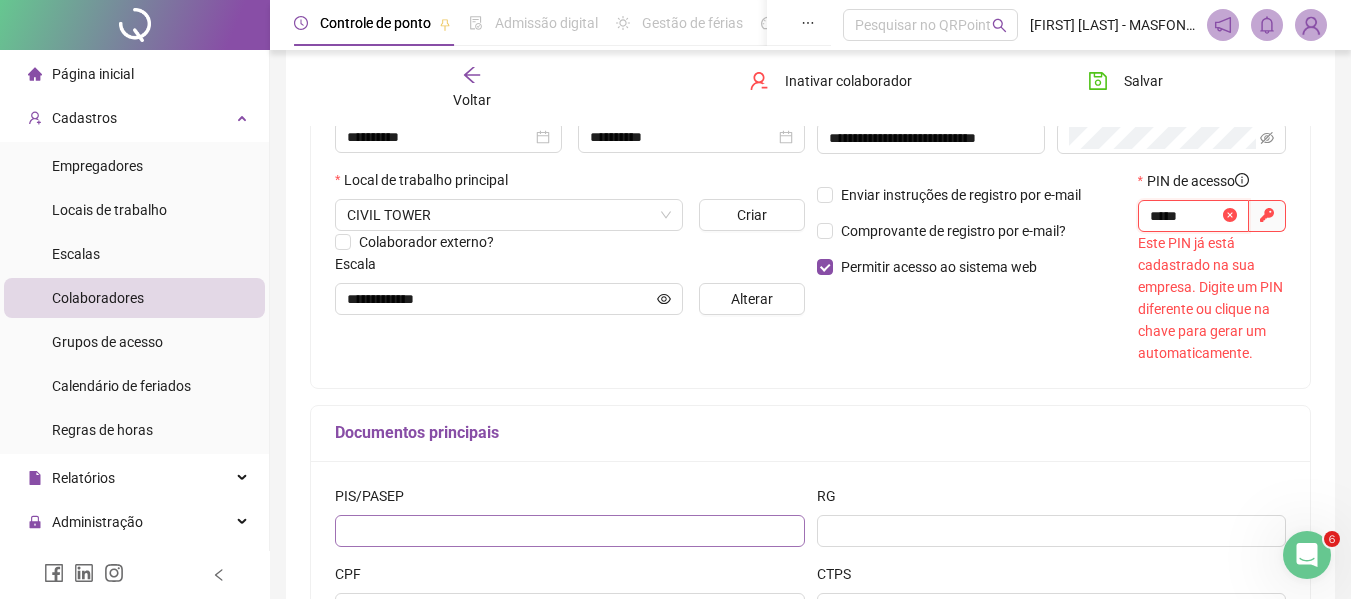scroll, scrollTop: 575, scrollLeft: 0, axis: vertical 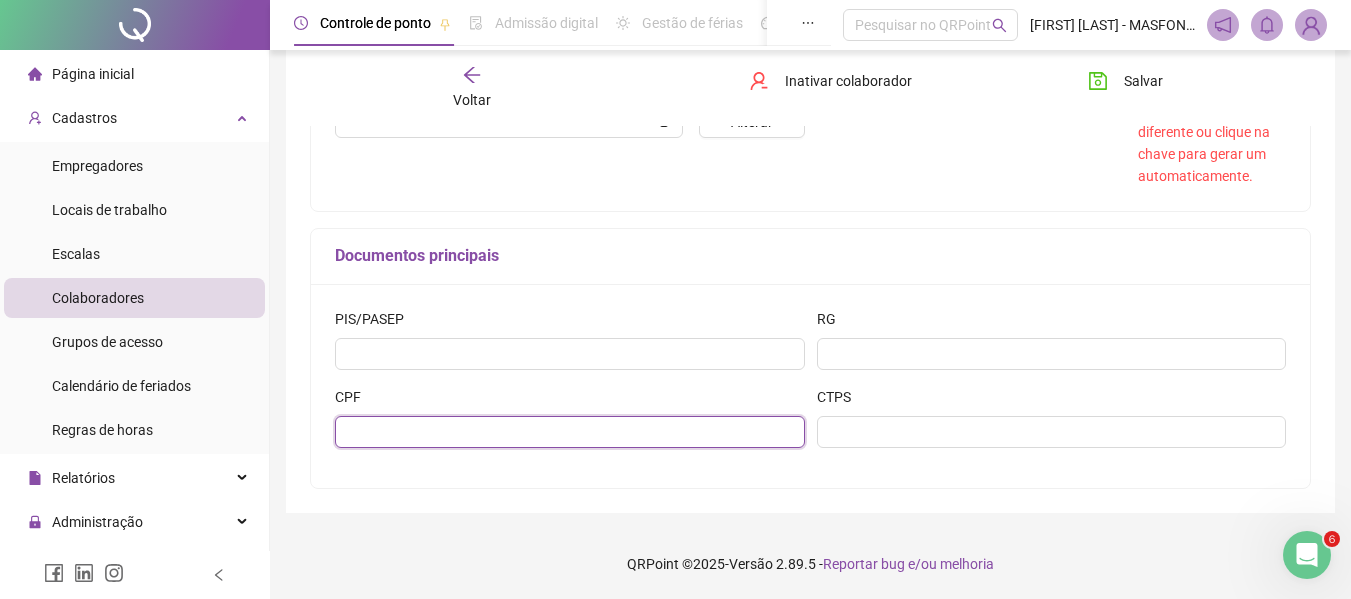 click at bounding box center [570, 432] 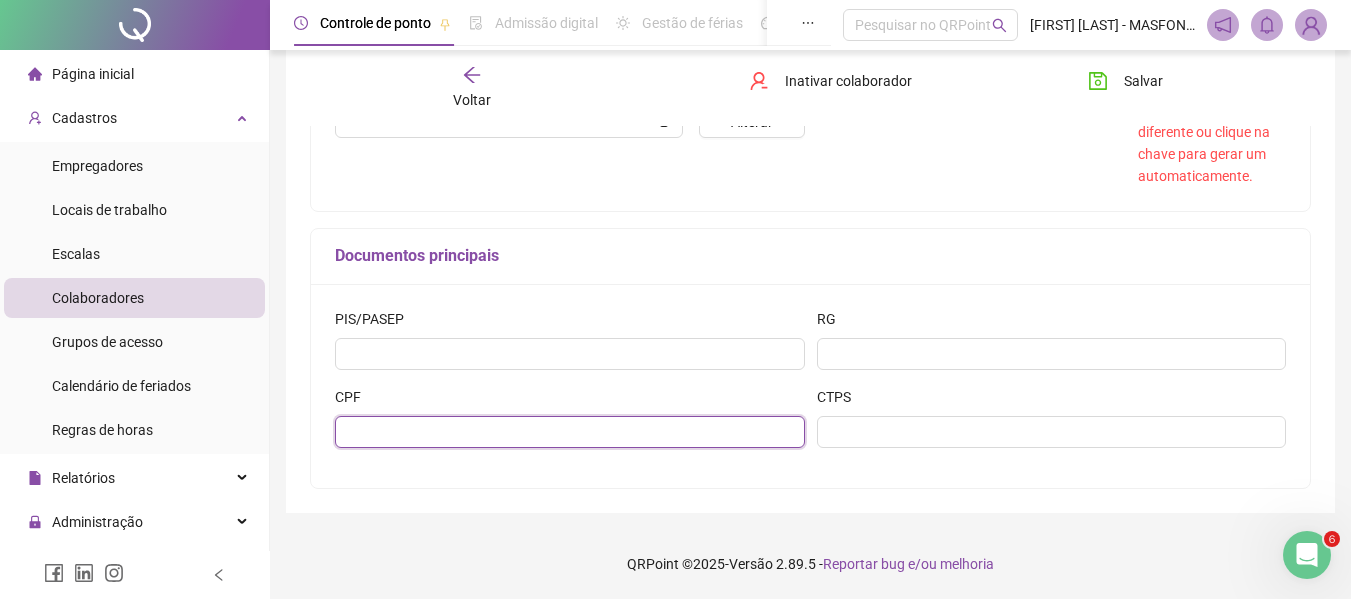 paste on "**********" 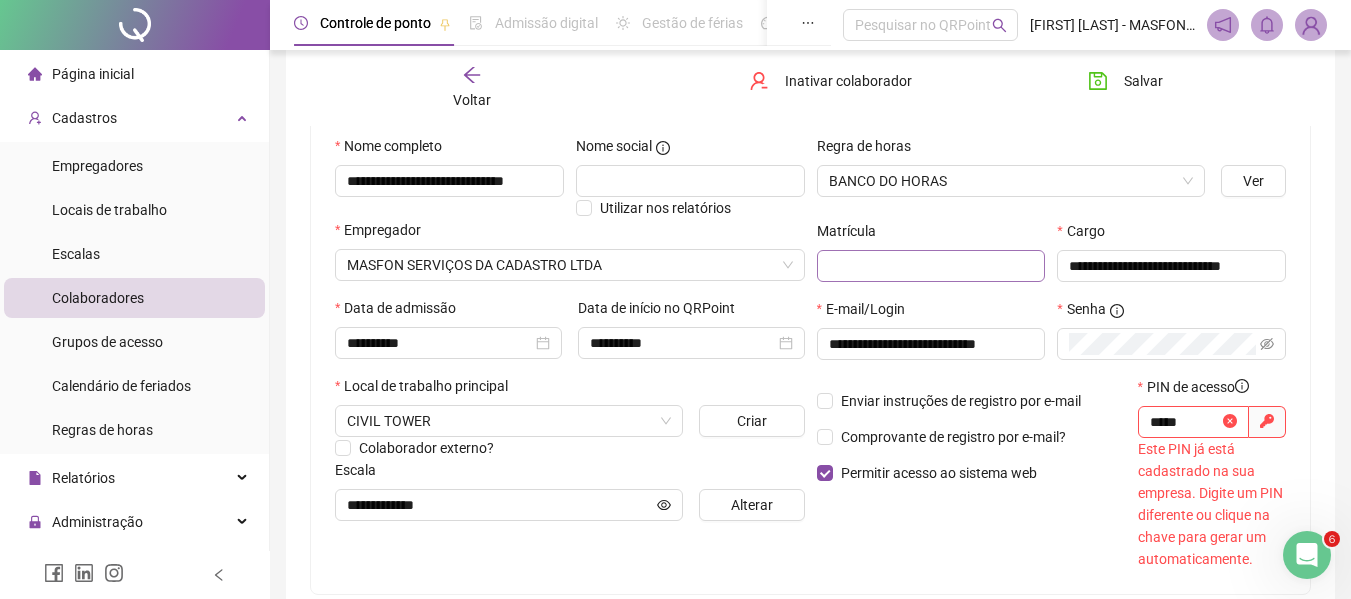 scroll, scrollTop: 175, scrollLeft: 0, axis: vertical 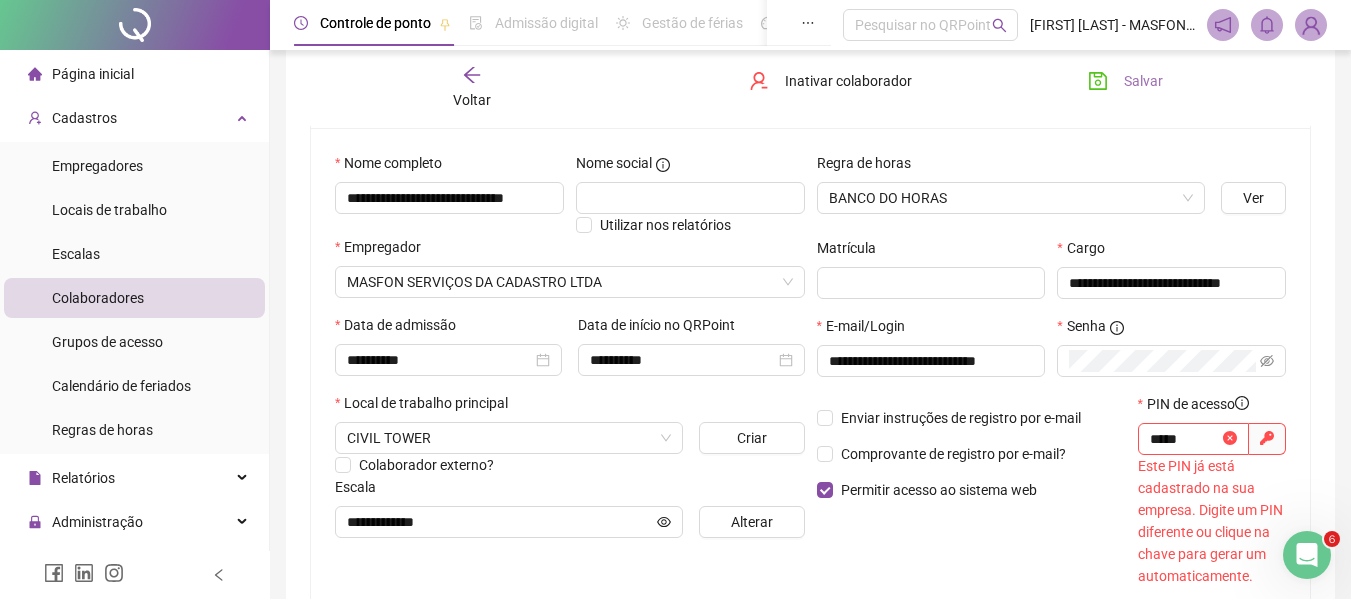 type on "**********" 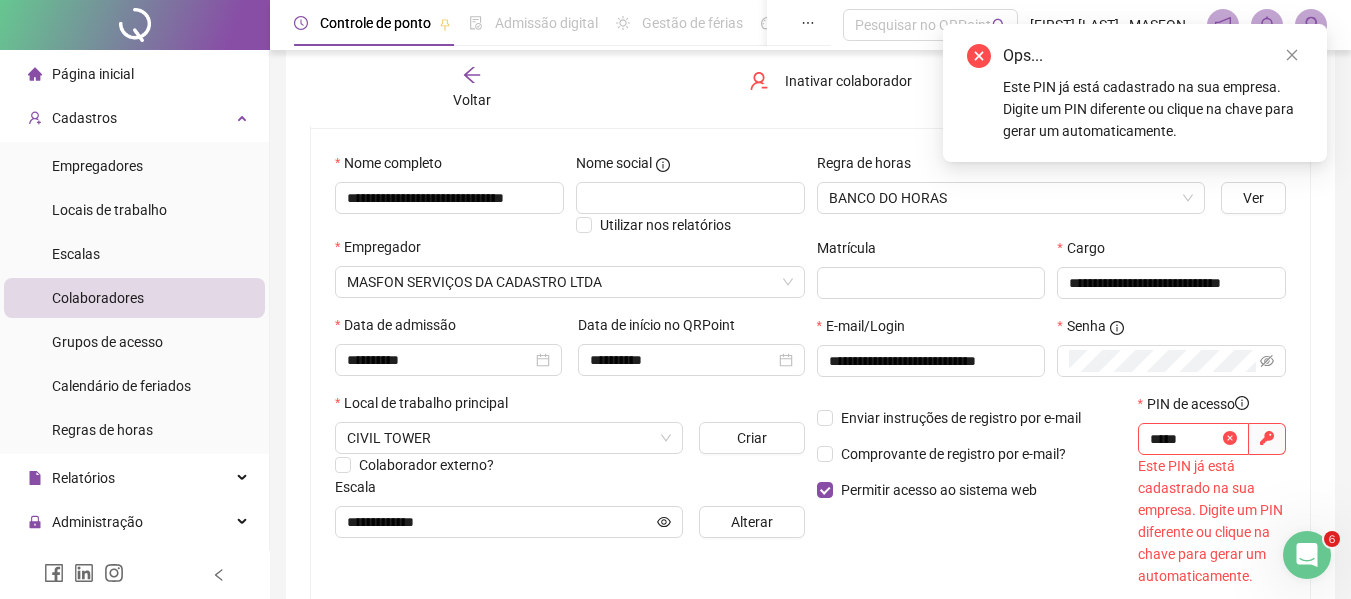 click on "**********" at bounding box center (810, 402) 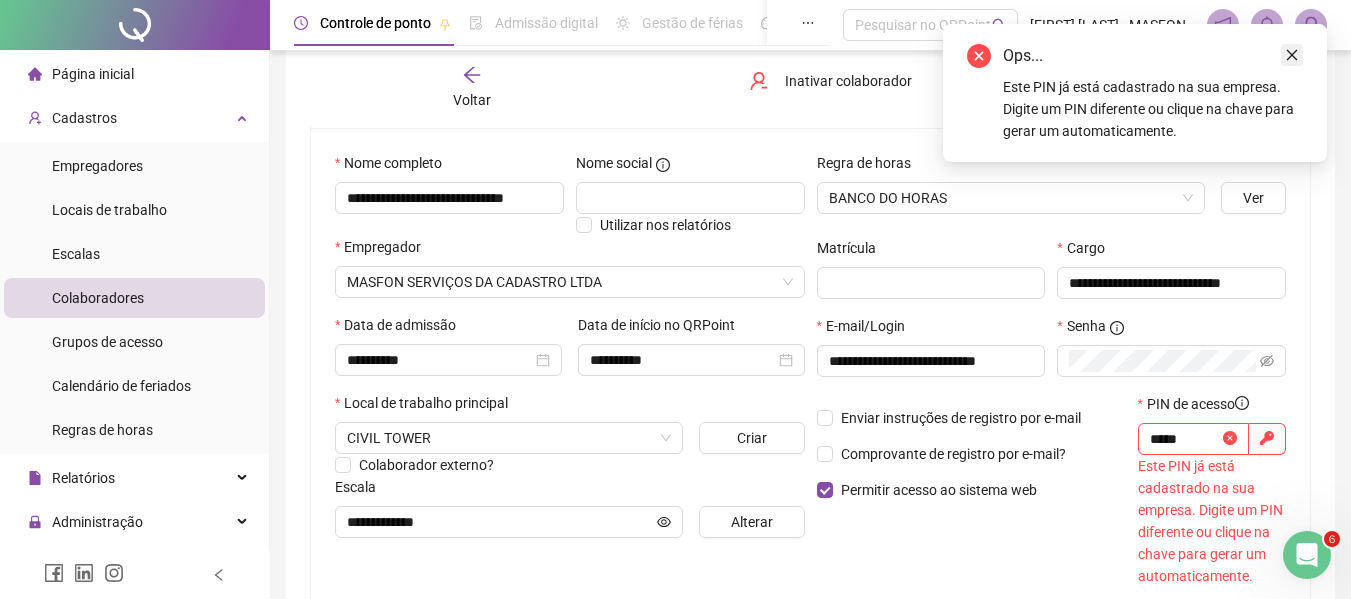 click at bounding box center [1292, 55] 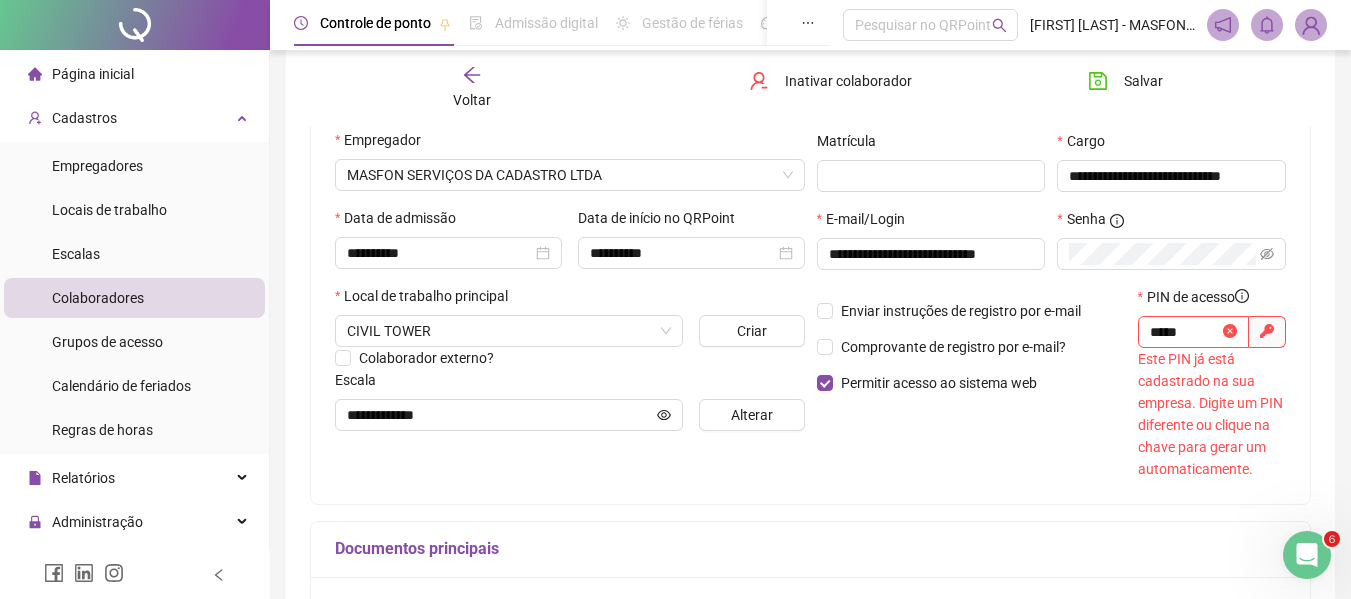 scroll, scrollTop: 275, scrollLeft: 0, axis: vertical 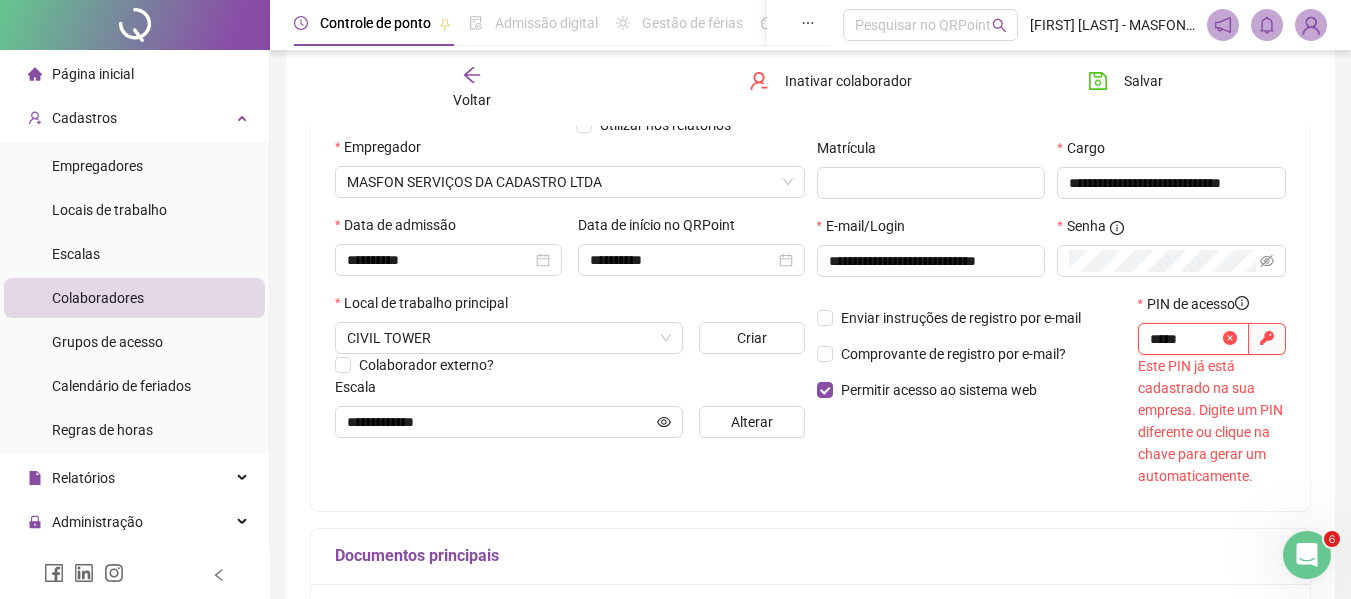 click on "*****" at bounding box center [1184, 339] 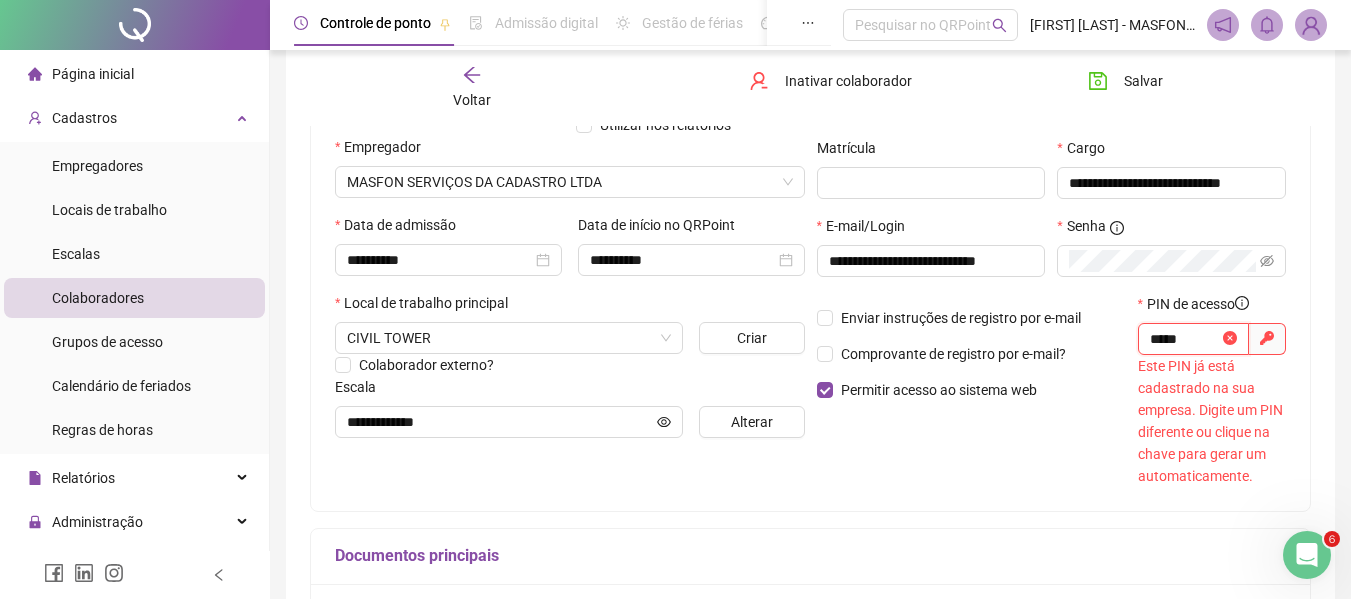 click on "*****" at bounding box center [1184, 339] 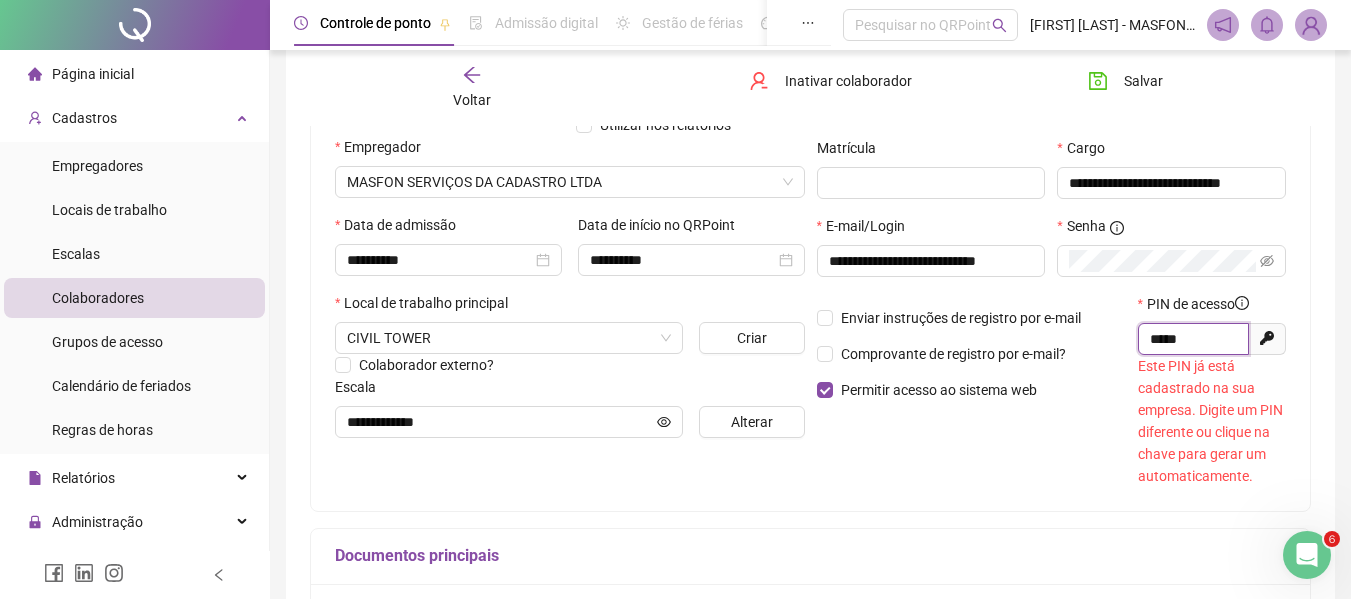 type on "*****" 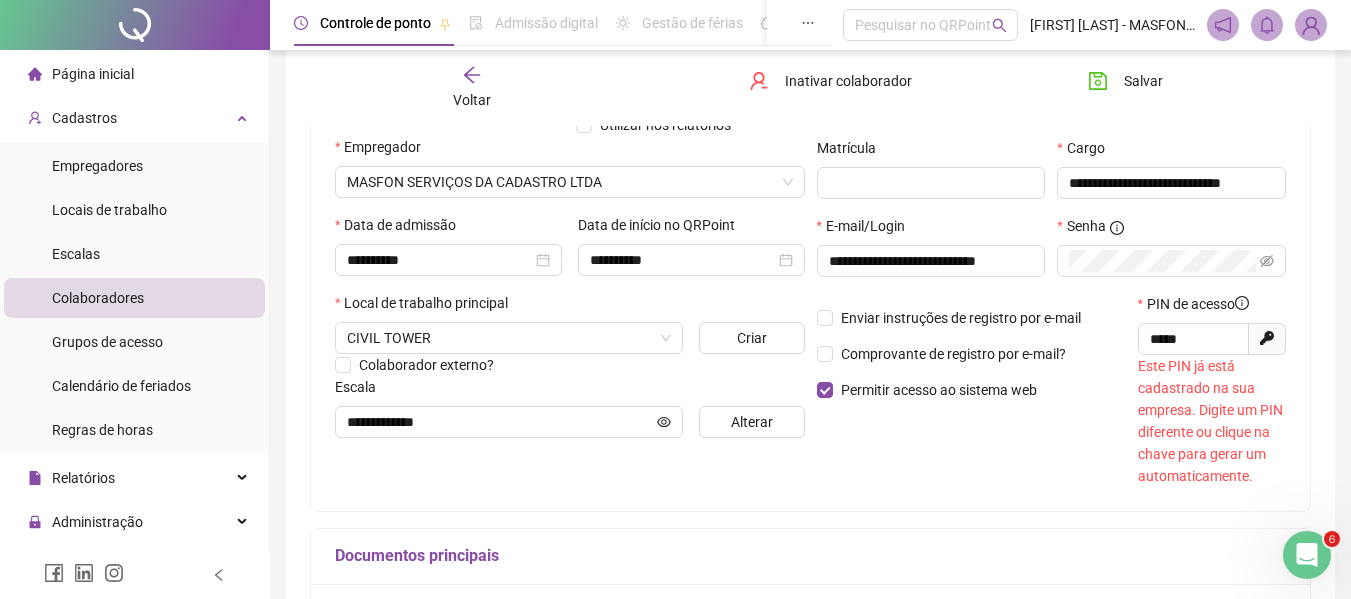 click on "Cargo" at bounding box center (1171, 152) 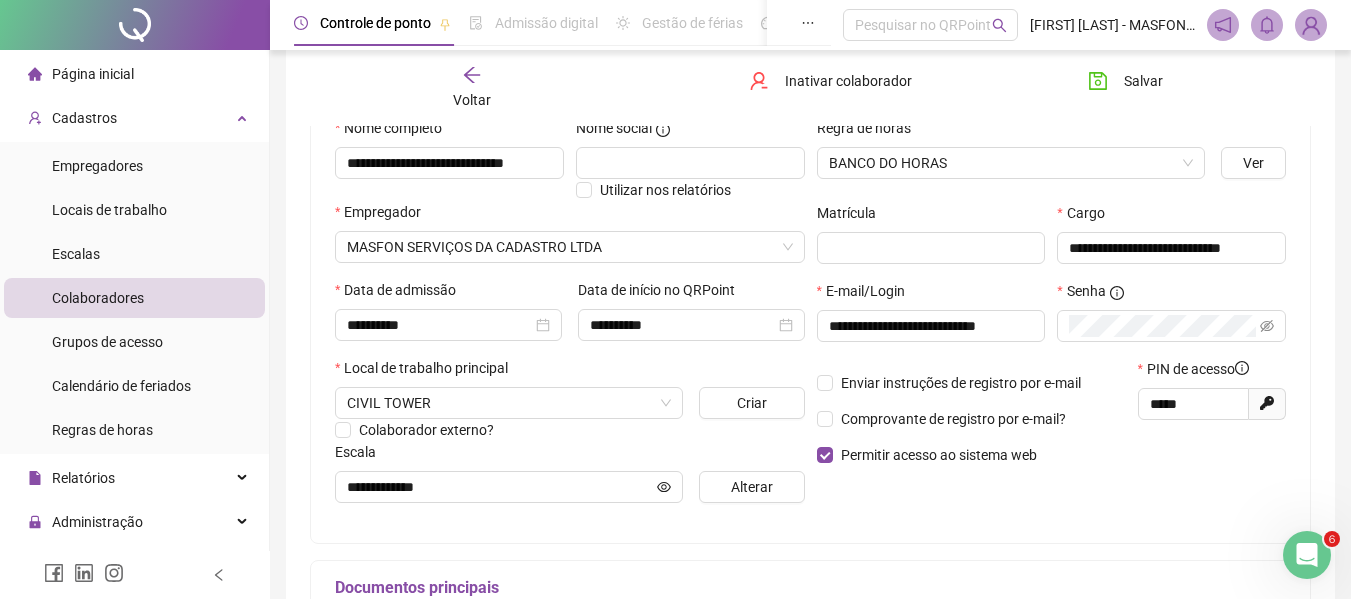 scroll, scrollTop: 175, scrollLeft: 0, axis: vertical 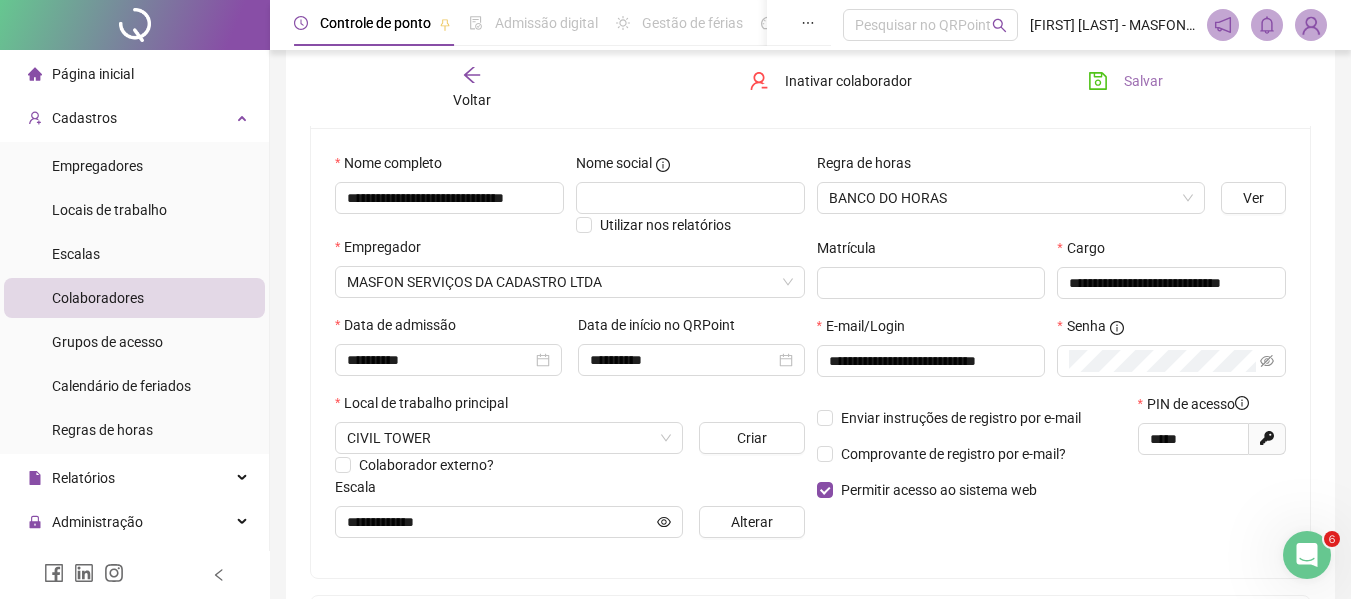 click on "Salvar" at bounding box center (1143, 81) 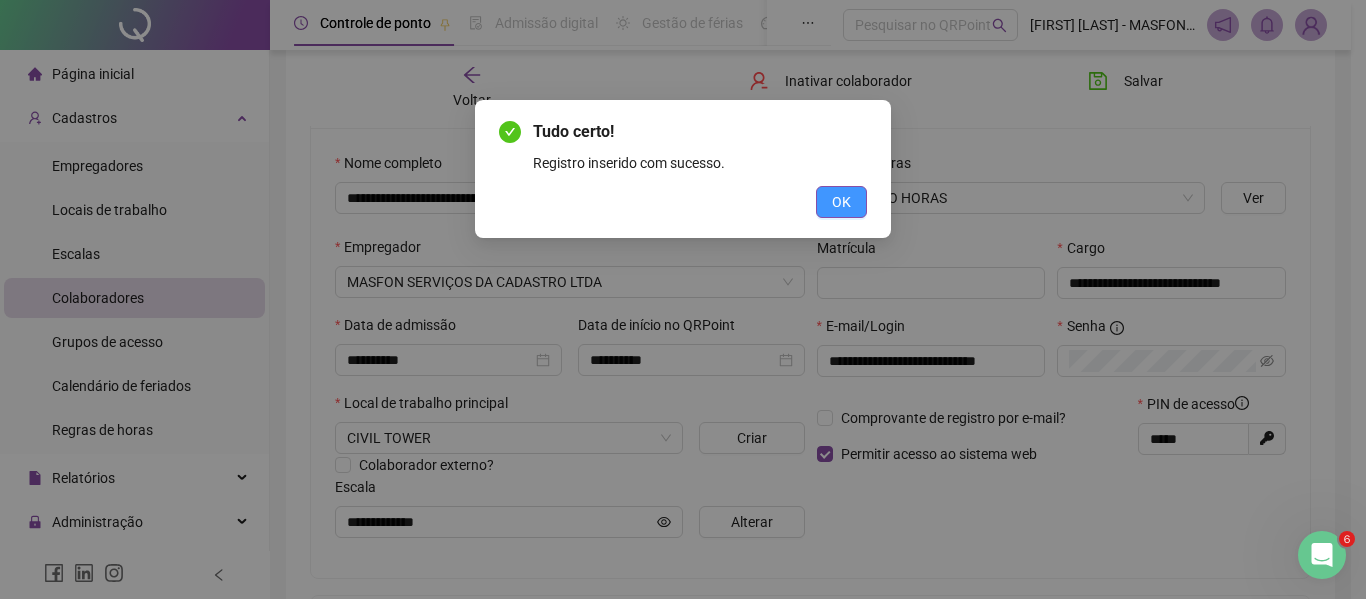 click on "OK" at bounding box center [841, 202] 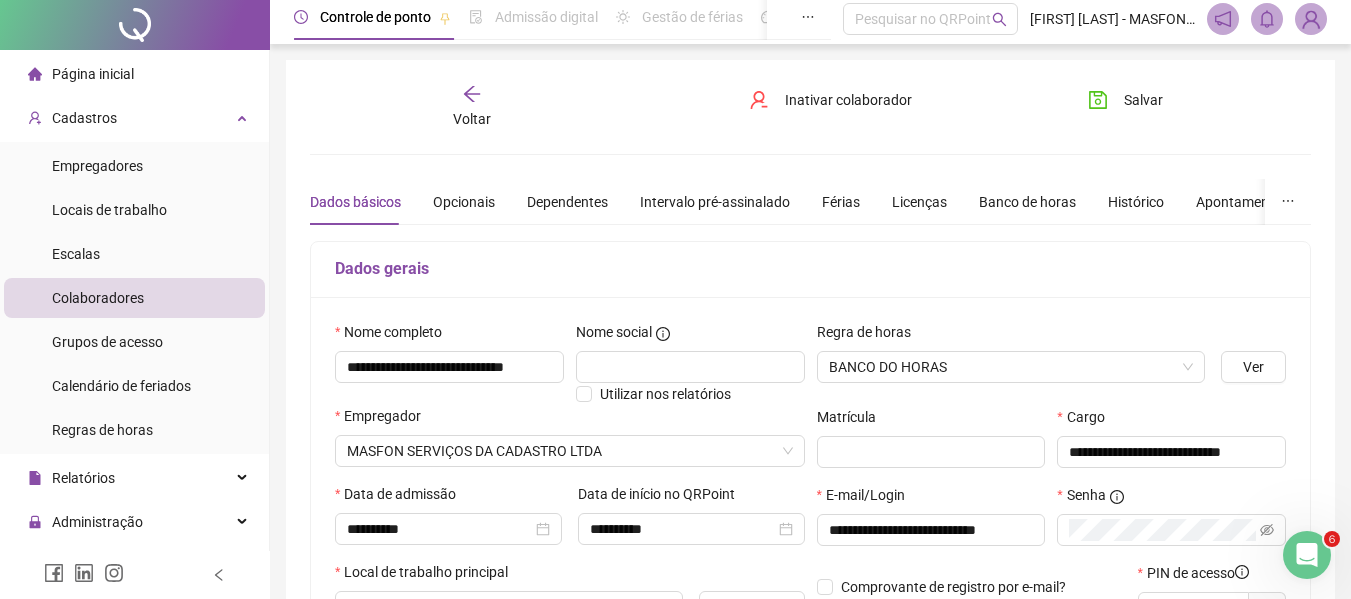 scroll, scrollTop: 0, scrollLeft: 0, axis: both 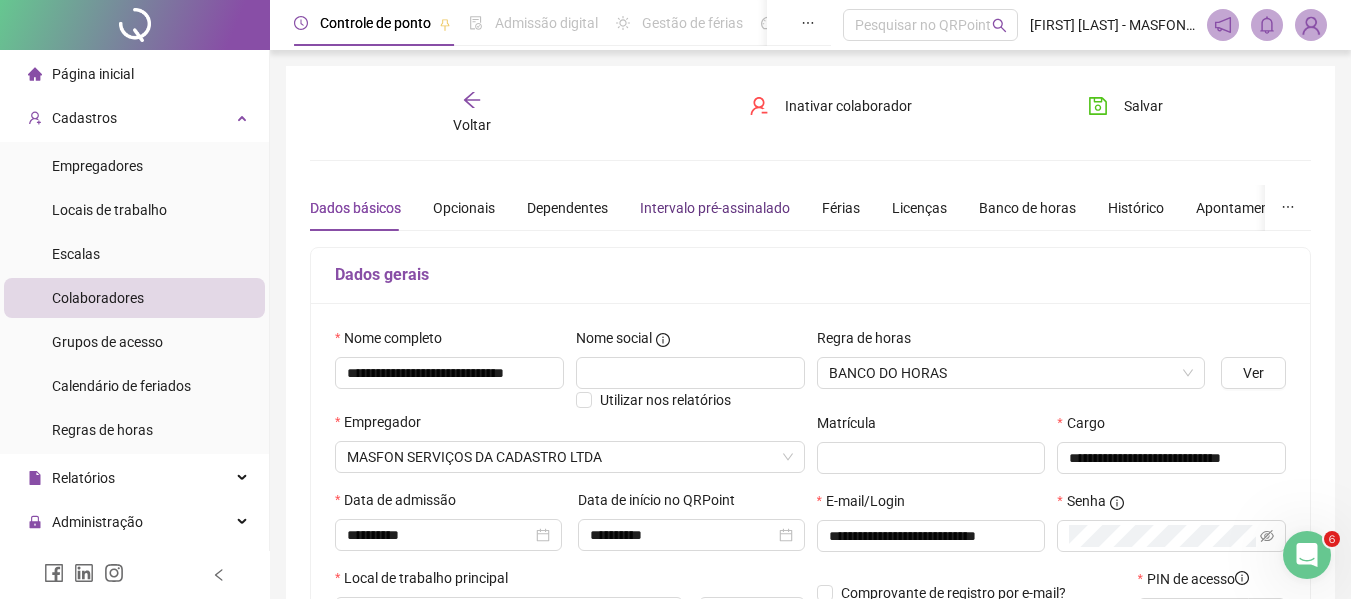 click on "Intervalo pré-assinalado" at bounding box center (715, 208) 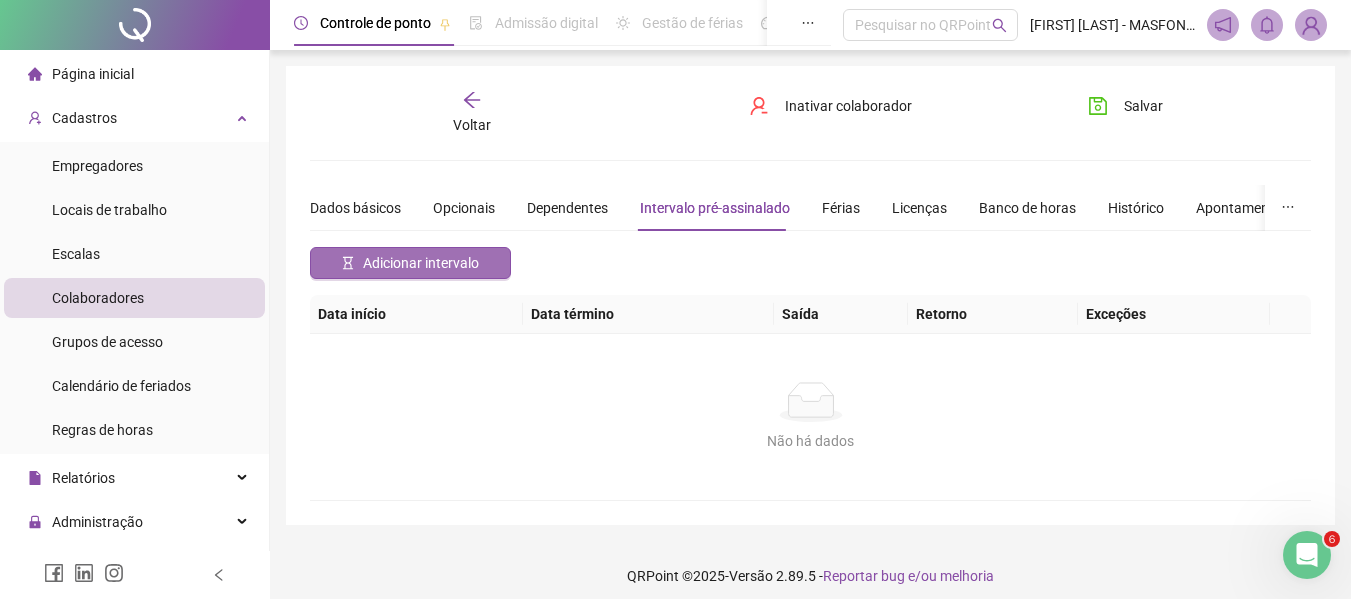 click on "Adicionar intervalo" at bounding box center [421, 263] 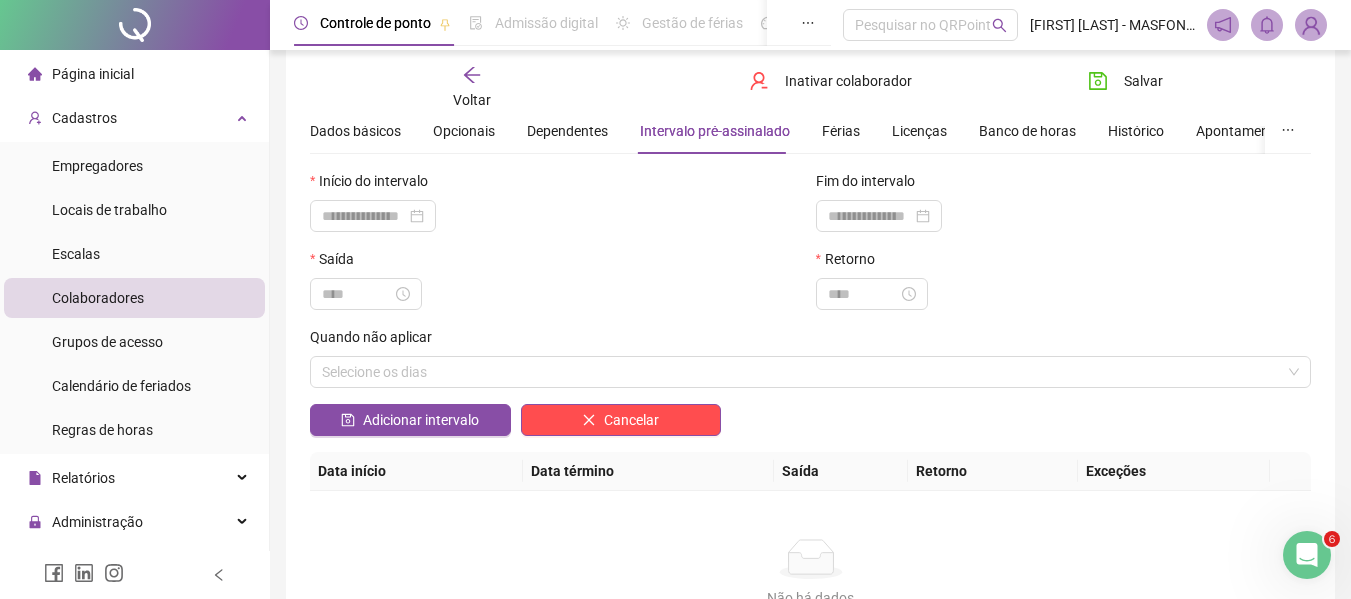 scroll, scrollTop: 100, scrollLeft: 0, axis: vertical 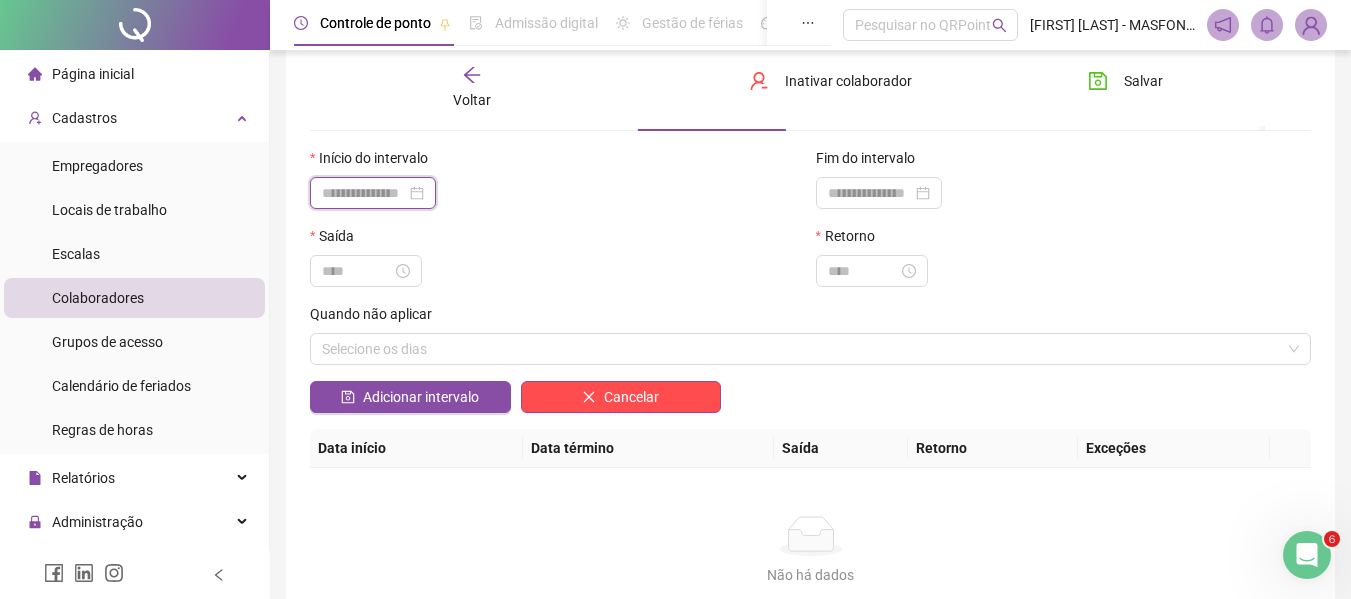 click at bounding box center (364, 193) 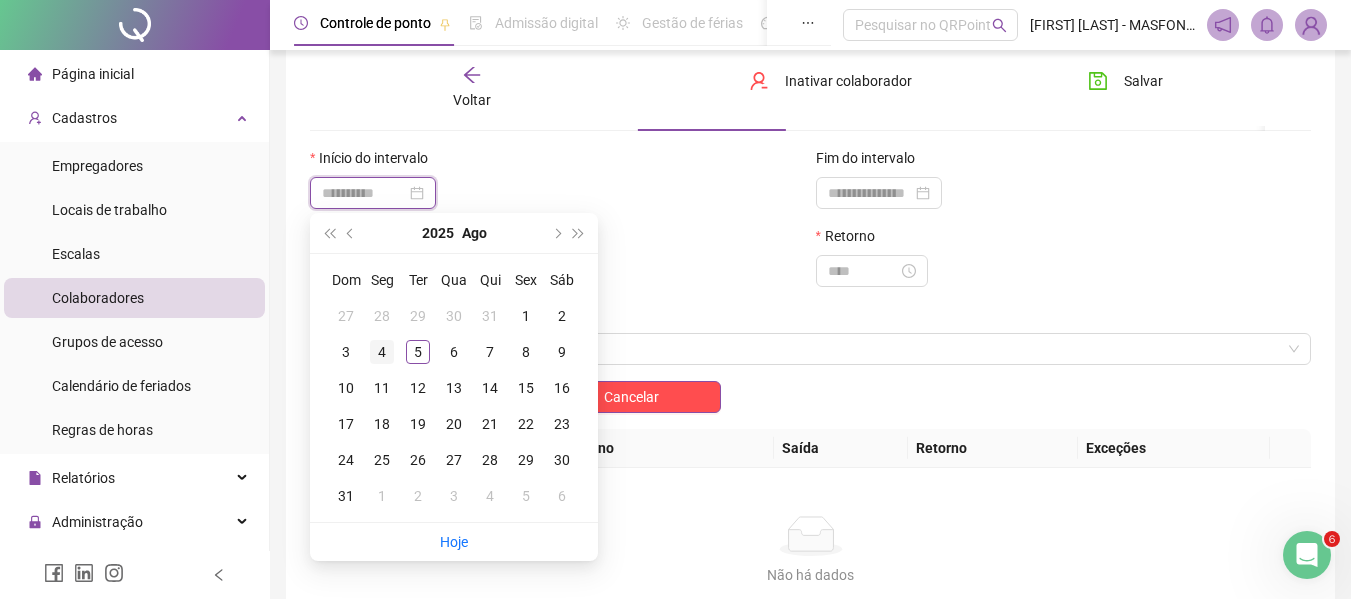 type on "**********" 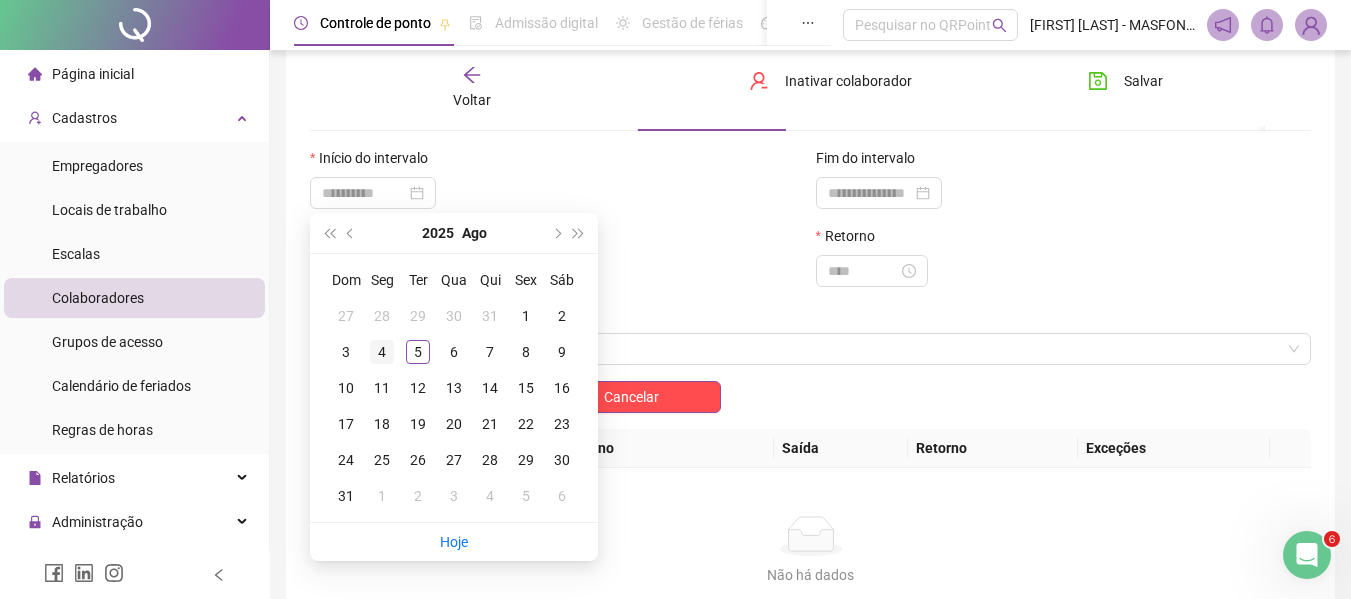 click on "4" at bounding box center (382, 352) 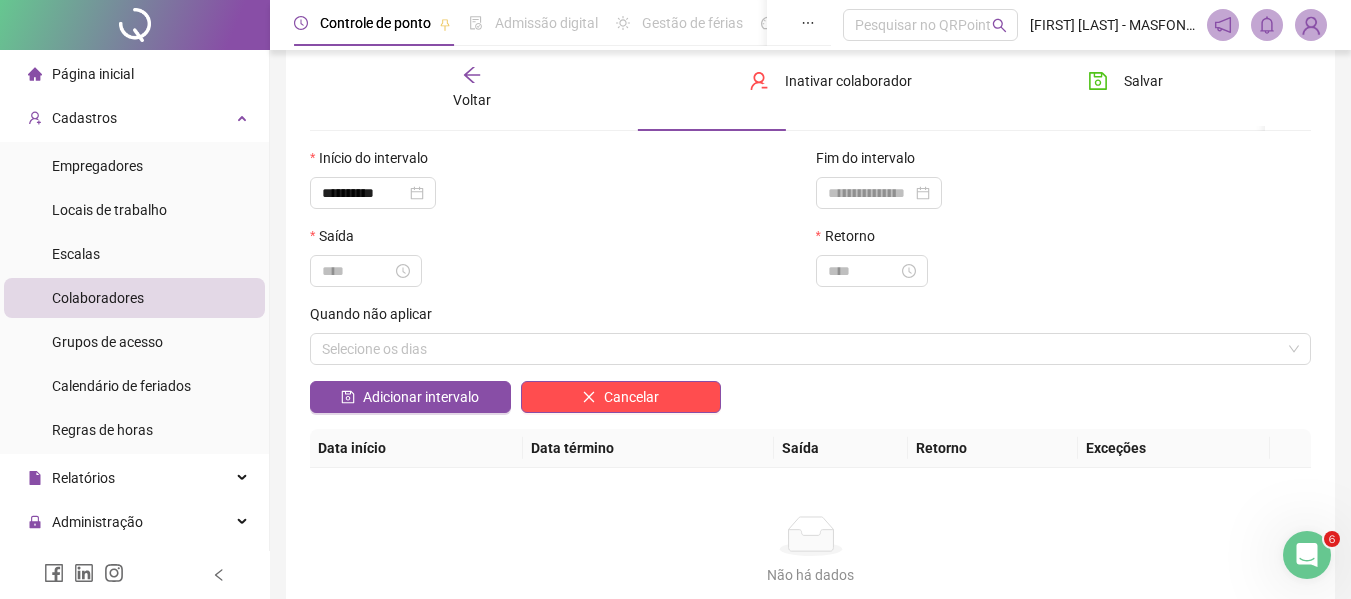 click on "**********" at bounding box center [558, 193] 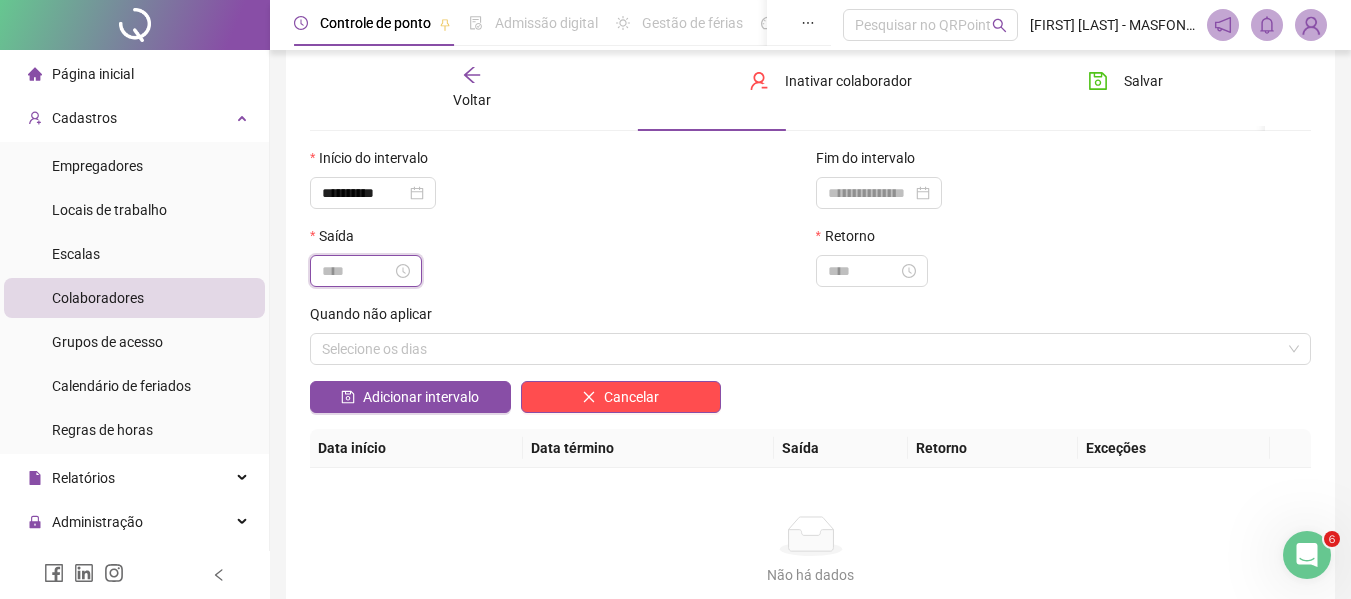 click at bounding box center (357, 271) 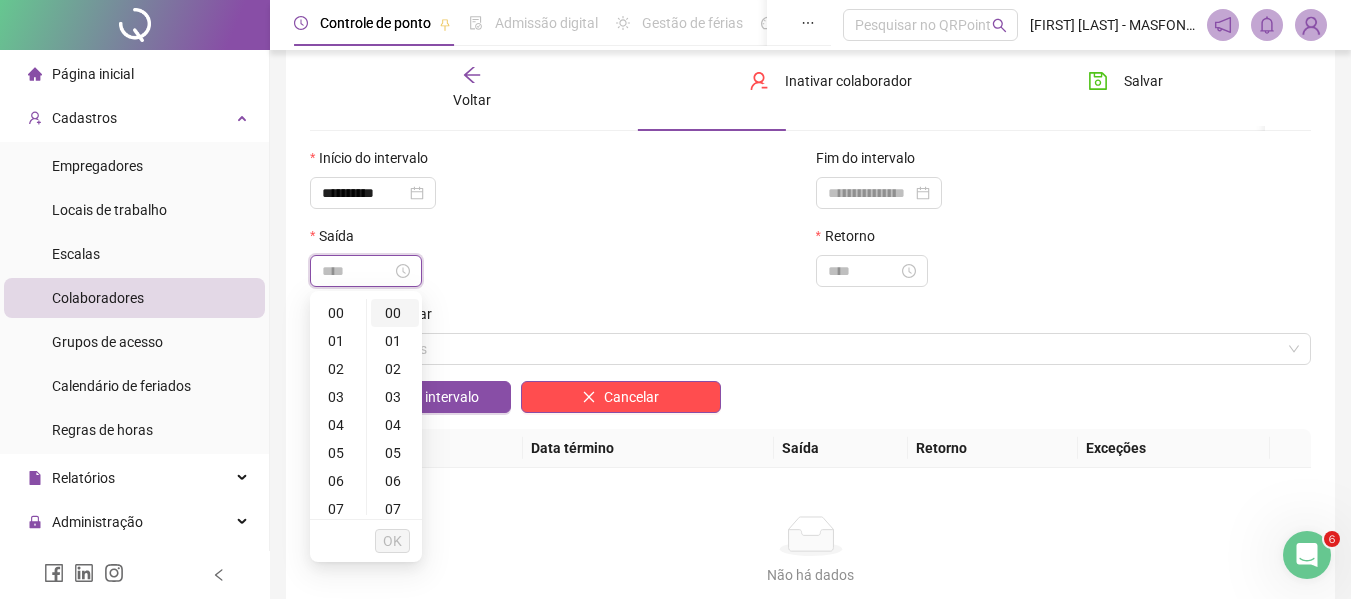 type on "*****" 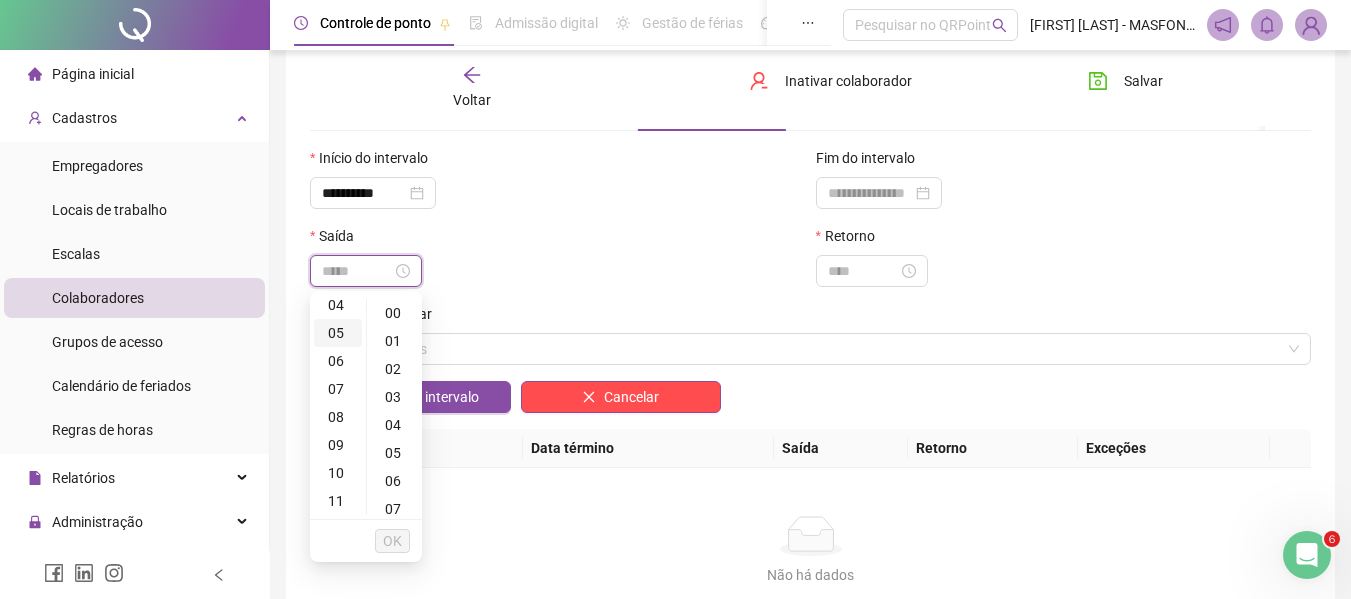 scroll, scrollTop: 200, scrollLeft: 0, axis: vertical 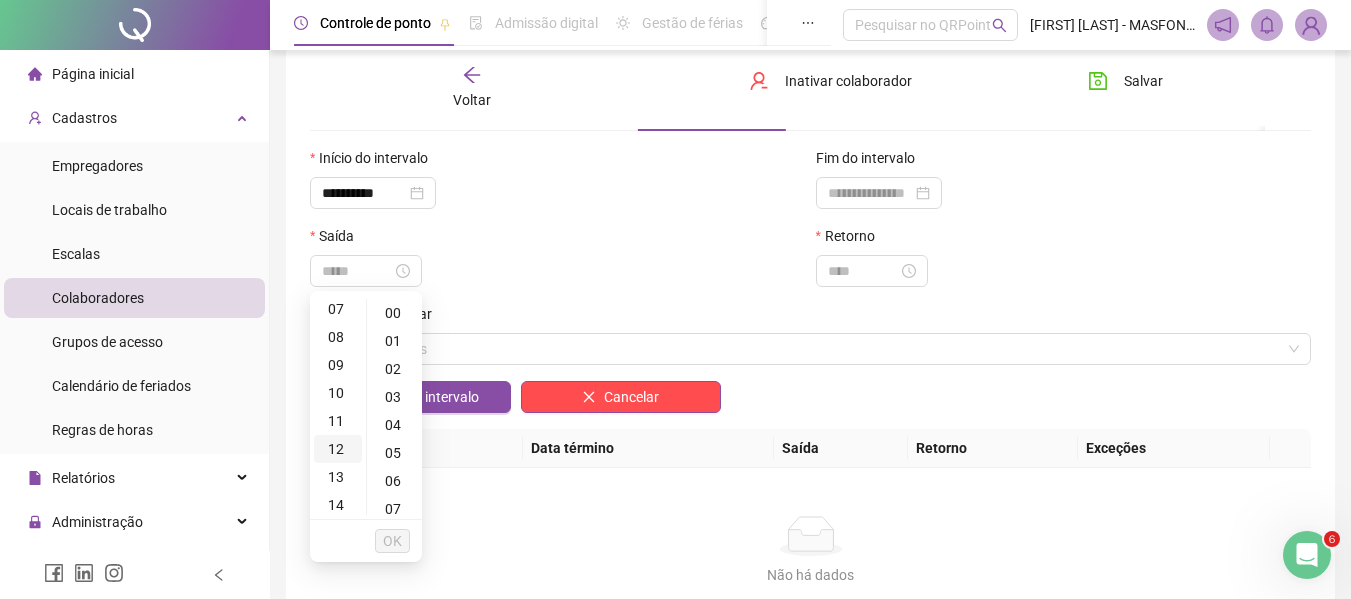 click on "12" at bounding box center (338, 449) 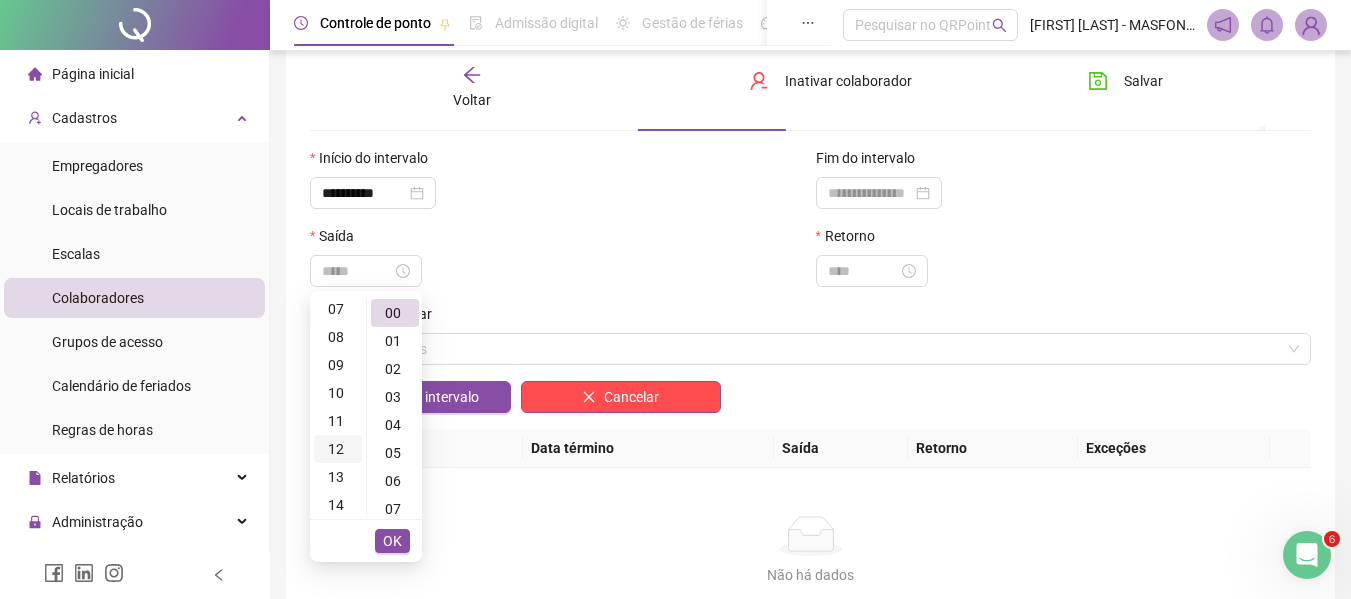 scroll, scrollTop: 336, scrollLeft: 0, axis: vertical 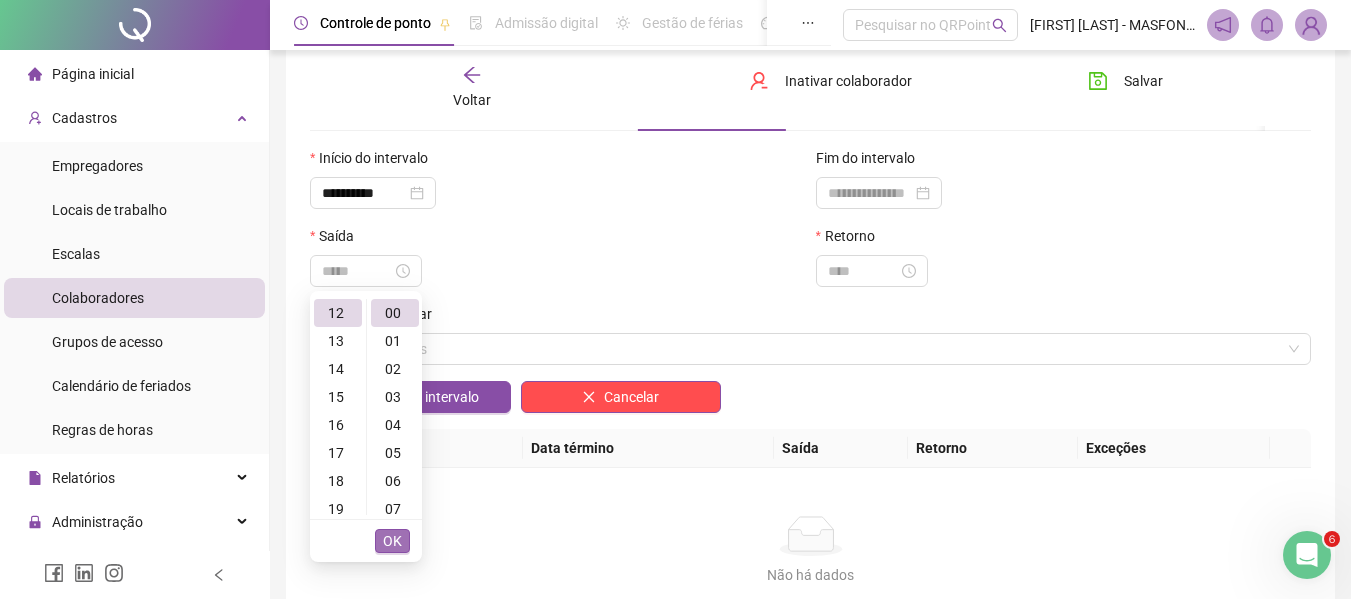 type on "*****" 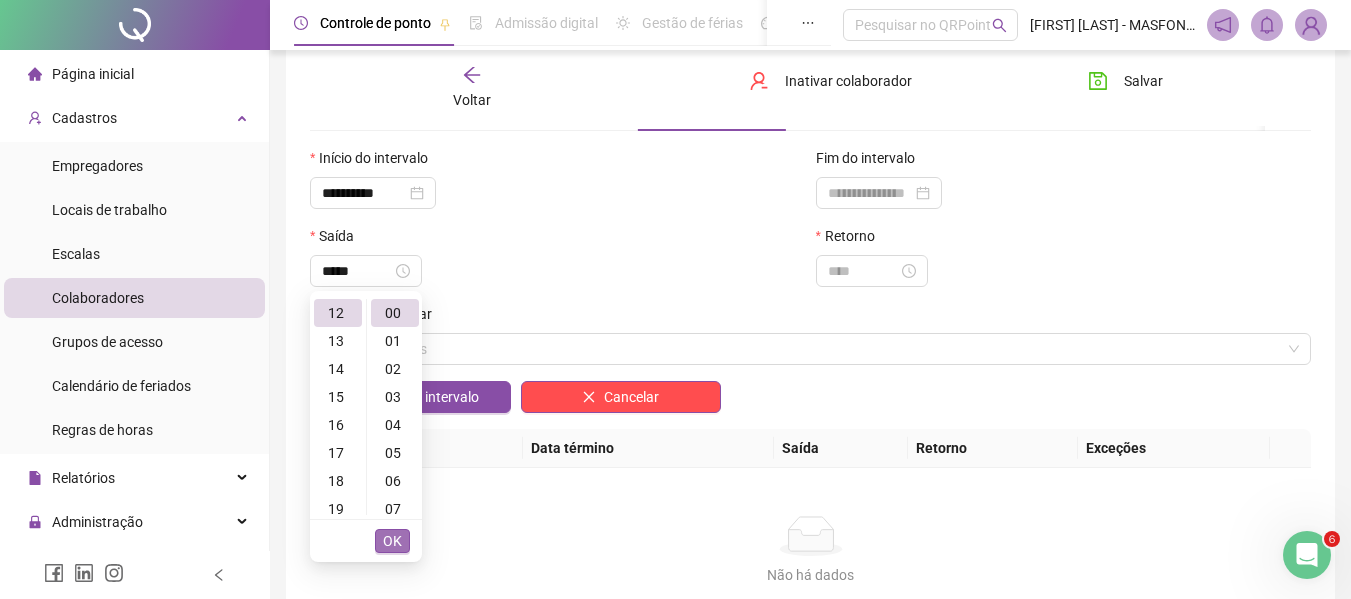 click on "OK" at bounding box center (392, 541) 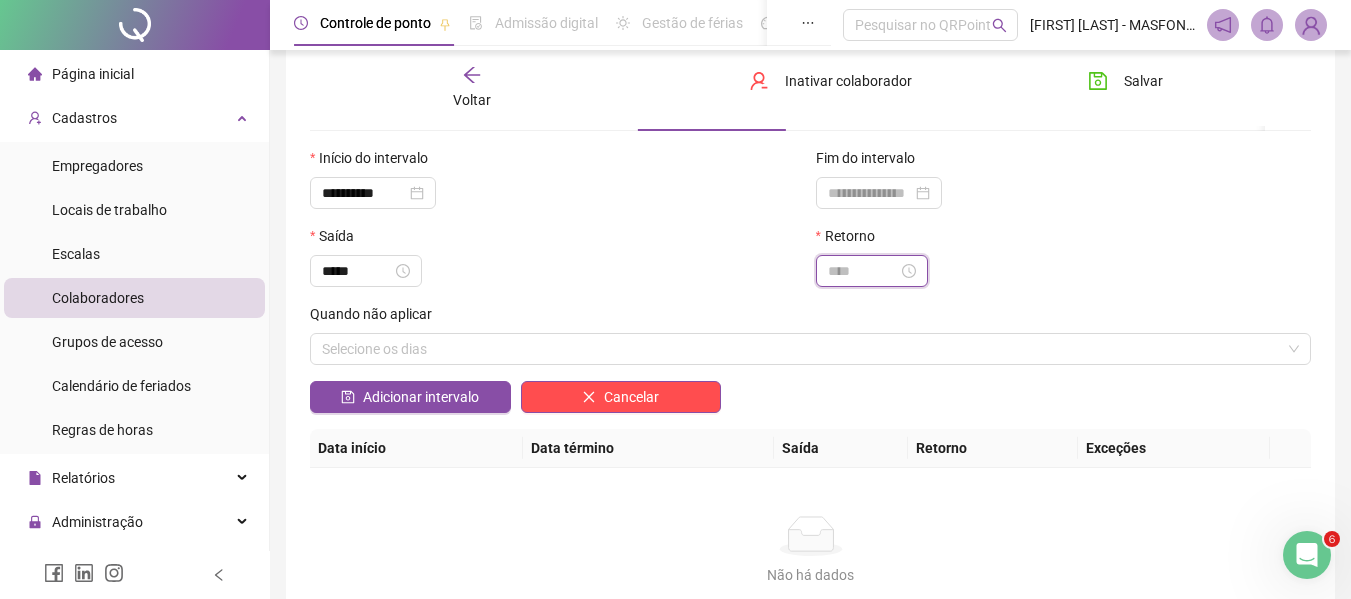 click at bounding box center [863, 271] 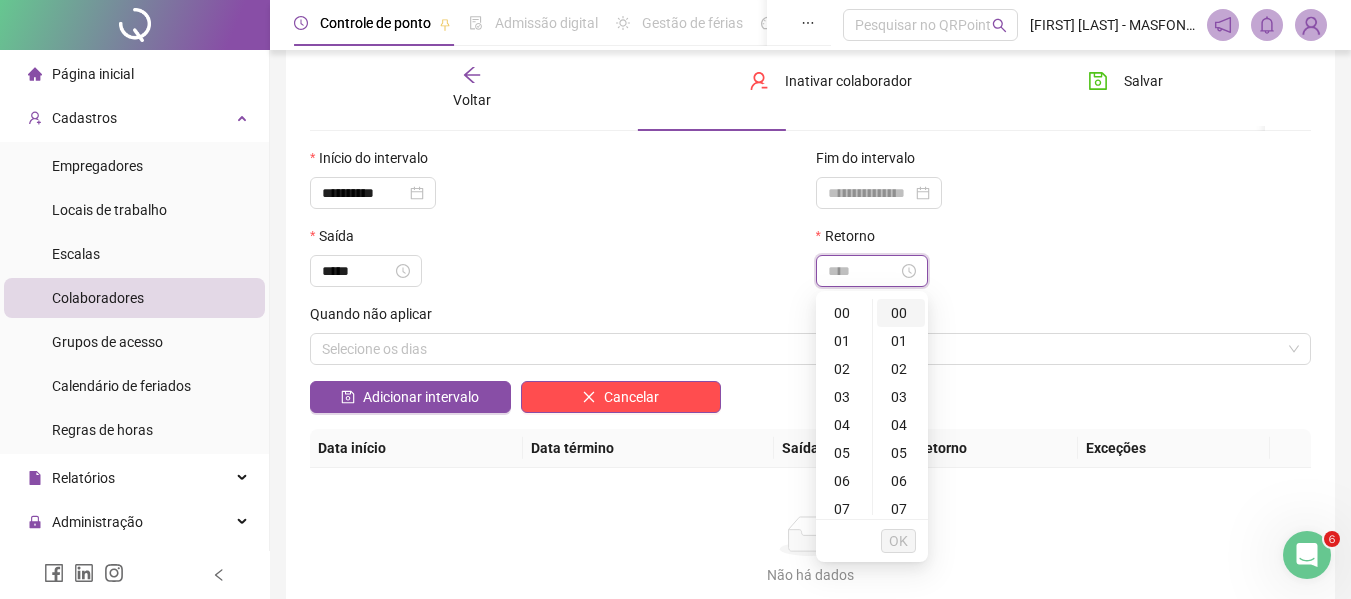 type on "*****" 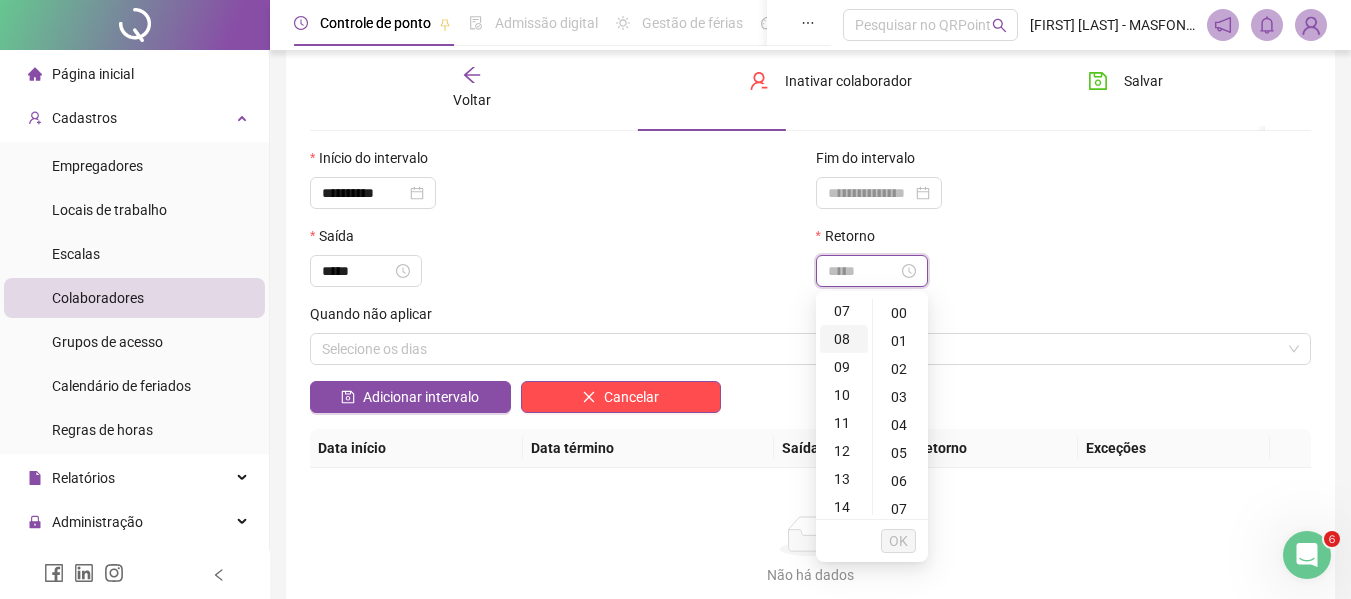 scroll, scrollTop: 200, scrollLeft: 0, axis: vertical 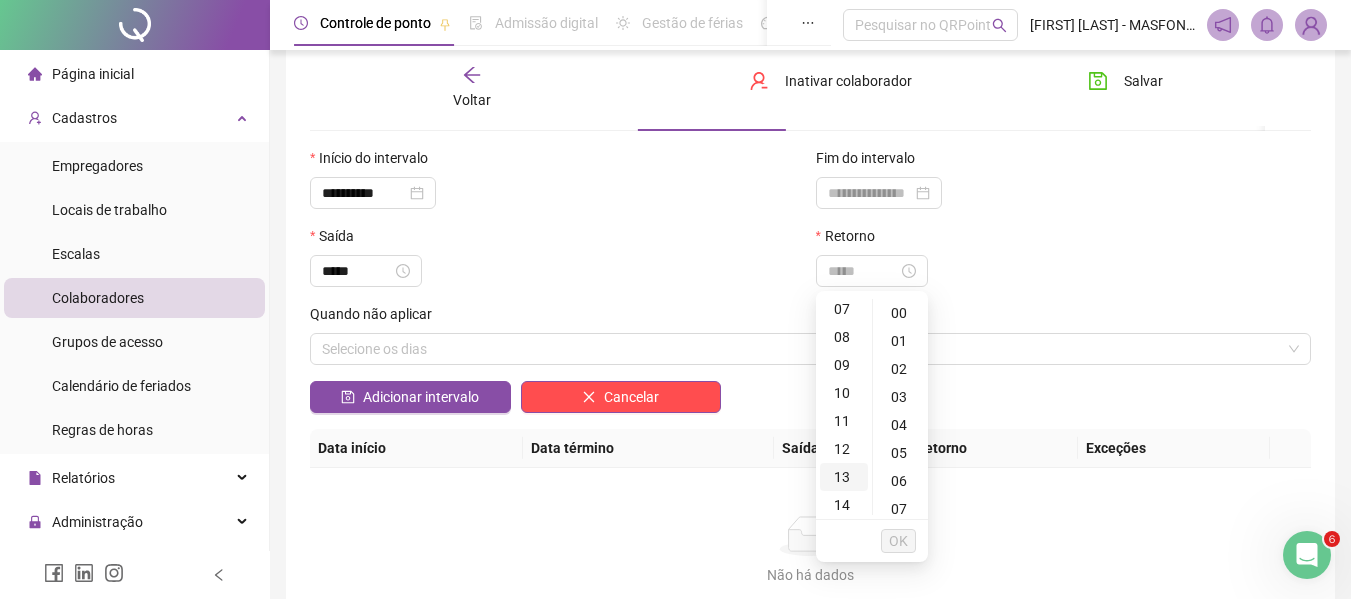 click on "13" at bounding box center [844, 477] 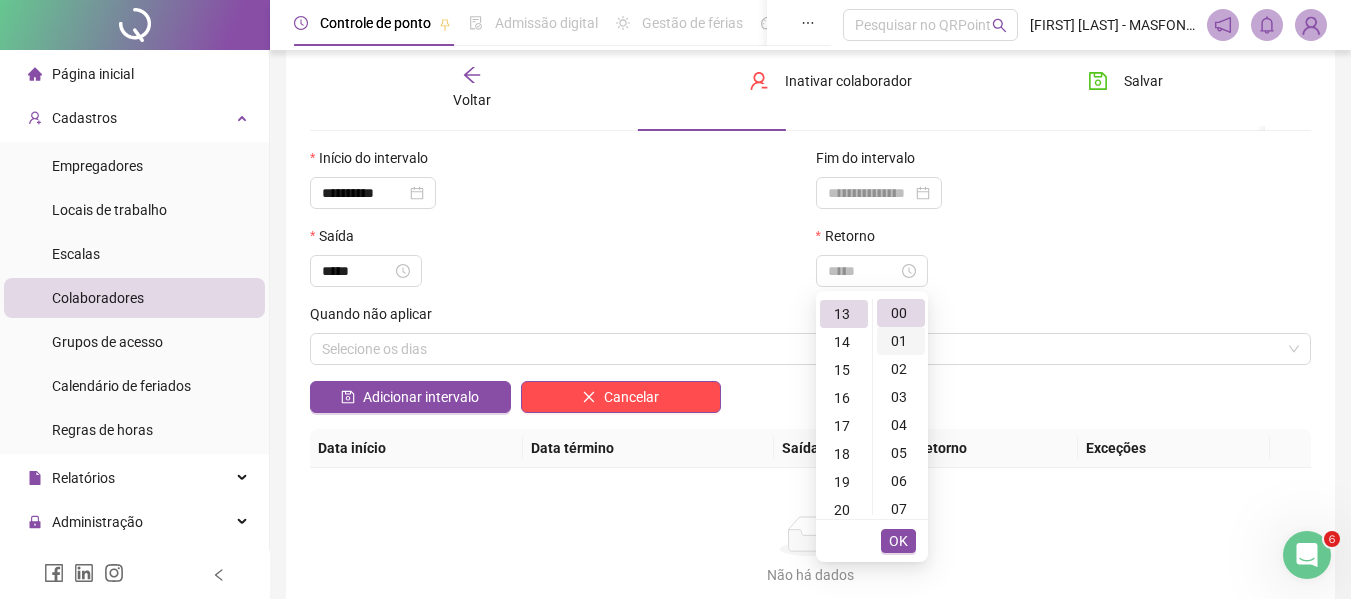 scroll, scrollTop: 364, scrollLeft: 0, axis: vertical 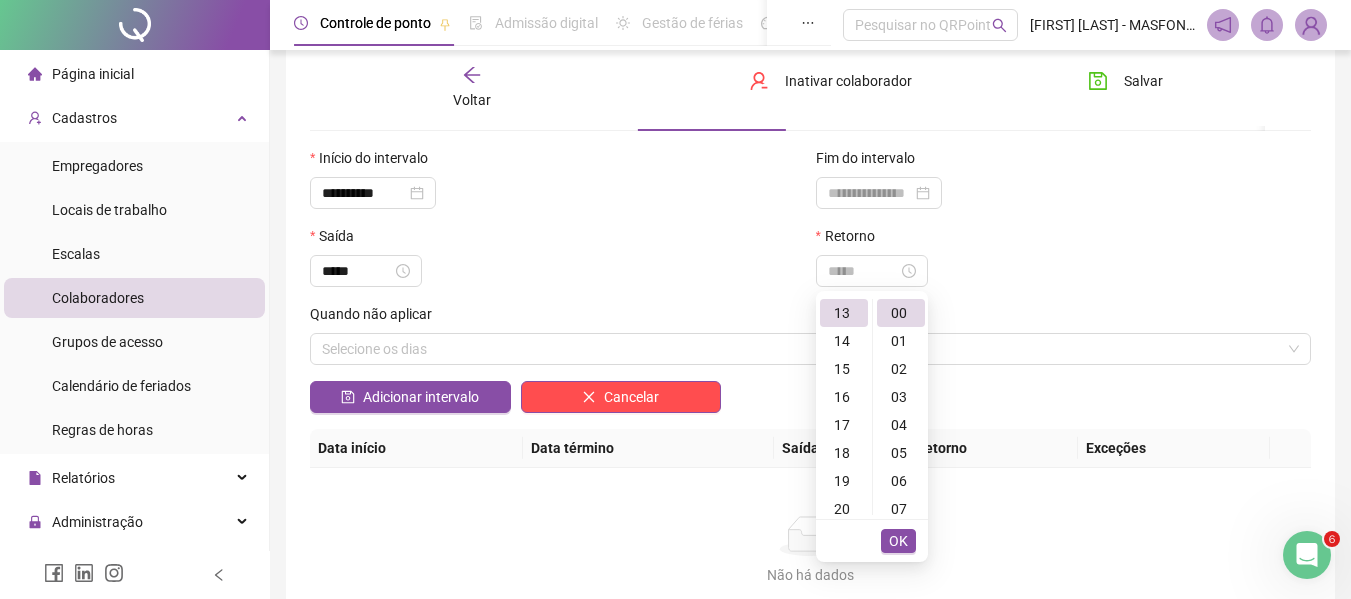 type on "*****" 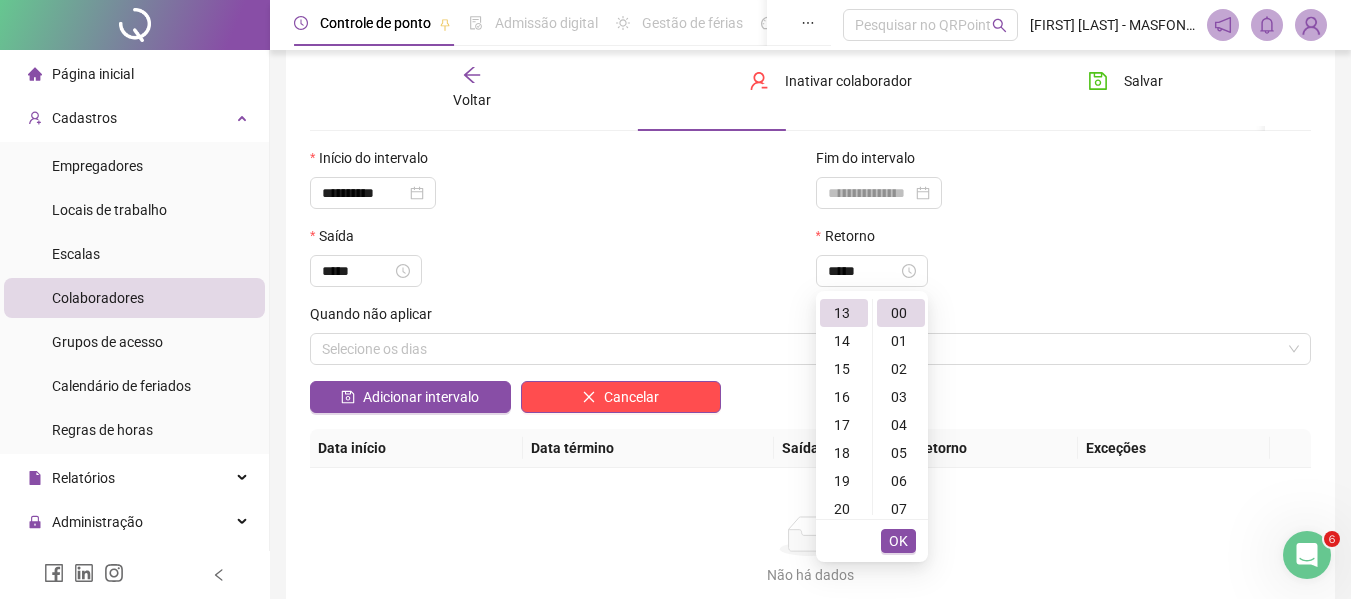 click on "OK" at bounding box center [898, 541] 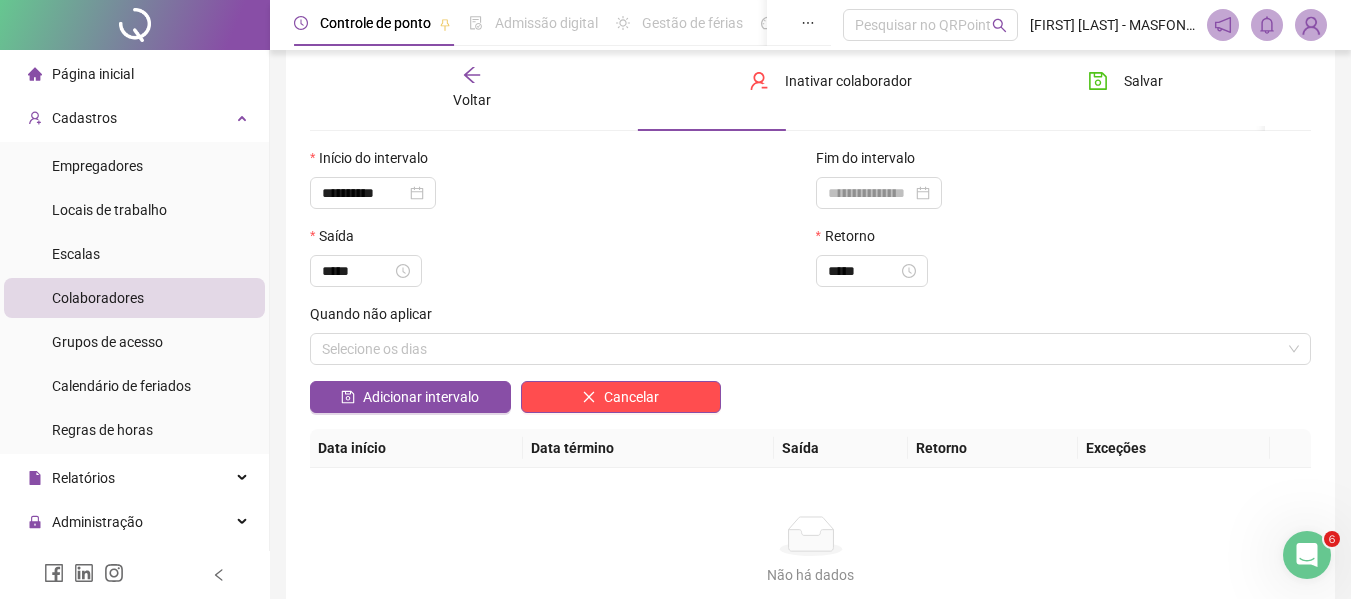drag, startPoint x: 708, startPoint y: 217, endPoint x: 526, endPoint y: 321, distance: 209.6187 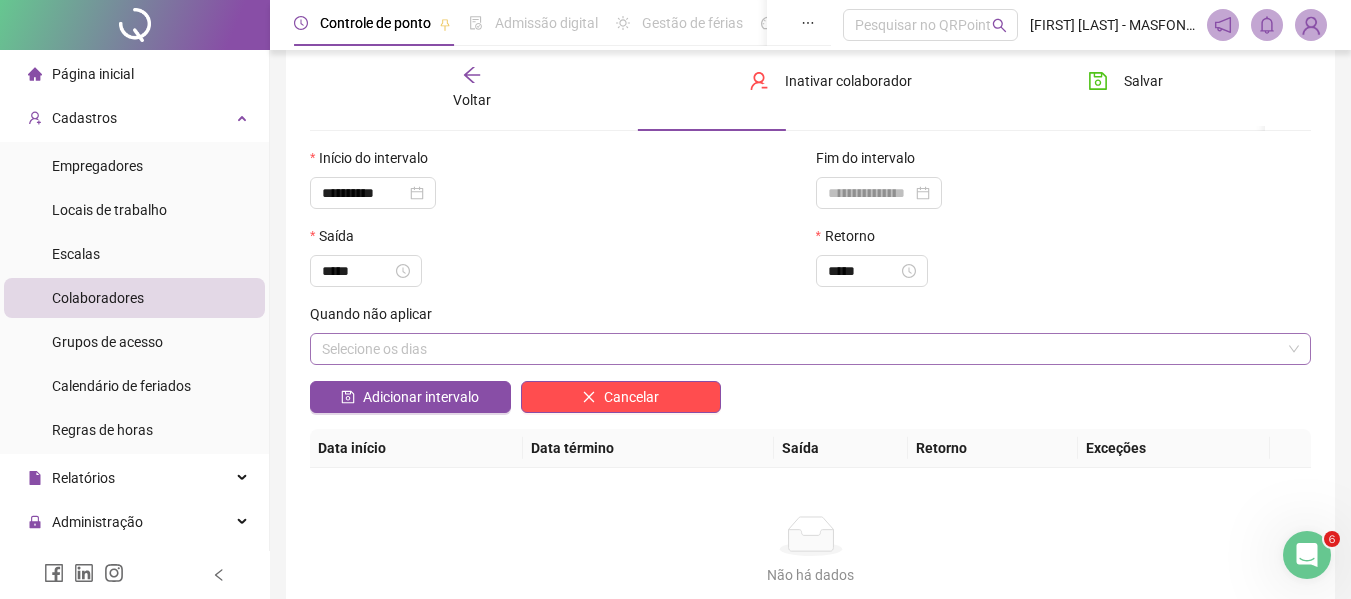 click on "Selecione os dias" at bounding box center (810, 349) 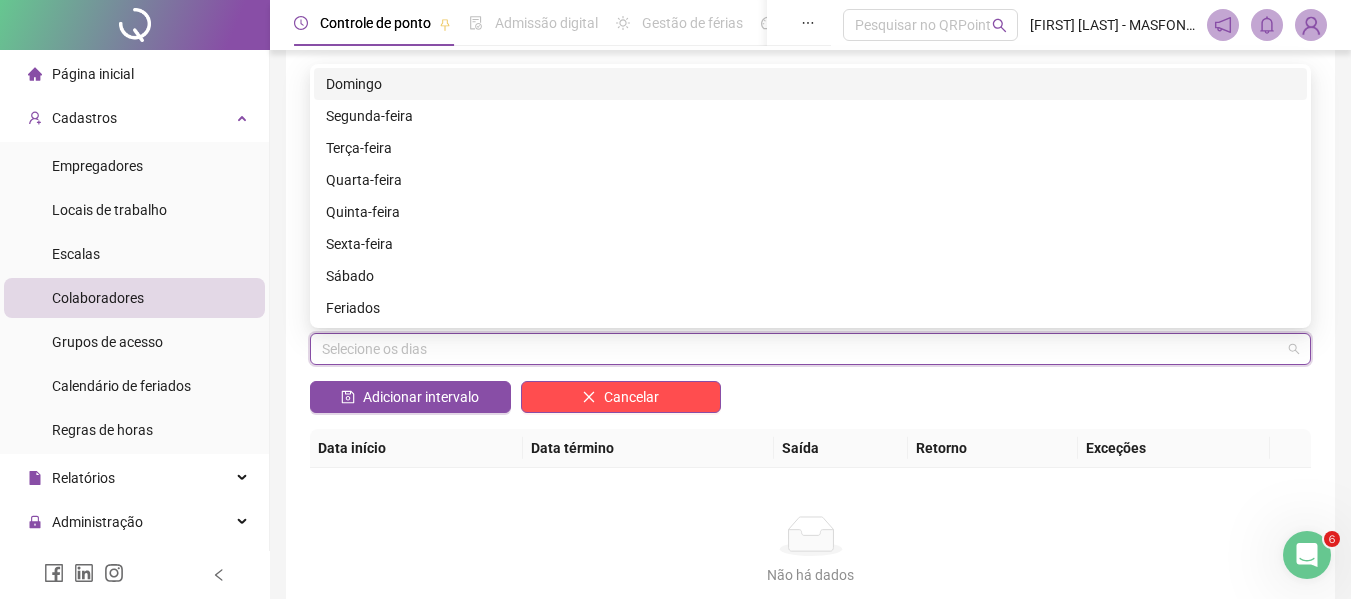 click on "Domingo" at bounding box center [810, 84] 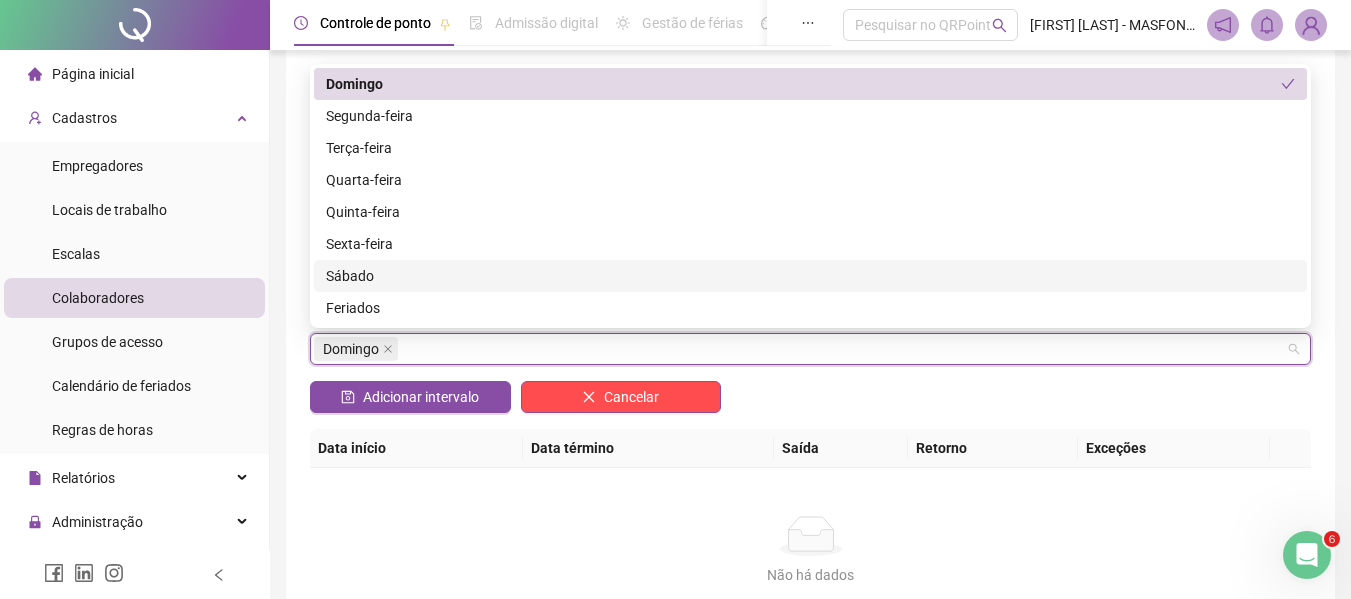 click on "Sábado" at bounding box center (810, 276) 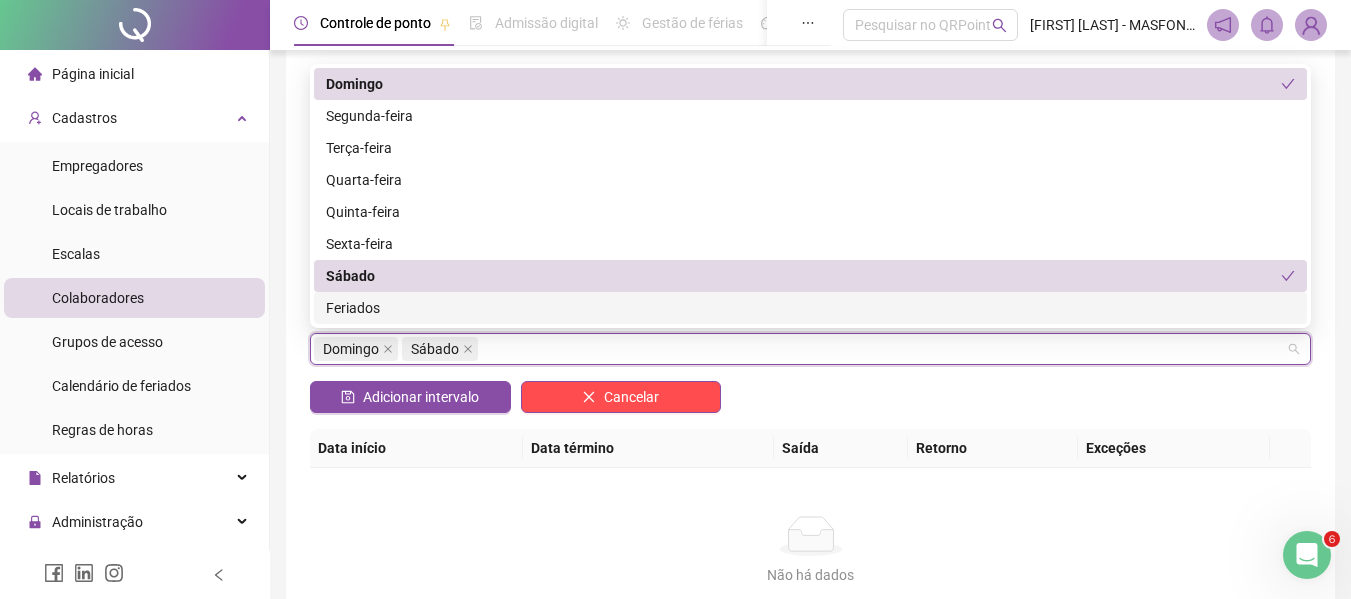 click on "Feriados" at bounding box center (810, 308) 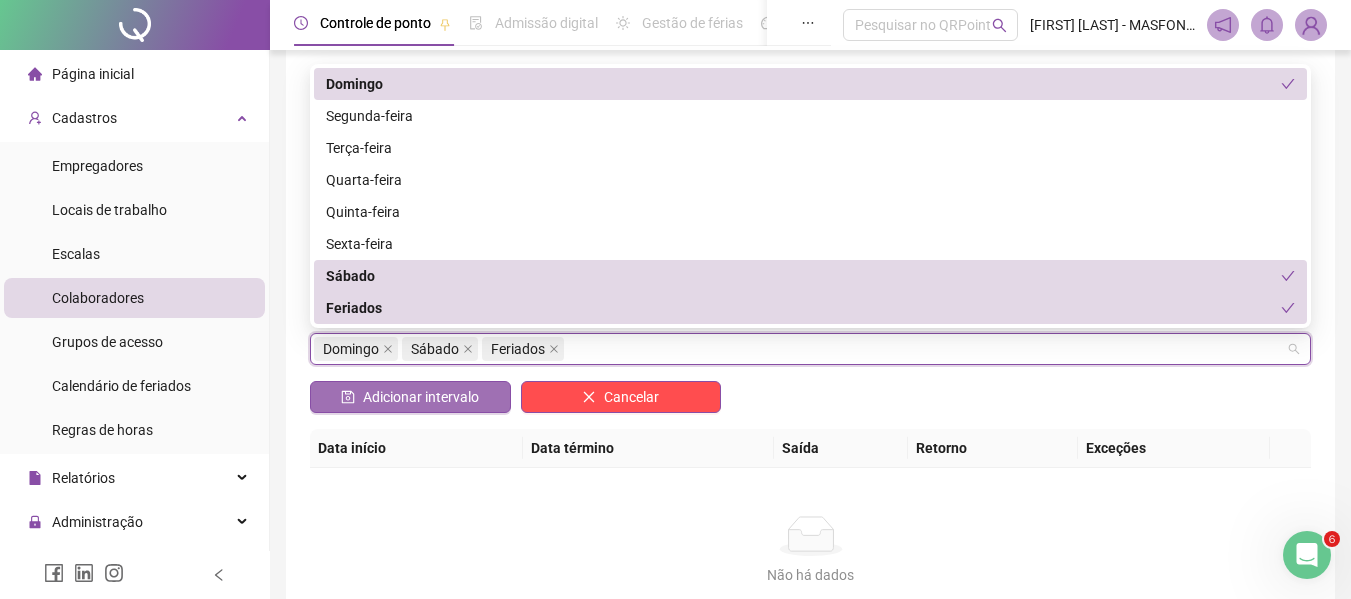 click on "Adicionar intervalo" at bounding box center (421, 397) 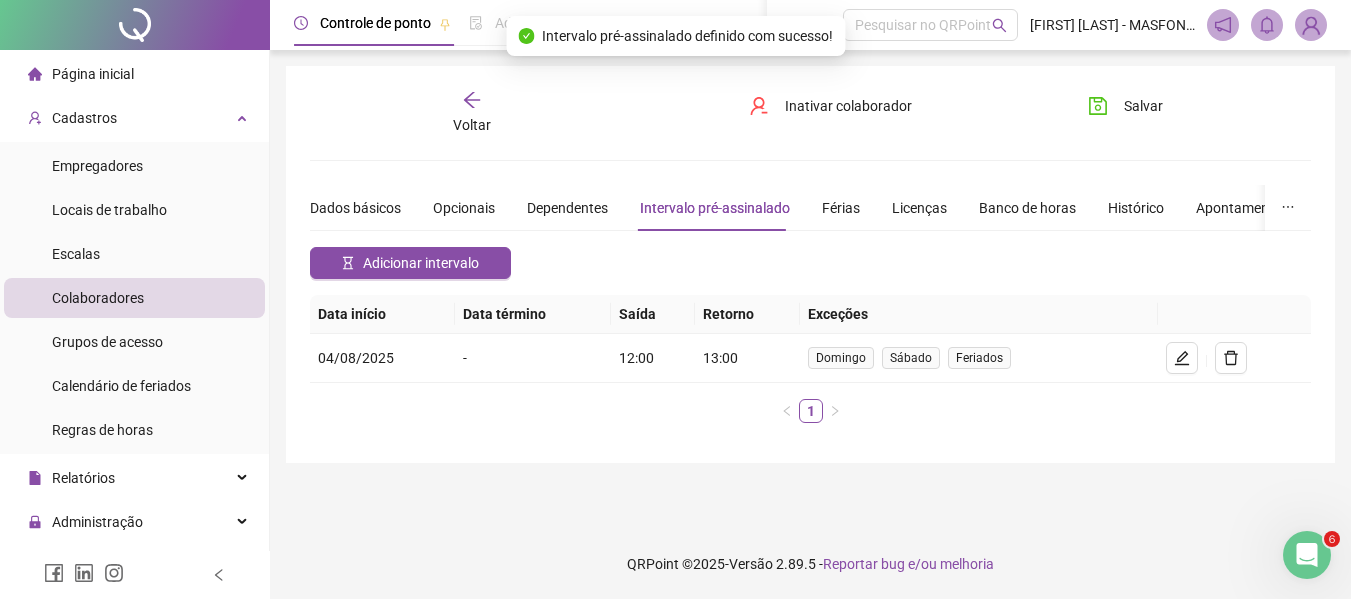 scroll, scrollTop: 0, scrollLeft: 0, axis: both 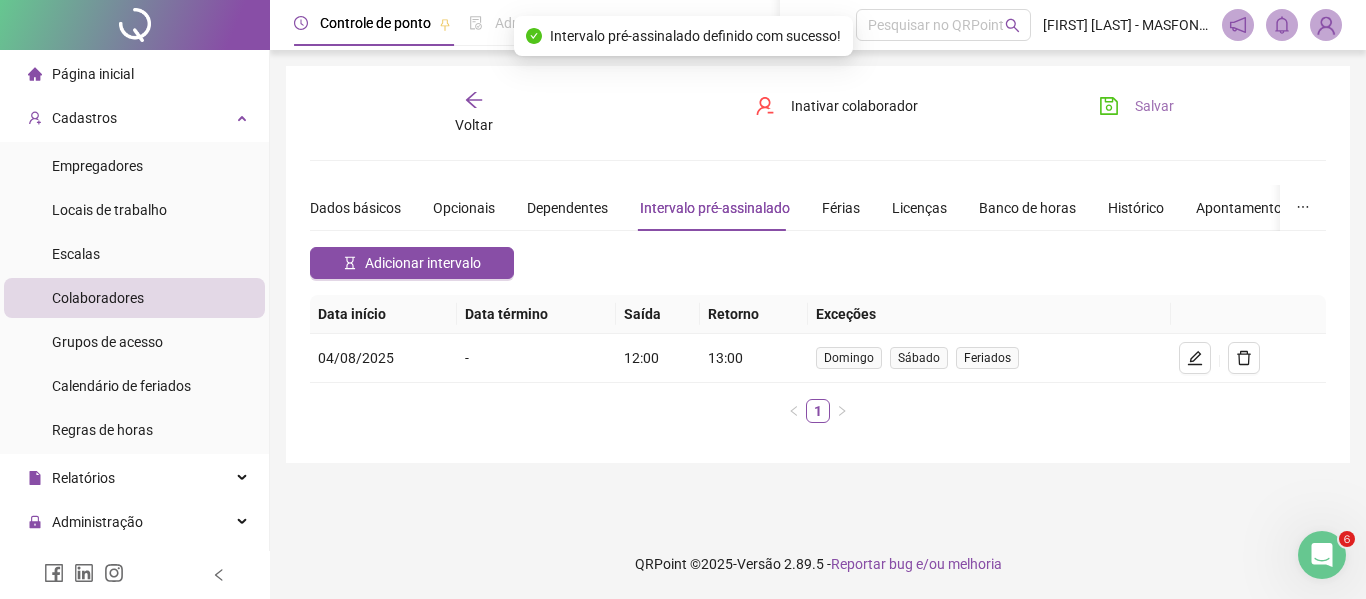 click on "Salvar" at bounding box center [1154, 106] 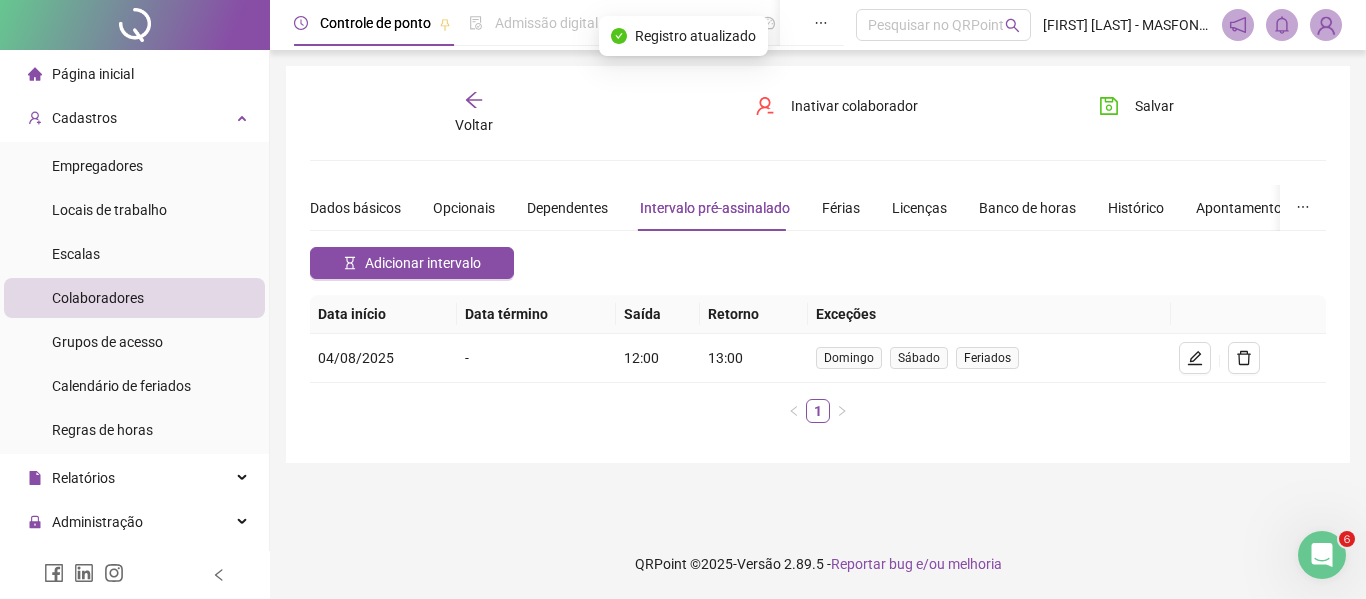 click on "Voltar" at bounding box center [474, 113] 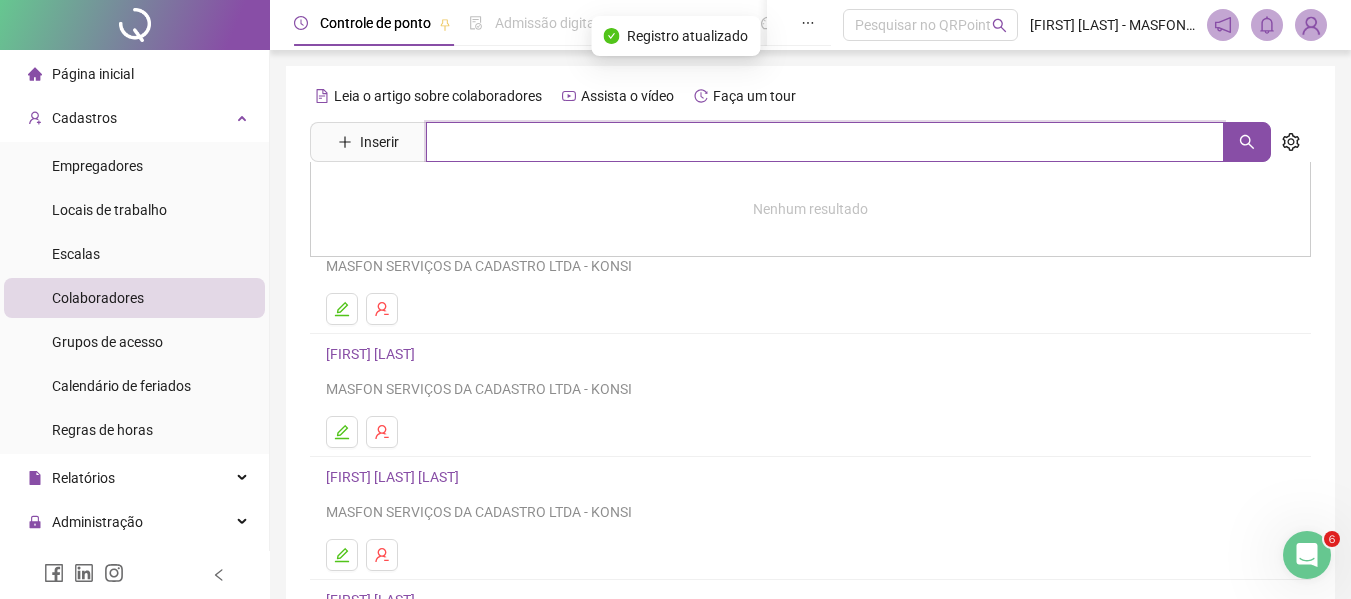 click at bounding box center (825, 142) 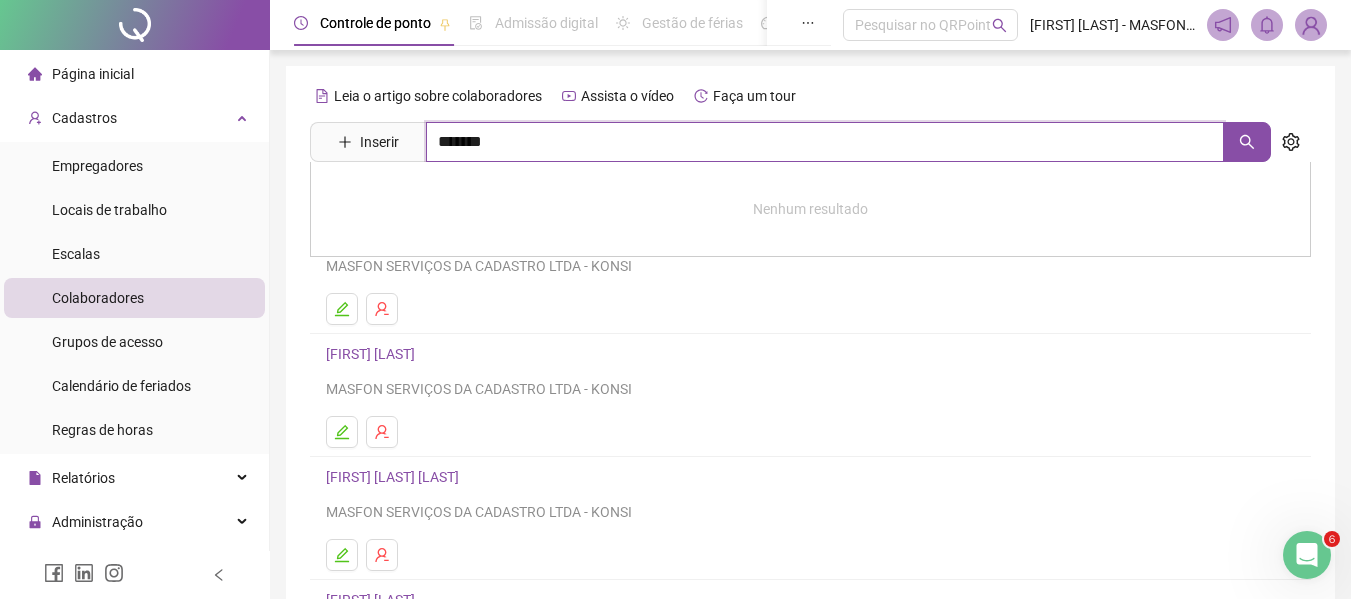 type on "*******" 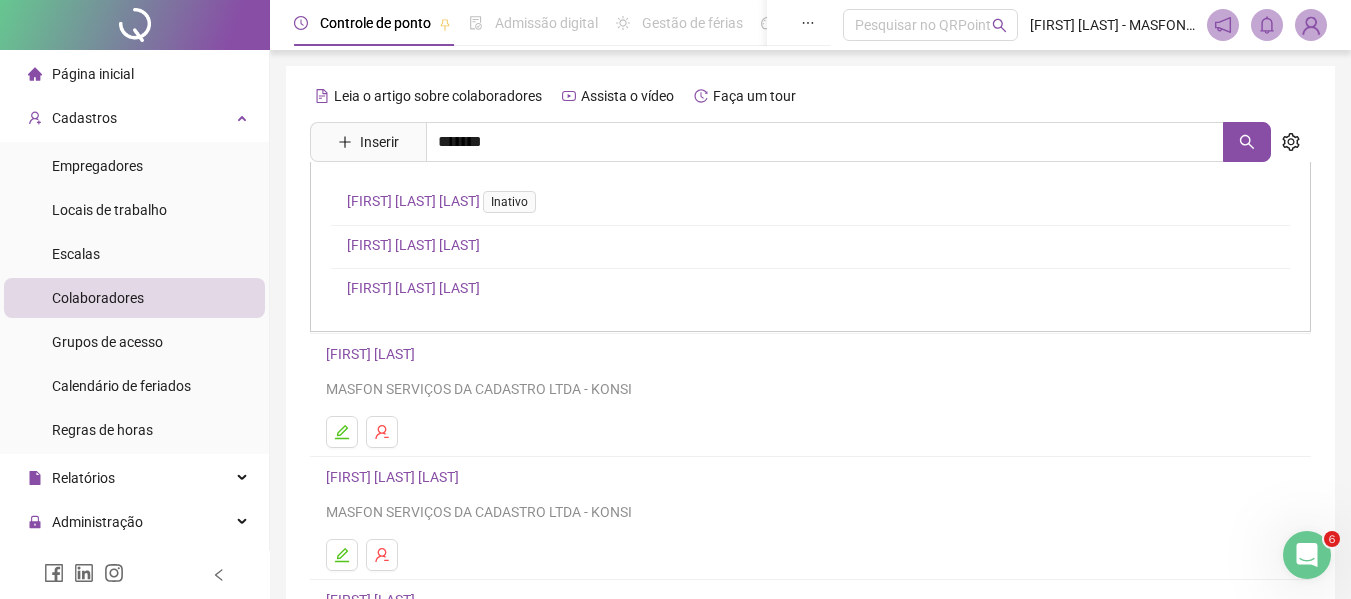 click on "[FIRST] [LAST] [LAST]" at bounding box center (413, 288) 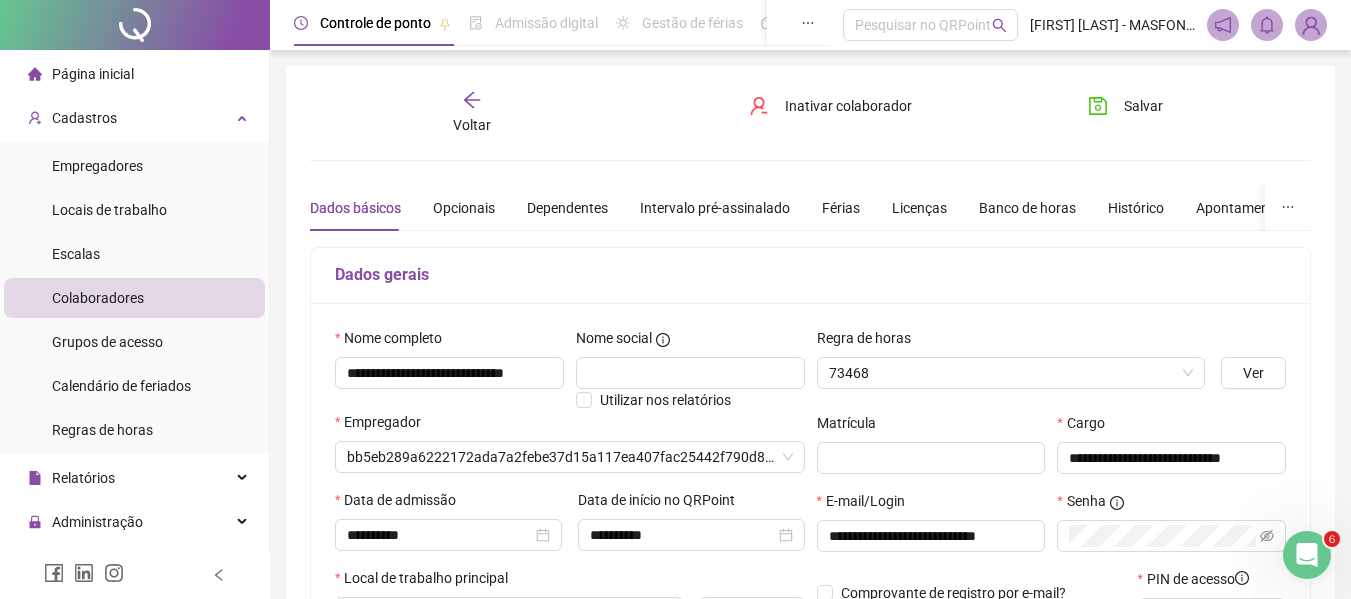 type on "**********" 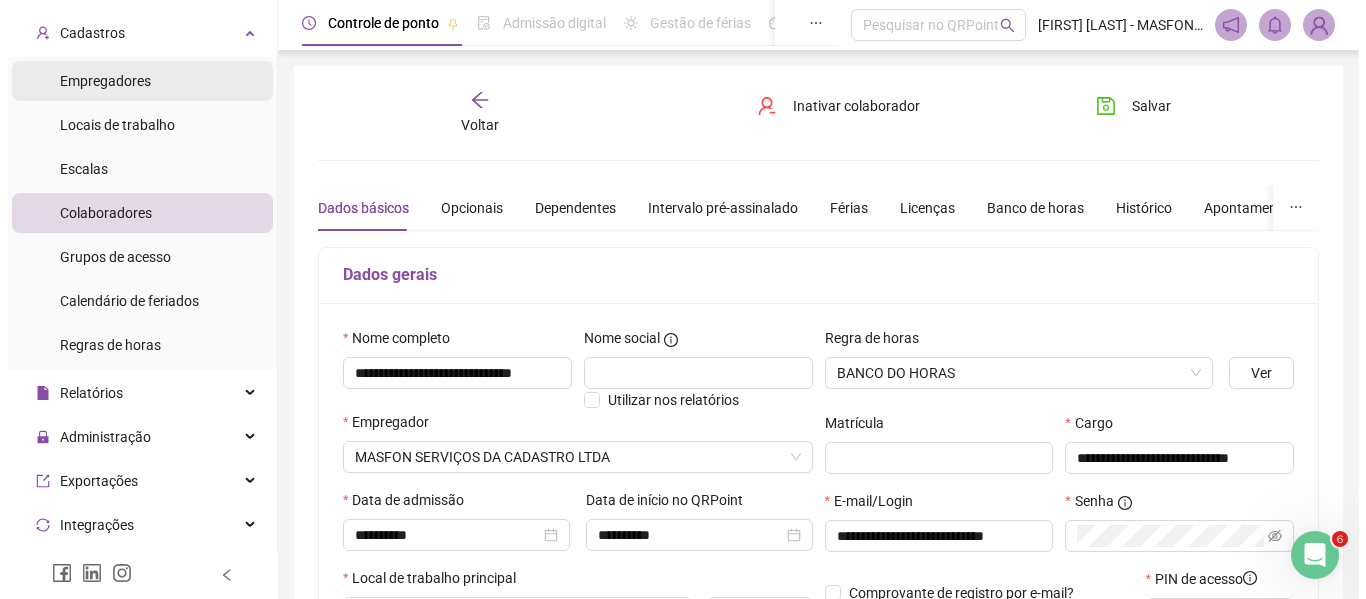 scroll, scrollTop: 0, scrollLeft: 0, axis: both 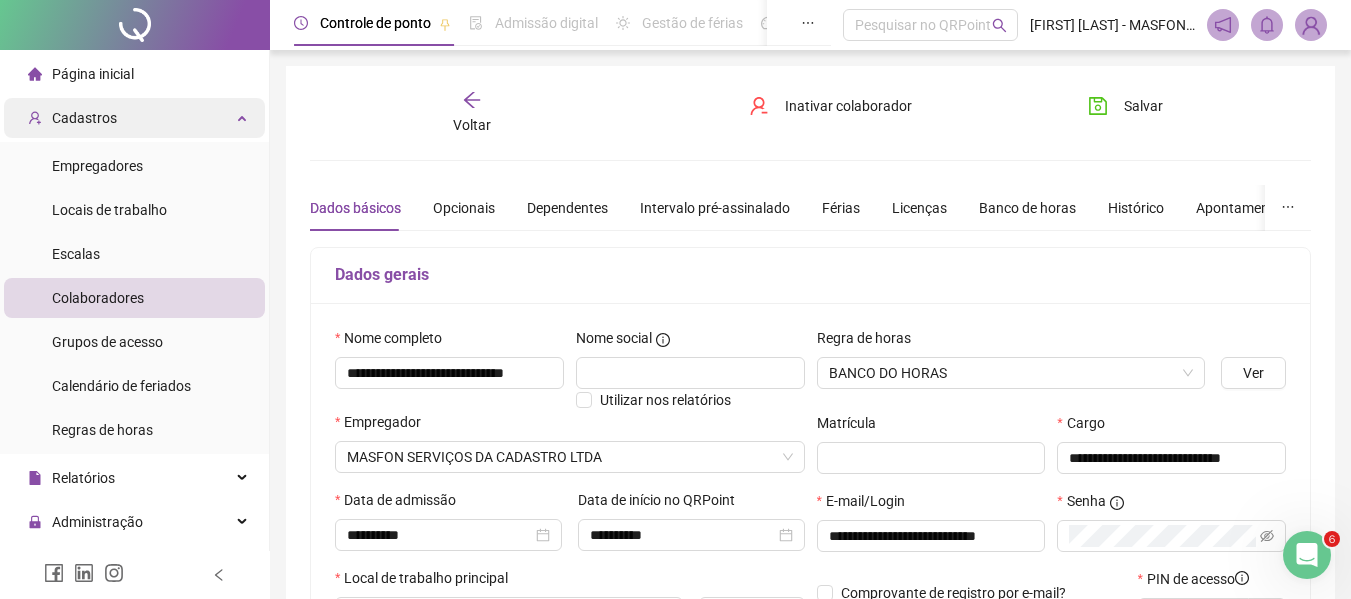 click on "Cadastros" at bounding box center (134, 118) 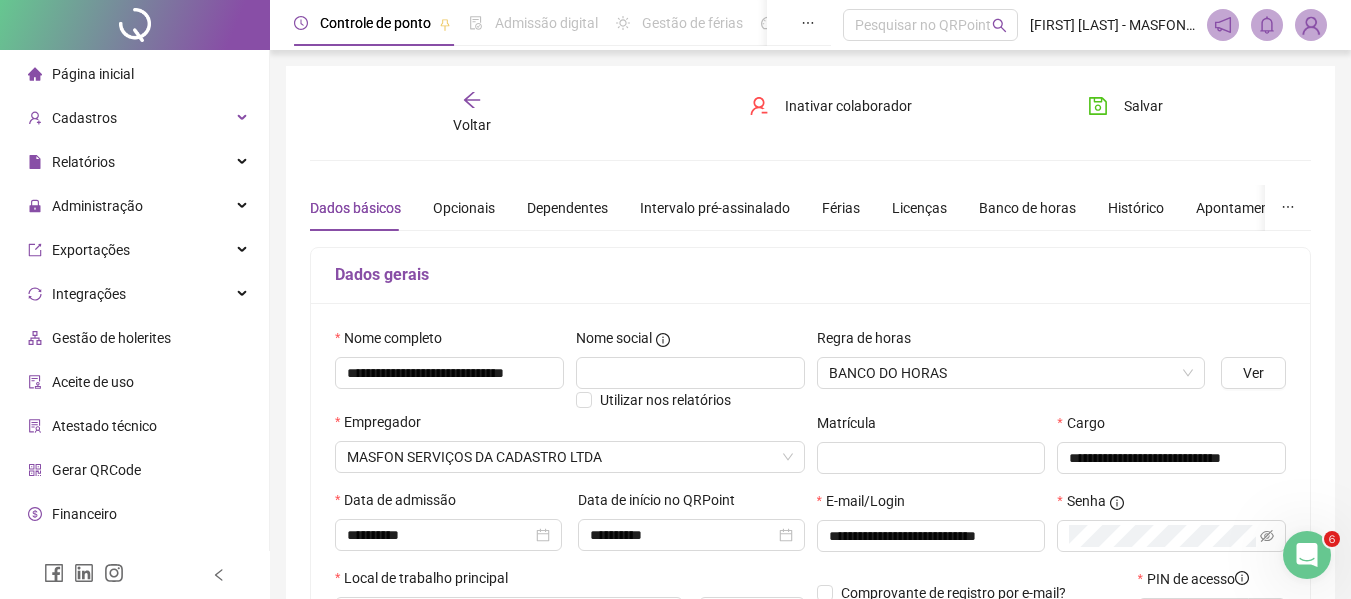 click at bounding box center (1311, 25) 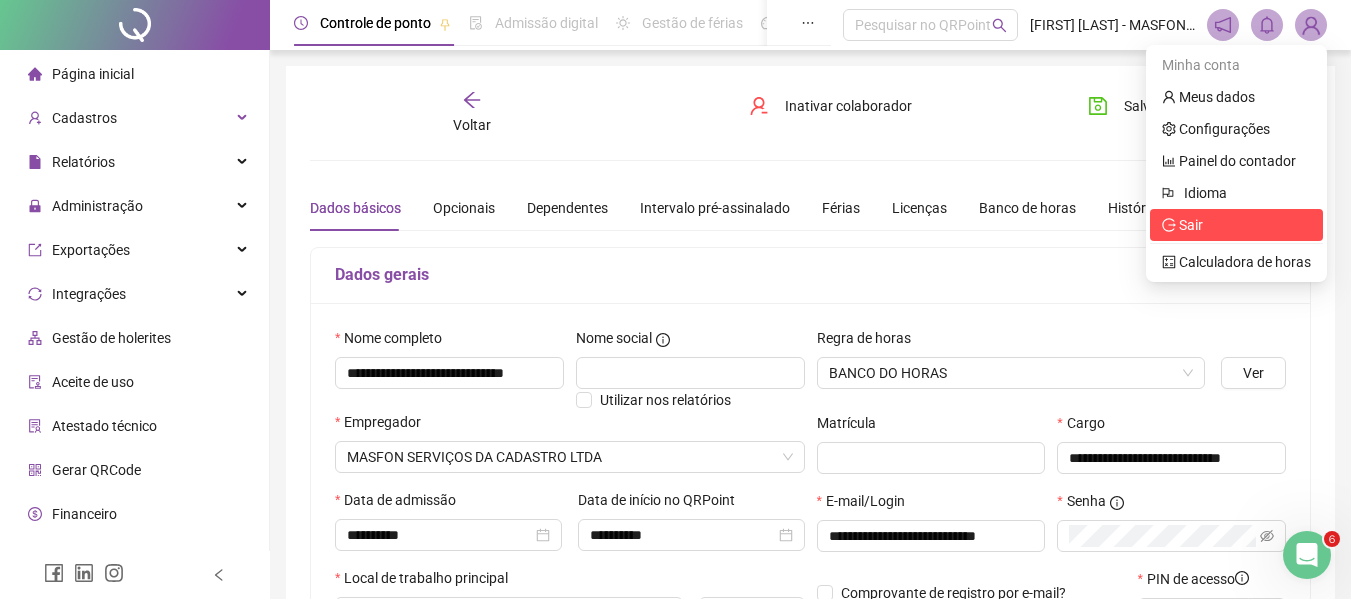 click on "Sair" at bounding box center [1191, 225] 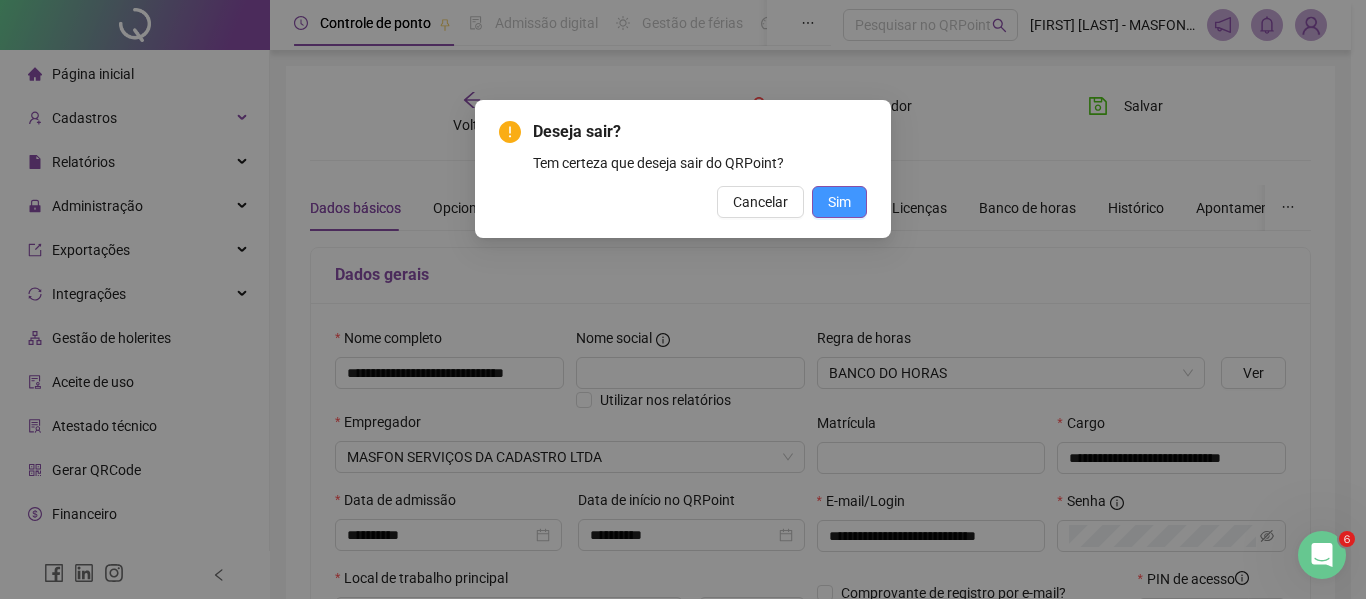 click on "Sim" at bounding box center (839, 202) 